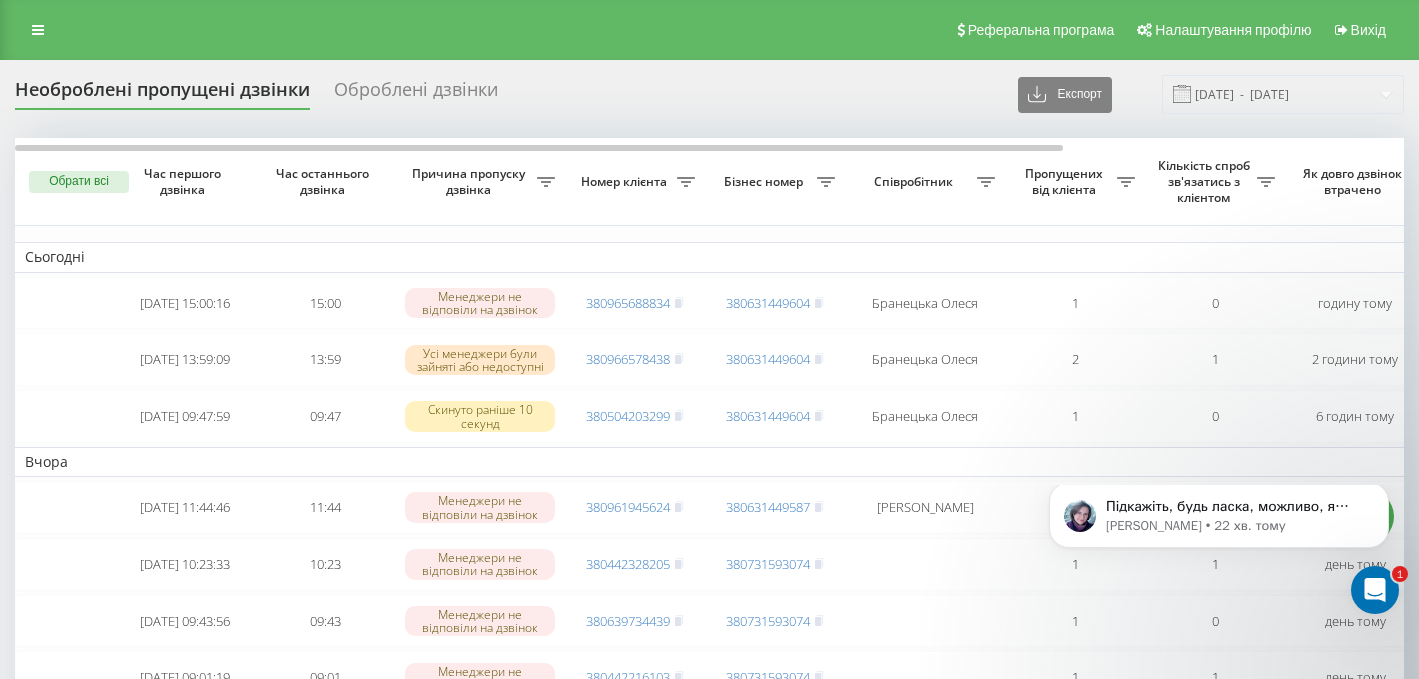 scroll, scrollTop: 0, scrollLeft: 0, axis: both 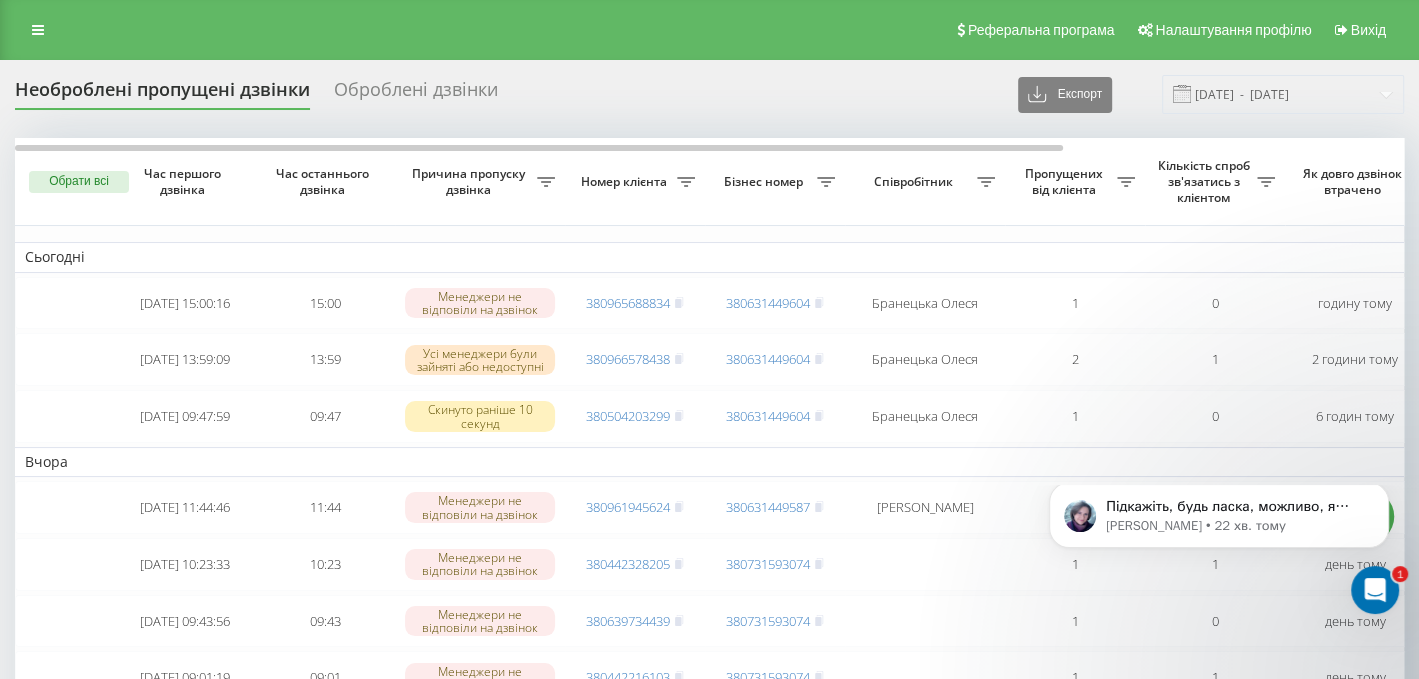 click at bounding box center [1375, 590] 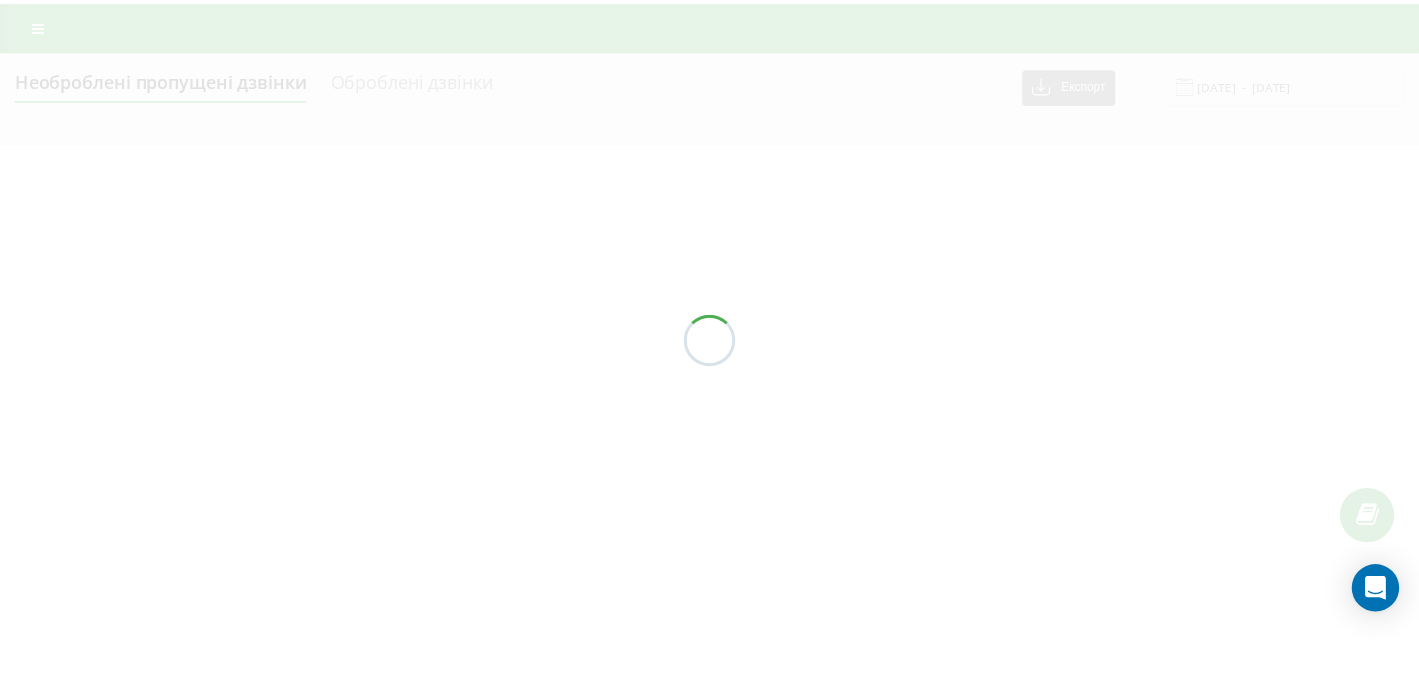 scroll, scrollTop: 0, scrollLeft: 0, axis: both 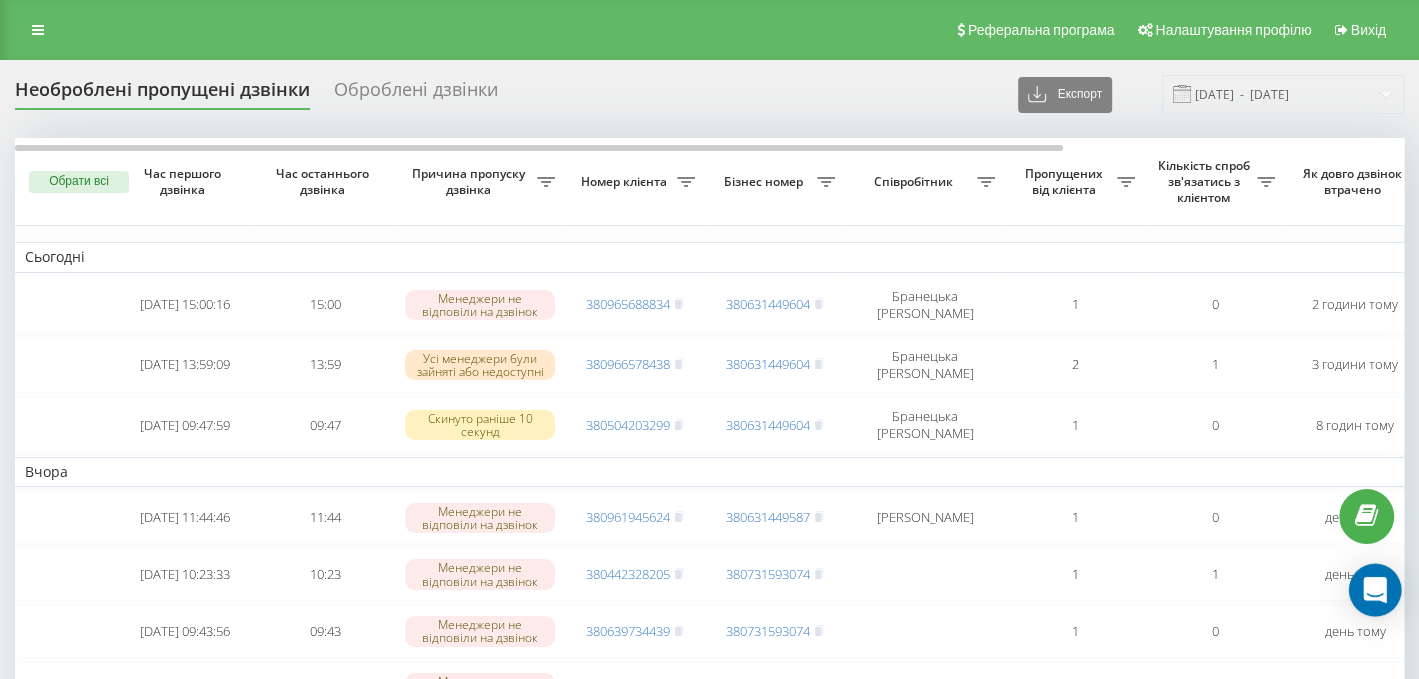 click 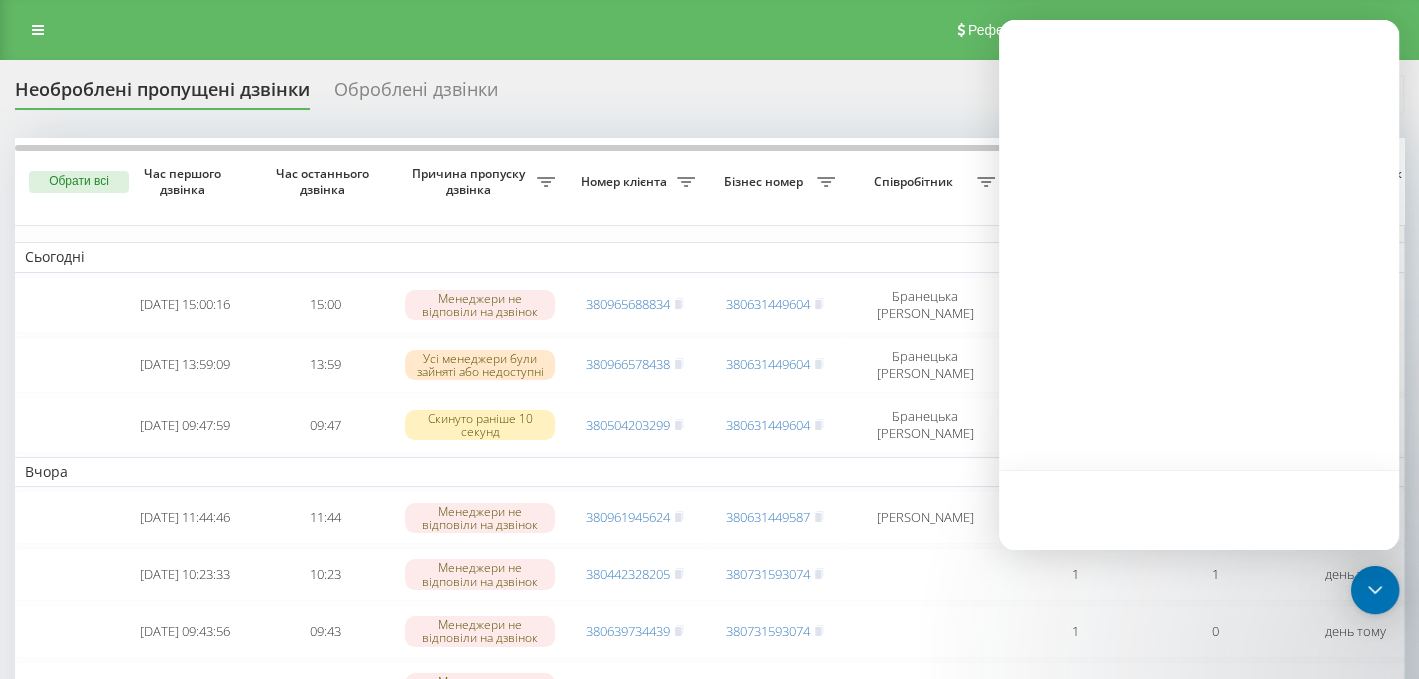 scroll, scrollTop: 0, scrollLeft: 0, axis: both 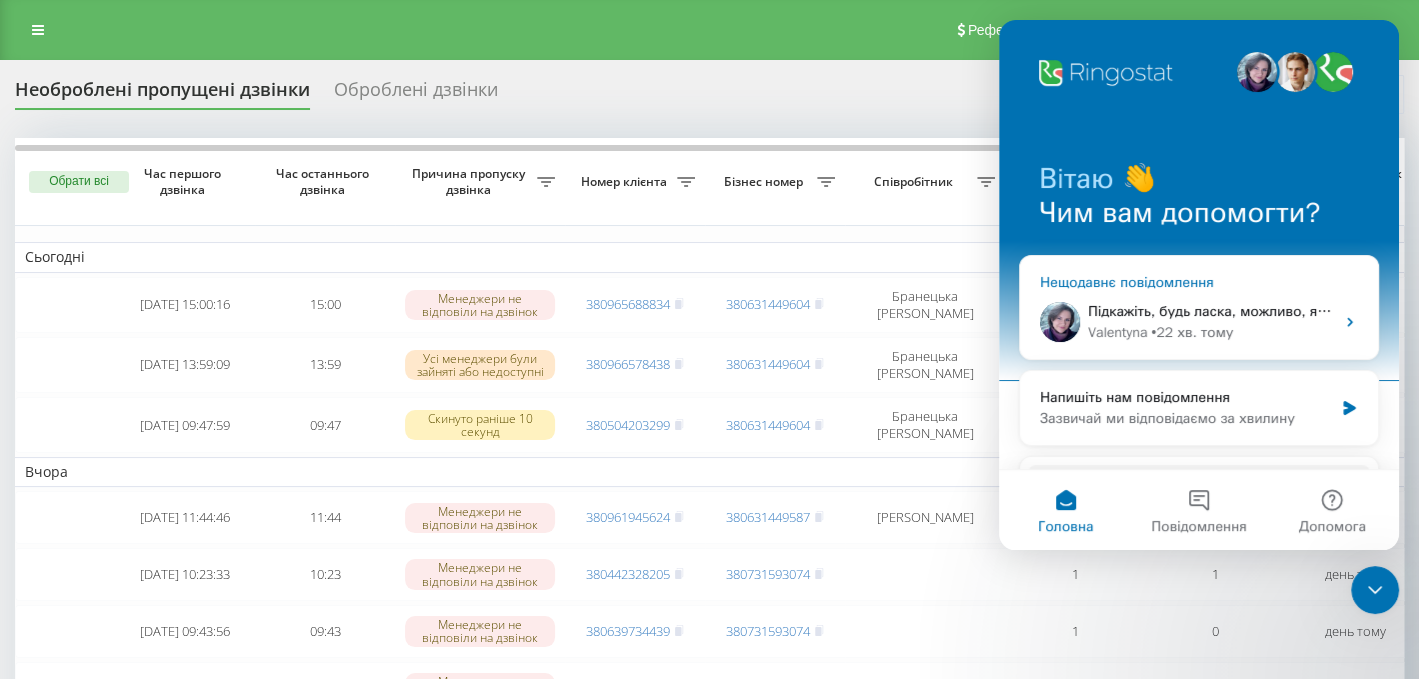 click on "Підкажіть, будь ласка, можливо, я можу вам ще чимось допомогти?)" at bounding box center [1319, 311] 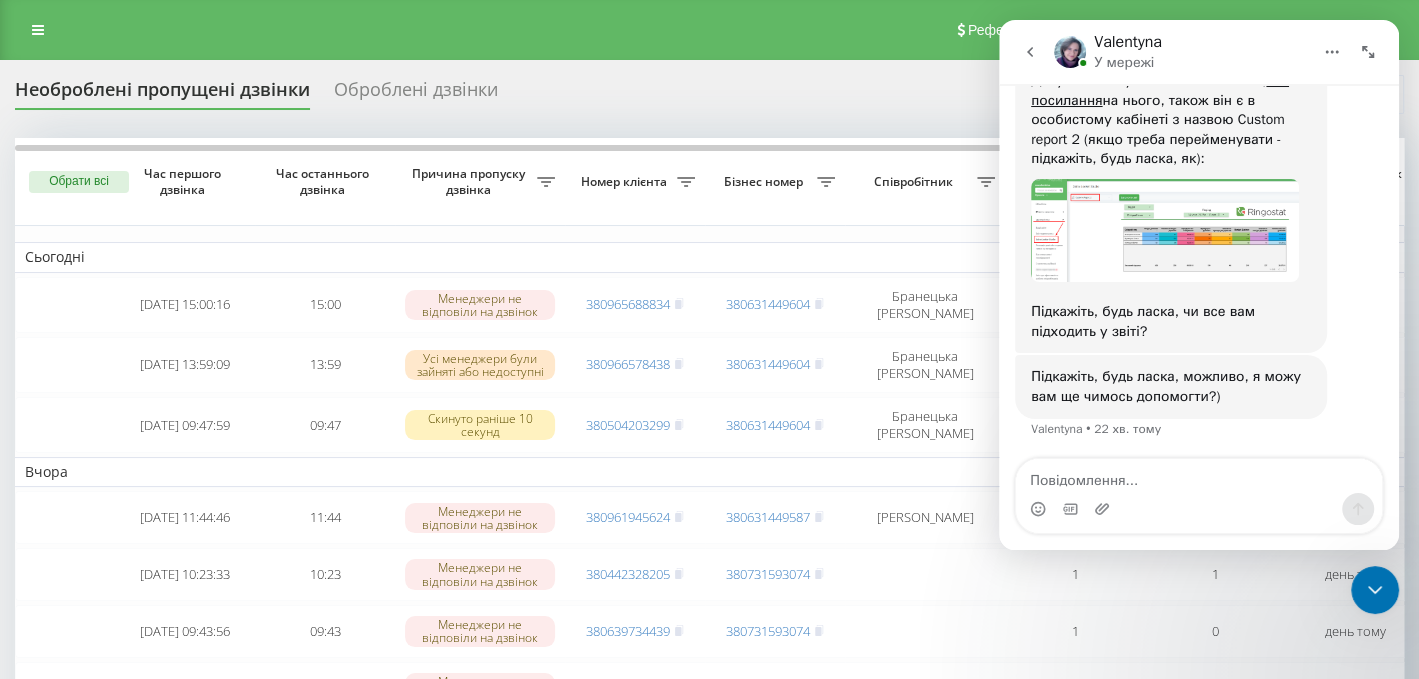 scroll, scrollTop: 2613, scrollLeft: 0, axis: vertical 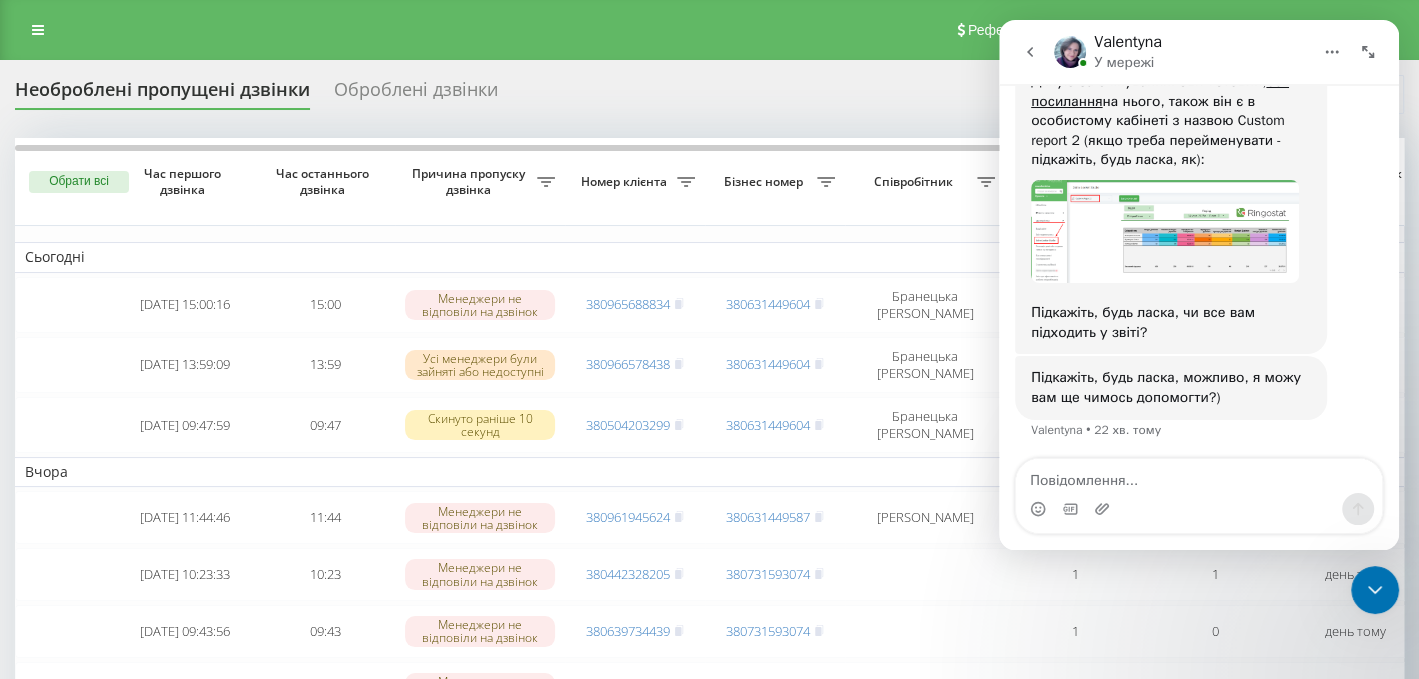 click at bounding box center [1030, 52] 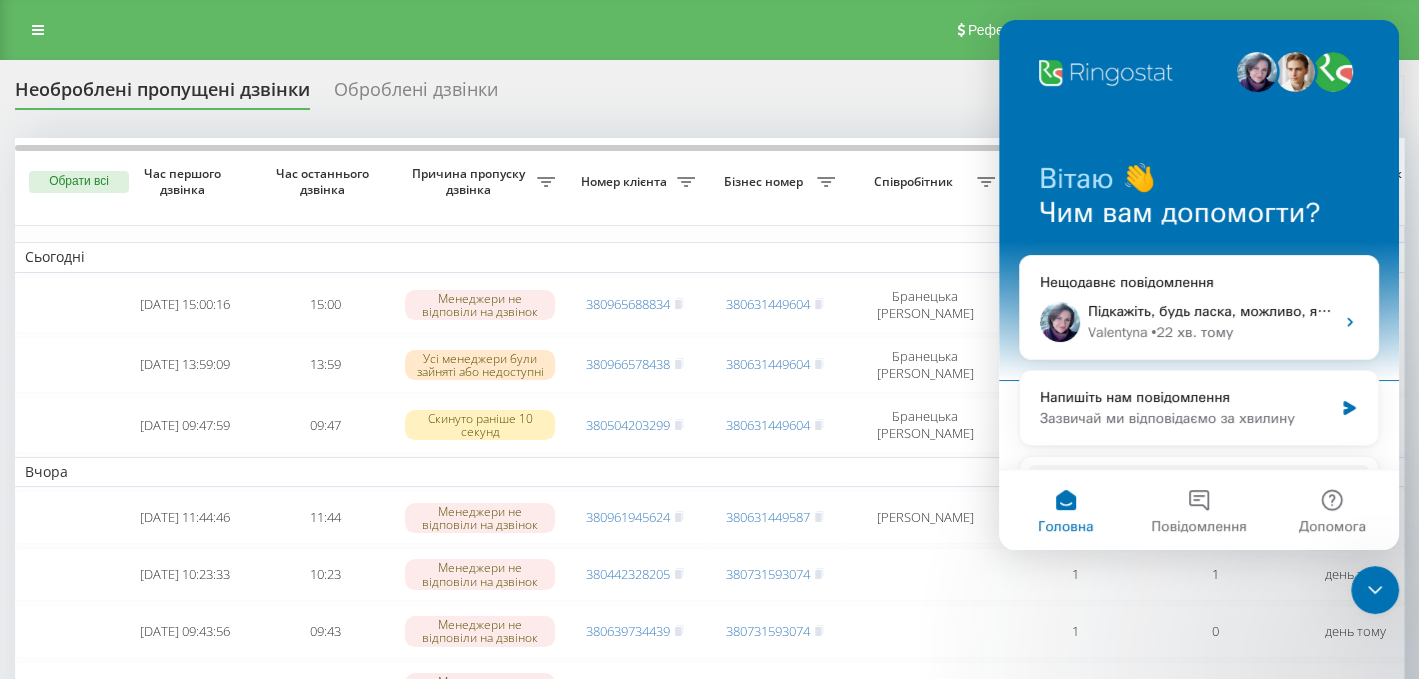 click 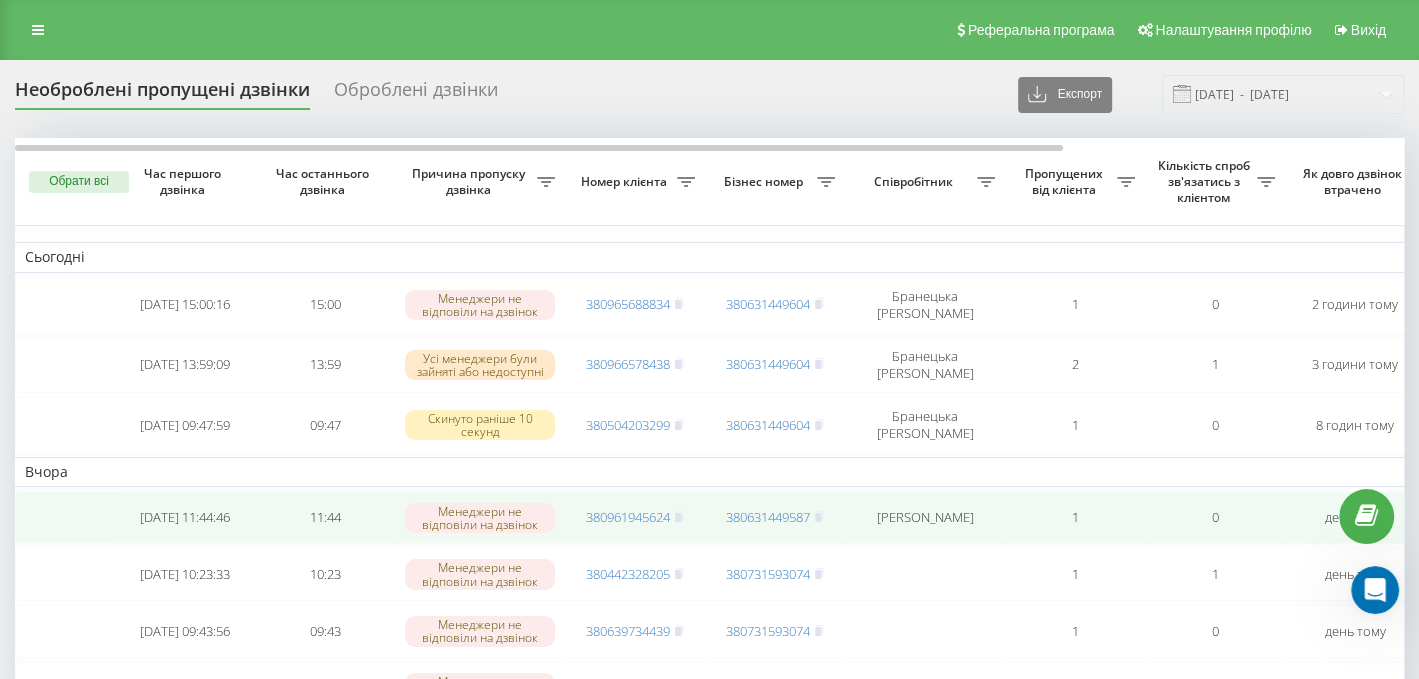 scroll, scrollTop: 0, scrollLeft: 0, axis: both 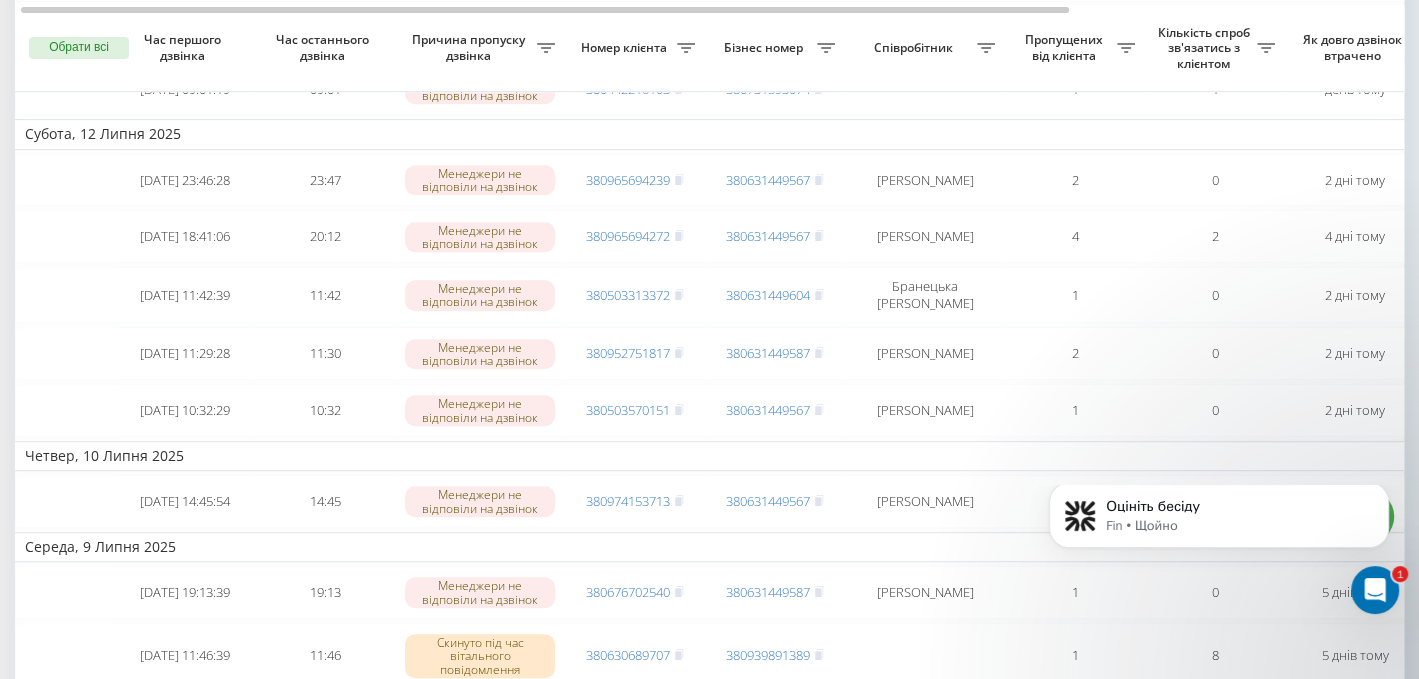 click 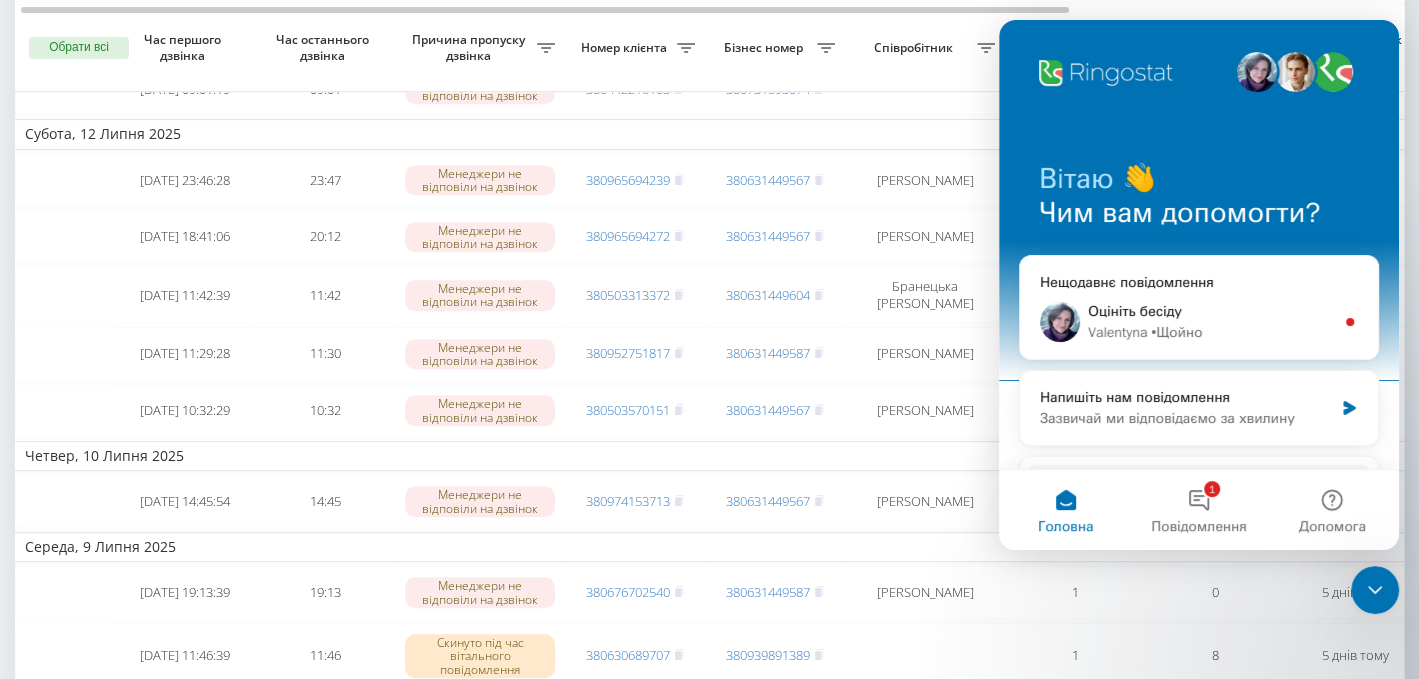 click 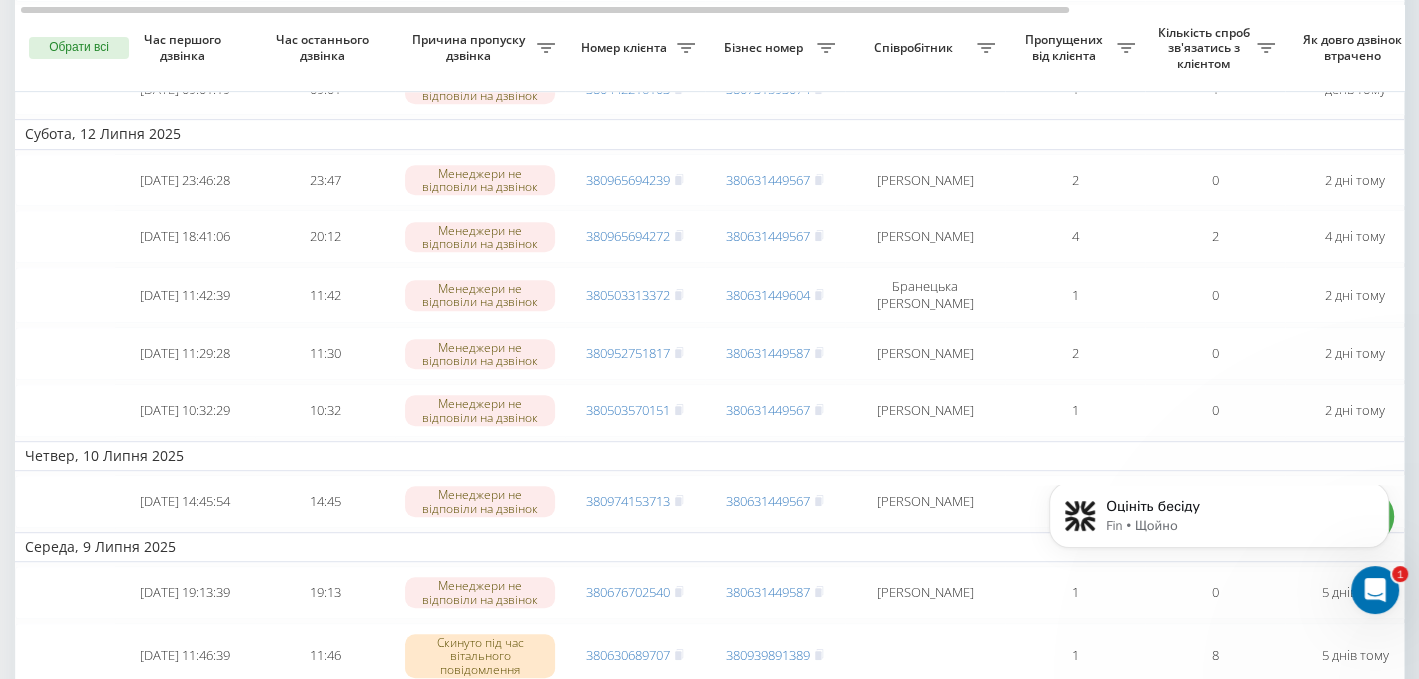 scroll, scrollTop: 0, scrollLeft: 0, axis: both 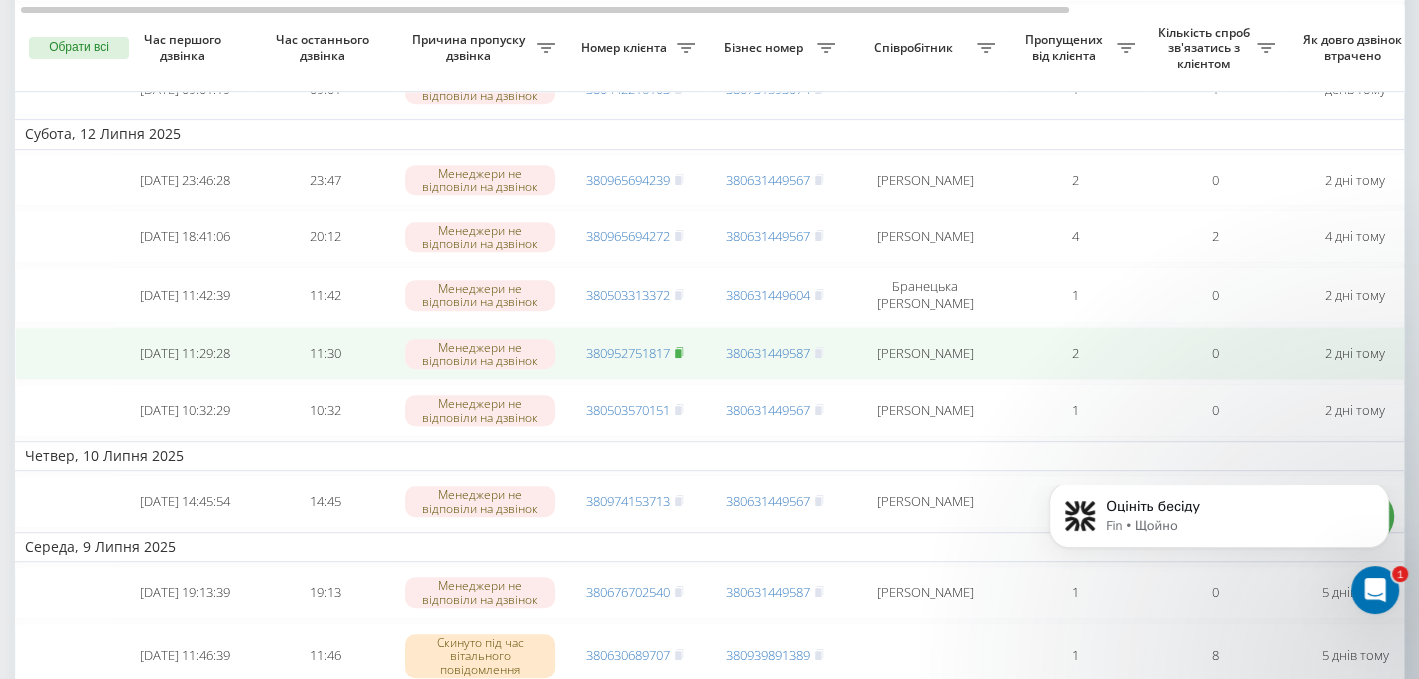 click 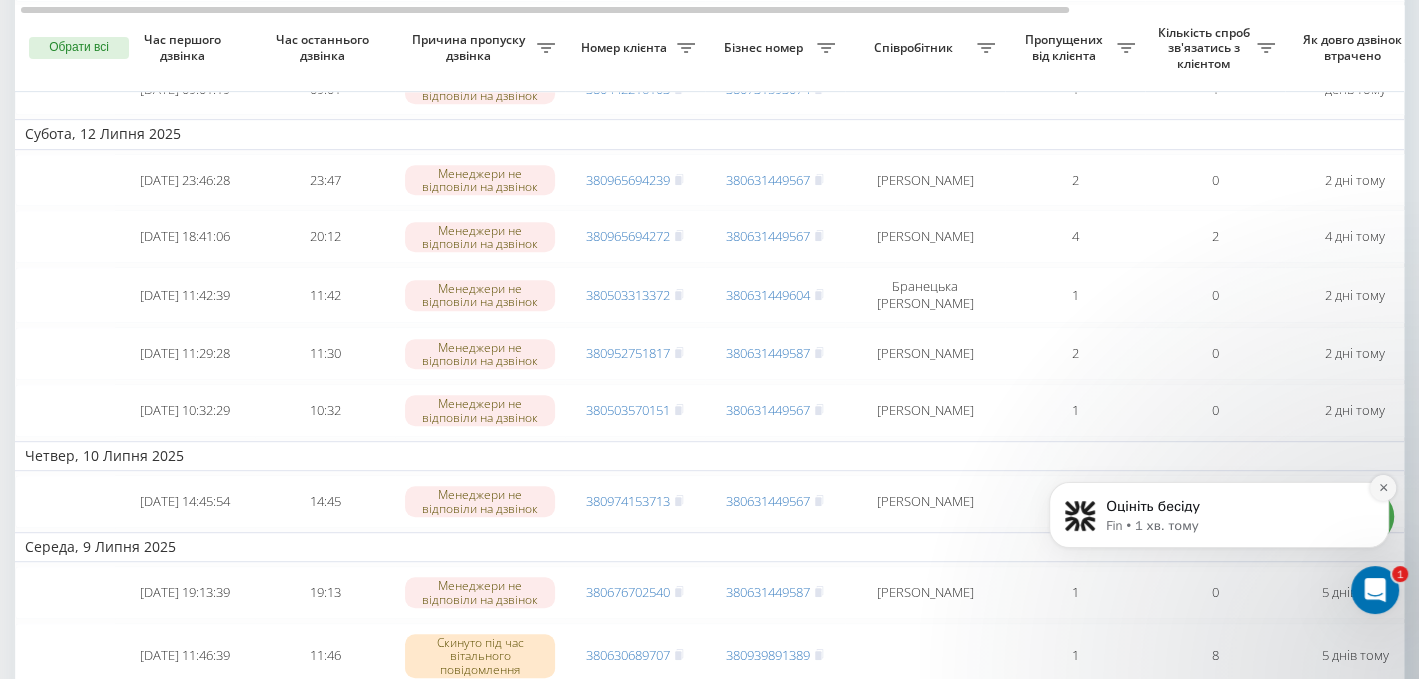 click 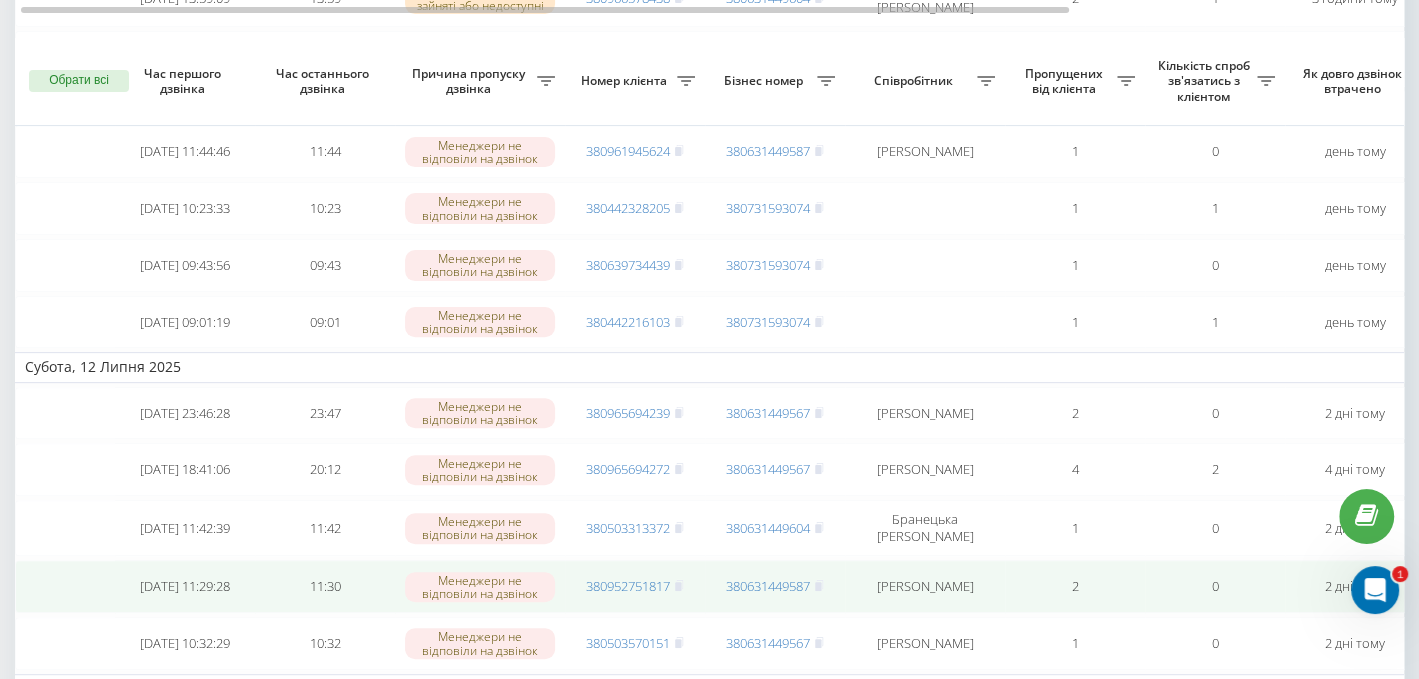 scroll, scrollTop: 399, scrollLeft: 0, axis: vertical 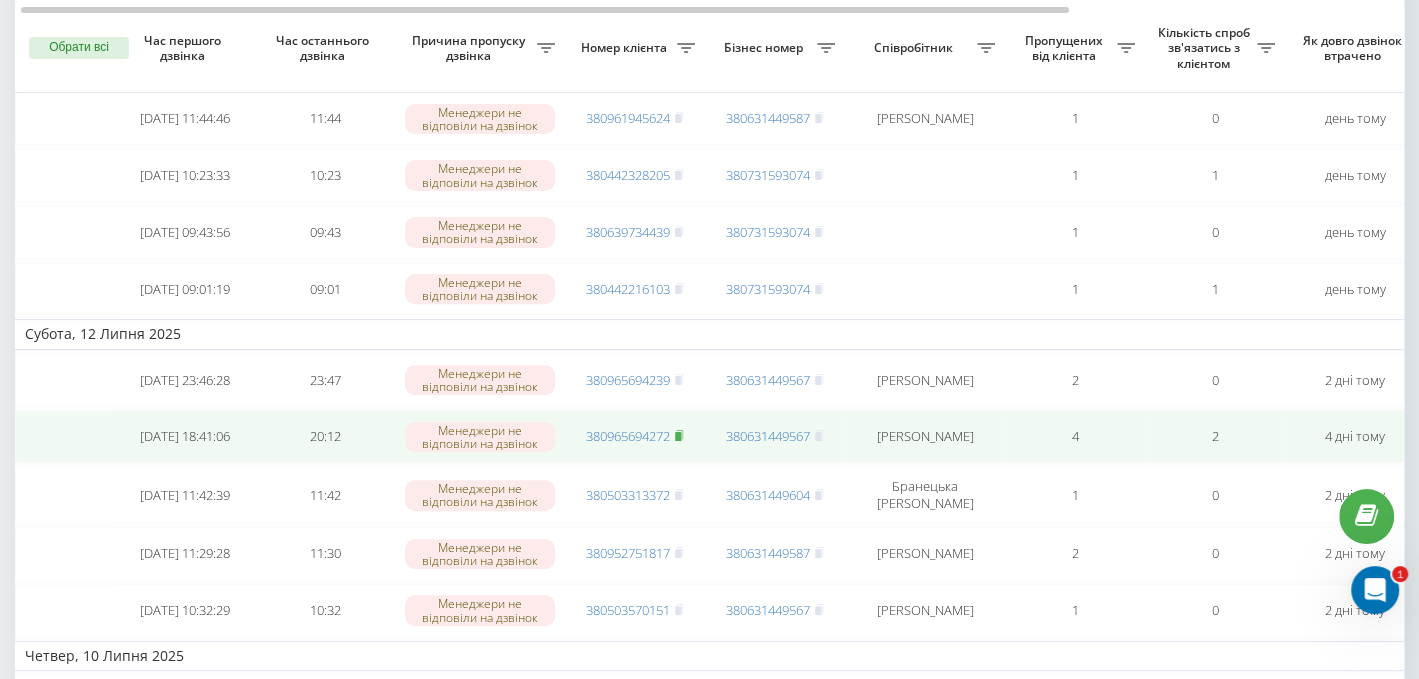 click 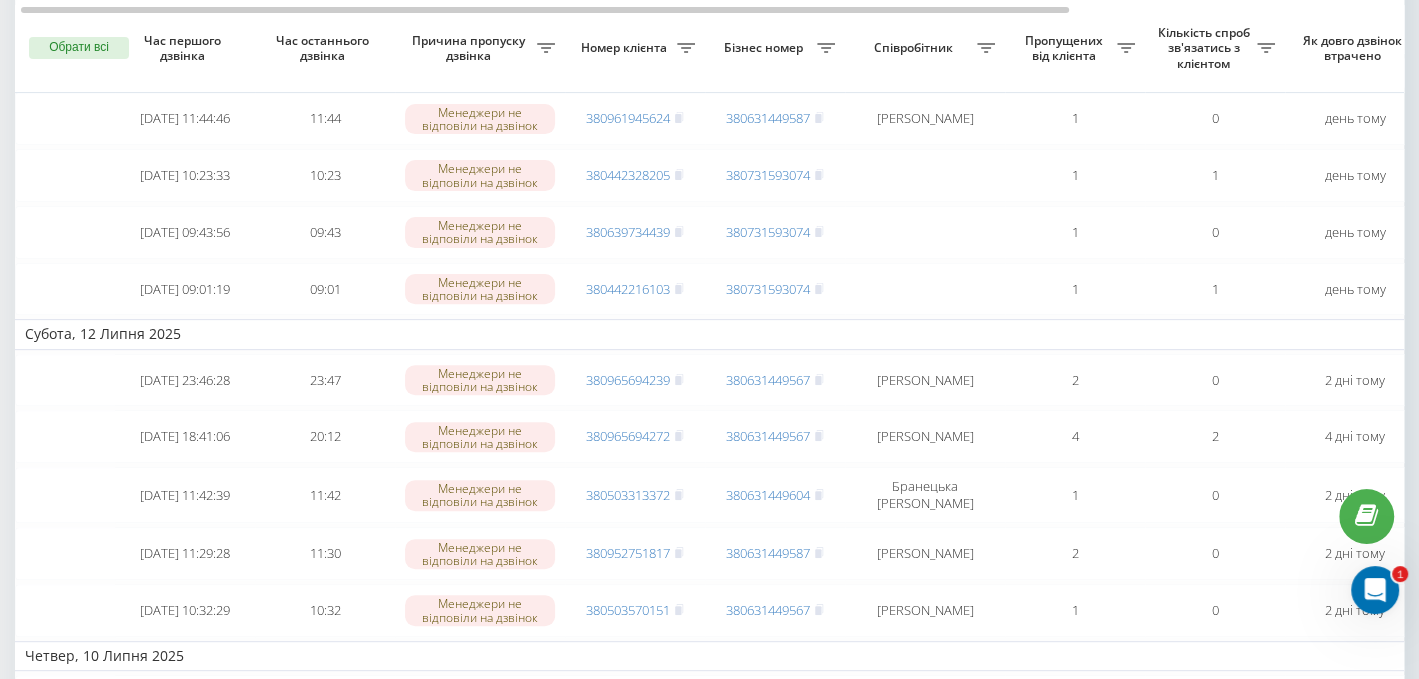 click on "Субота, 12 Липня 2025" at bounding box center [935, 334] 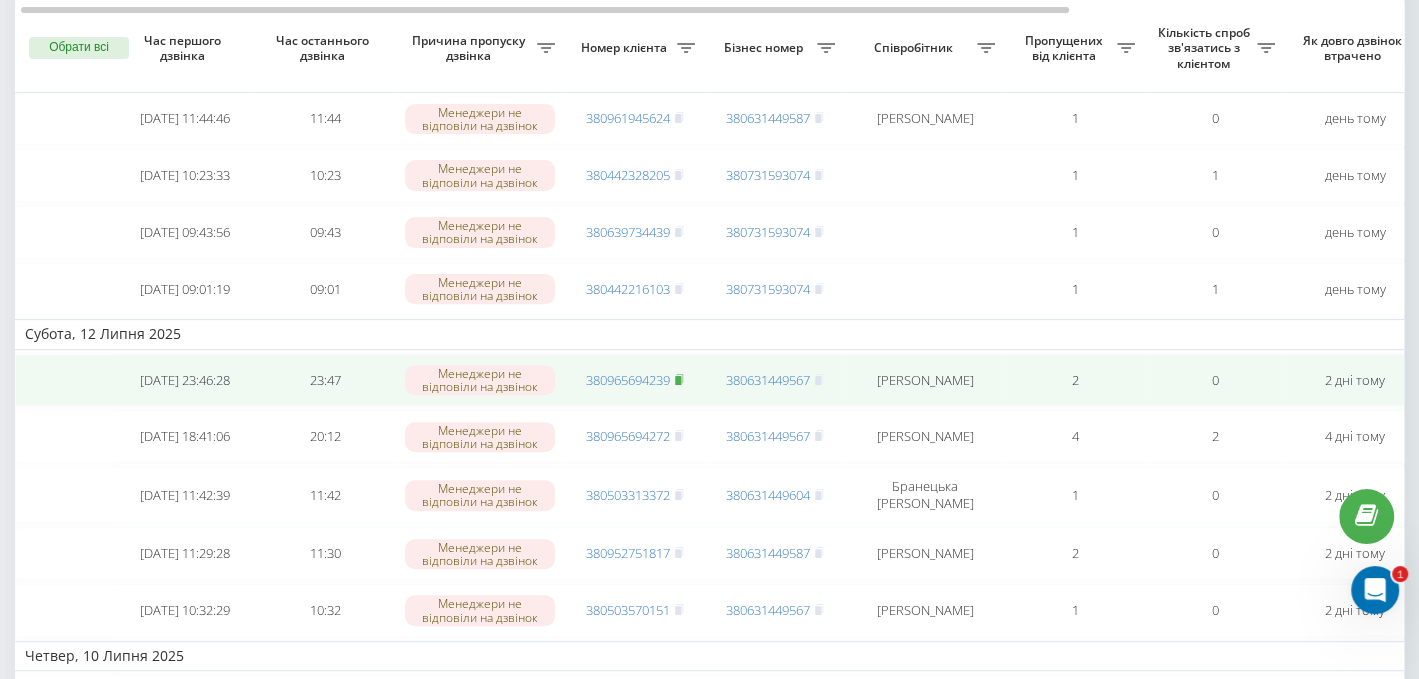 click 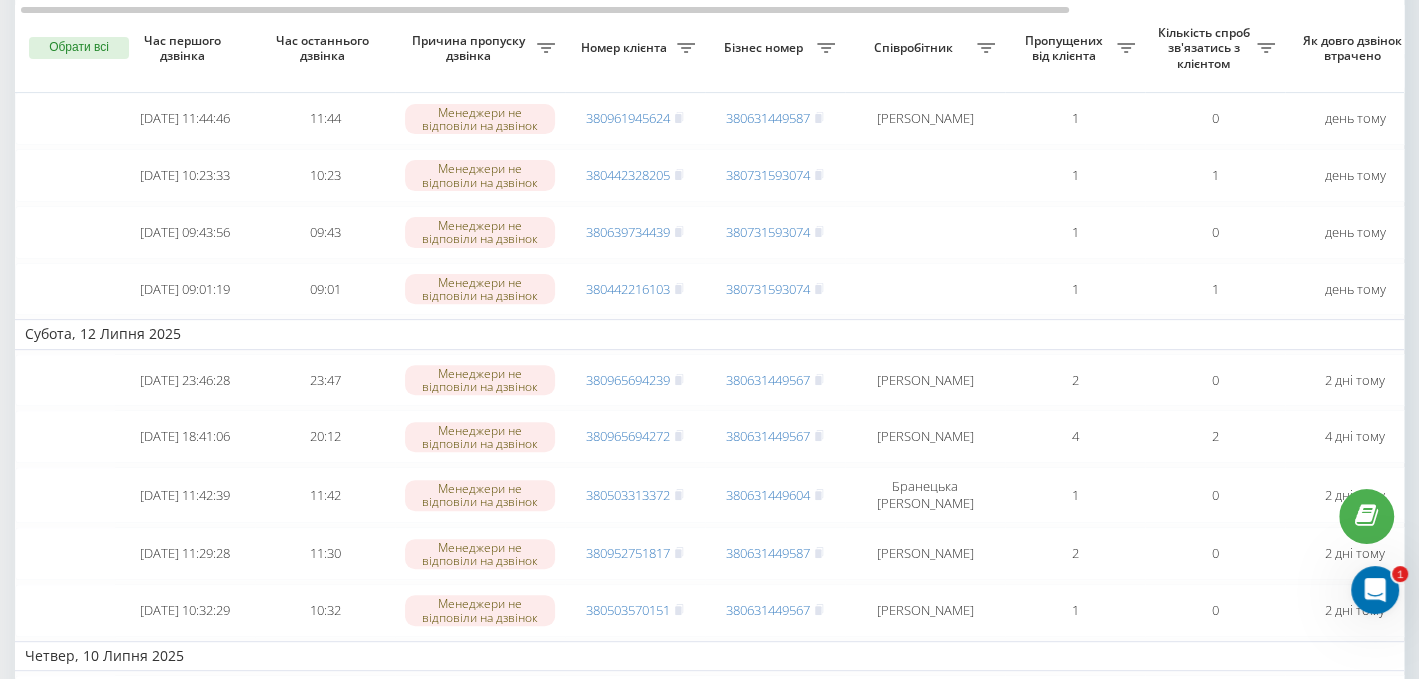 click on "Субота, 12 Липня 2025" at bounding box center [935, 334] 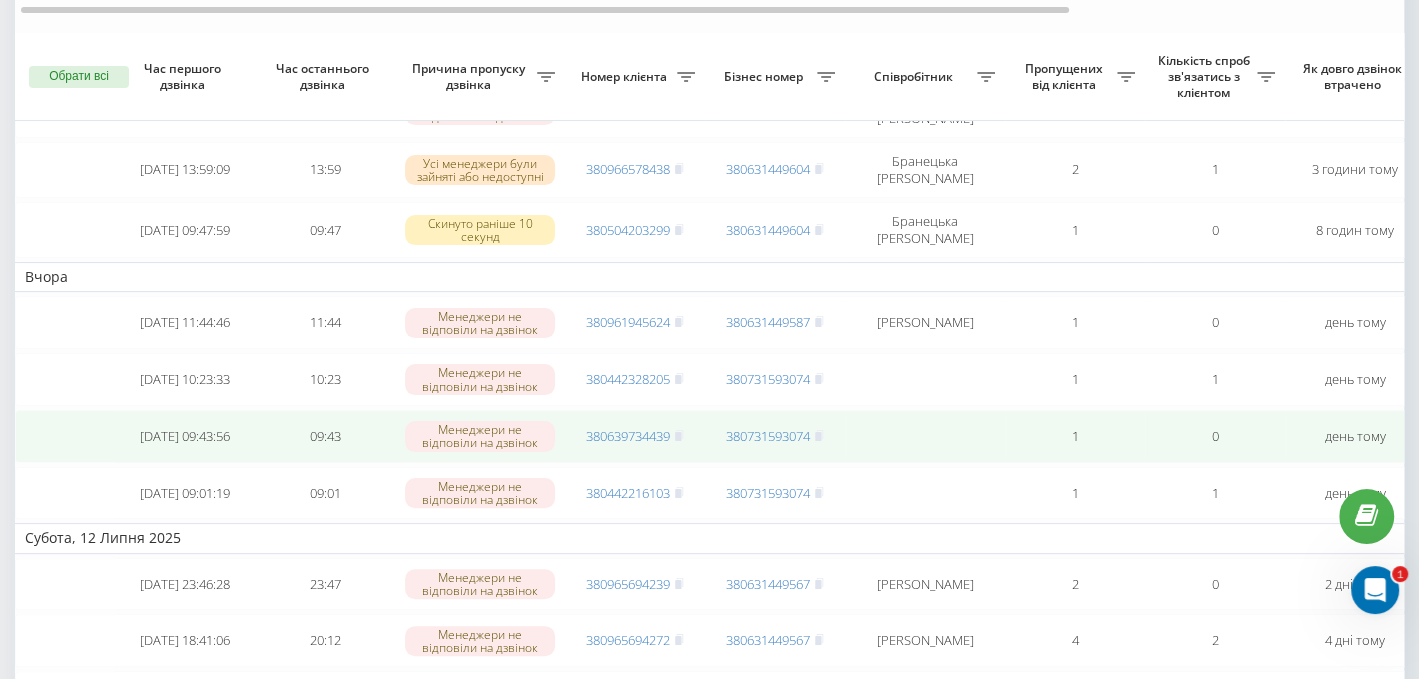scroll, scrollTop: 157, scrollLeft: 0, axis: vertical 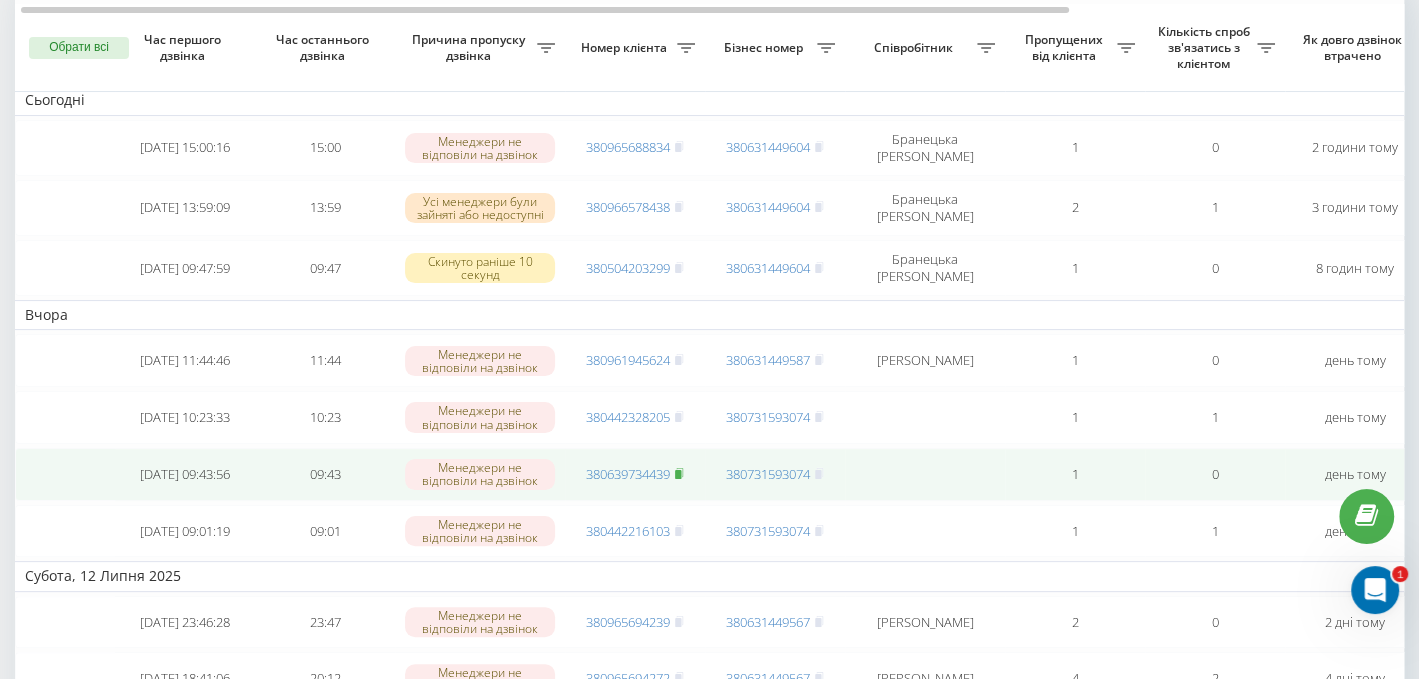 click 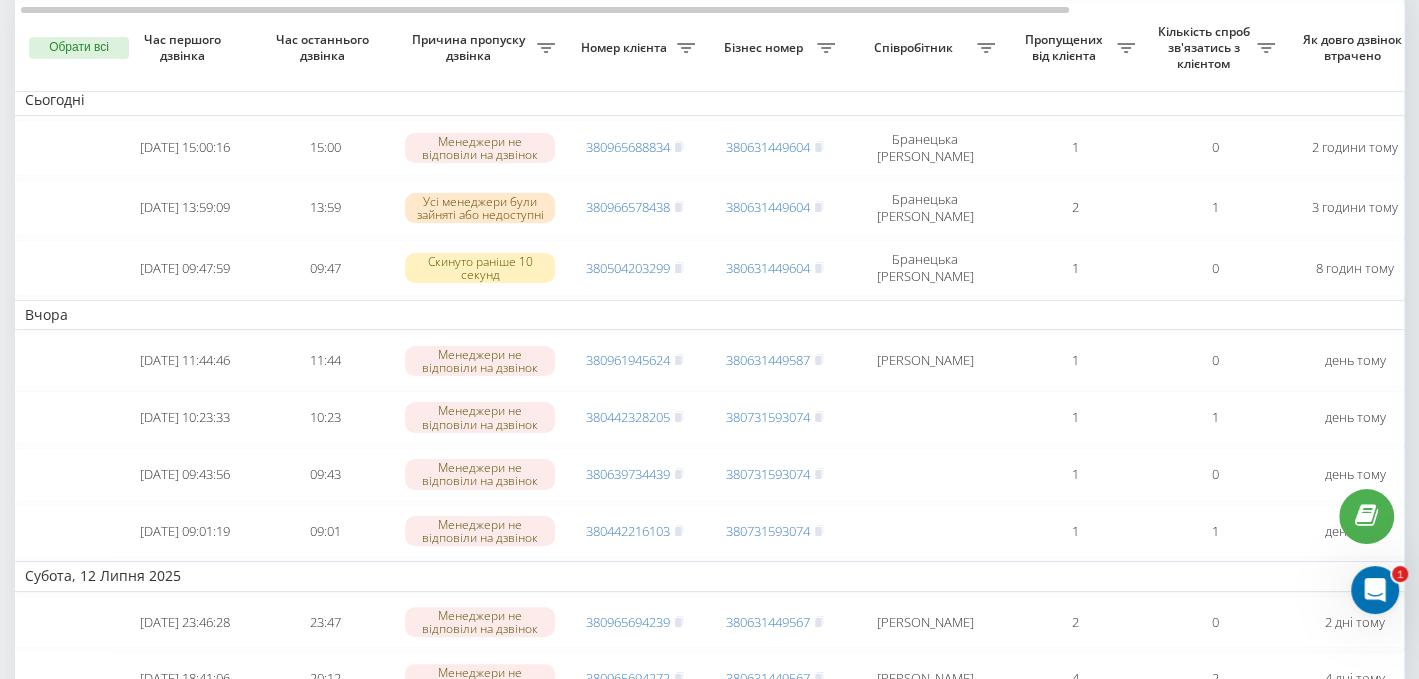 click on "Вчора" at bounding box center (935, 315) 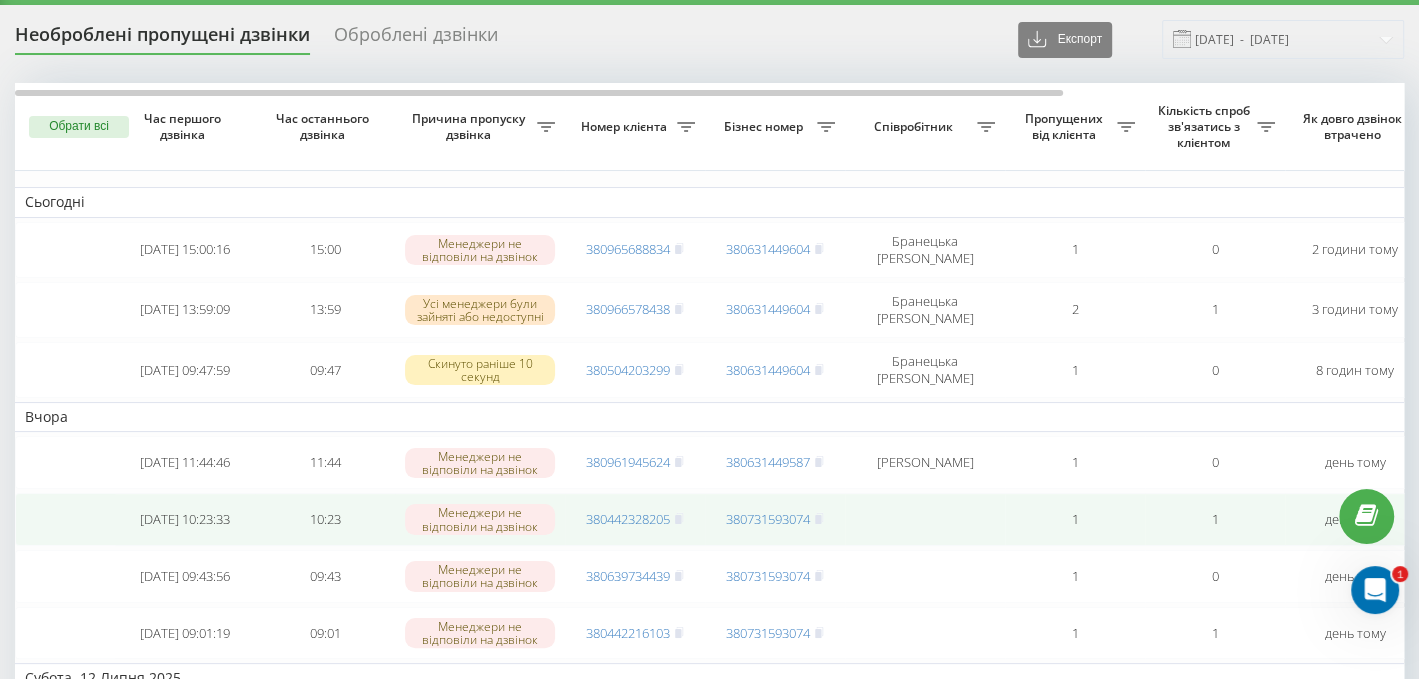 scroll, scrollTop: 99, scrollLeft: 0, axis: vertical 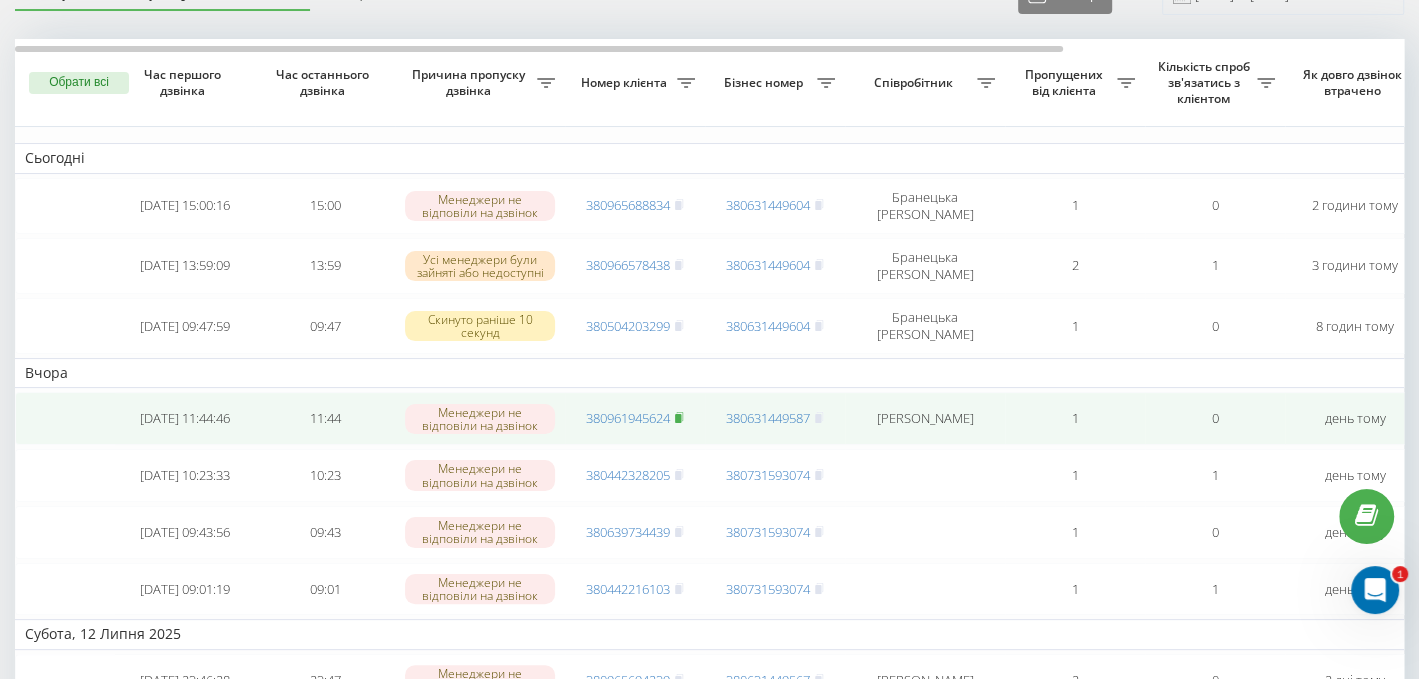 click 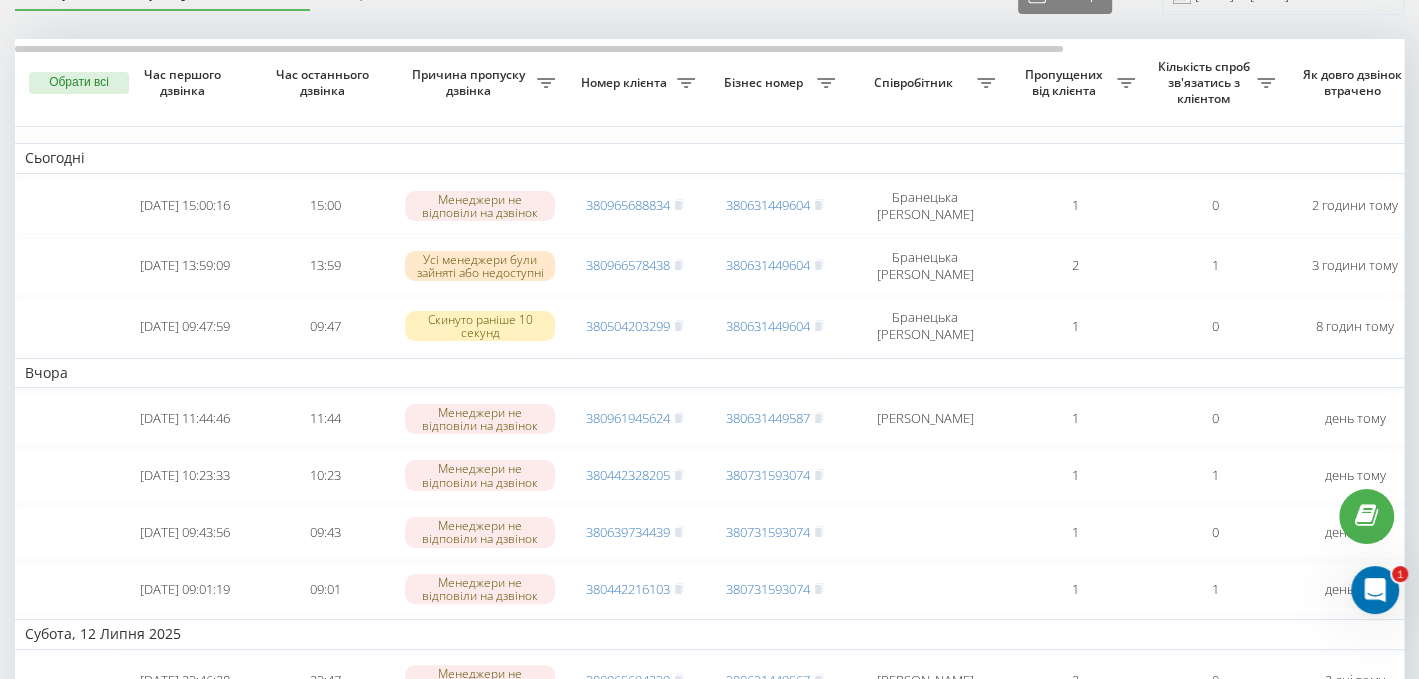click on "Сьогодні" at bounding box center (935, 158) 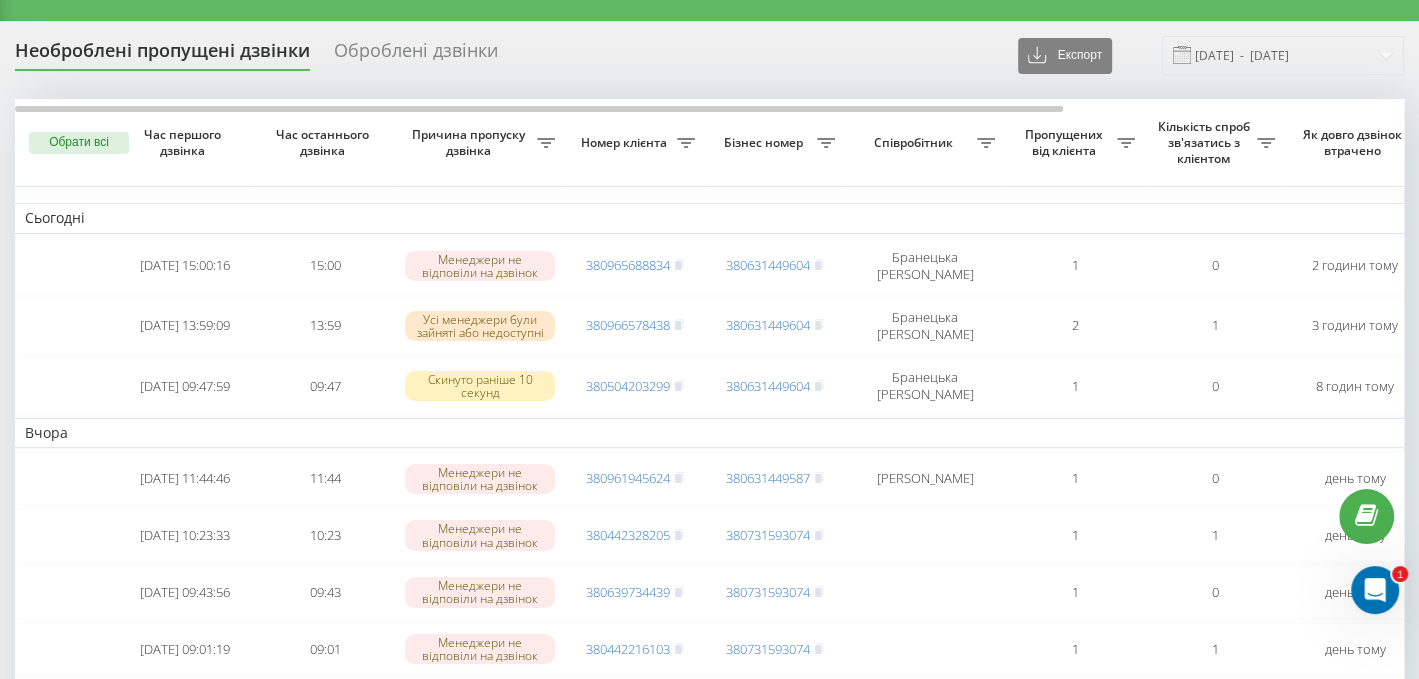 scroll, scrollTop: 0, scrollLeft: 0, axis: both 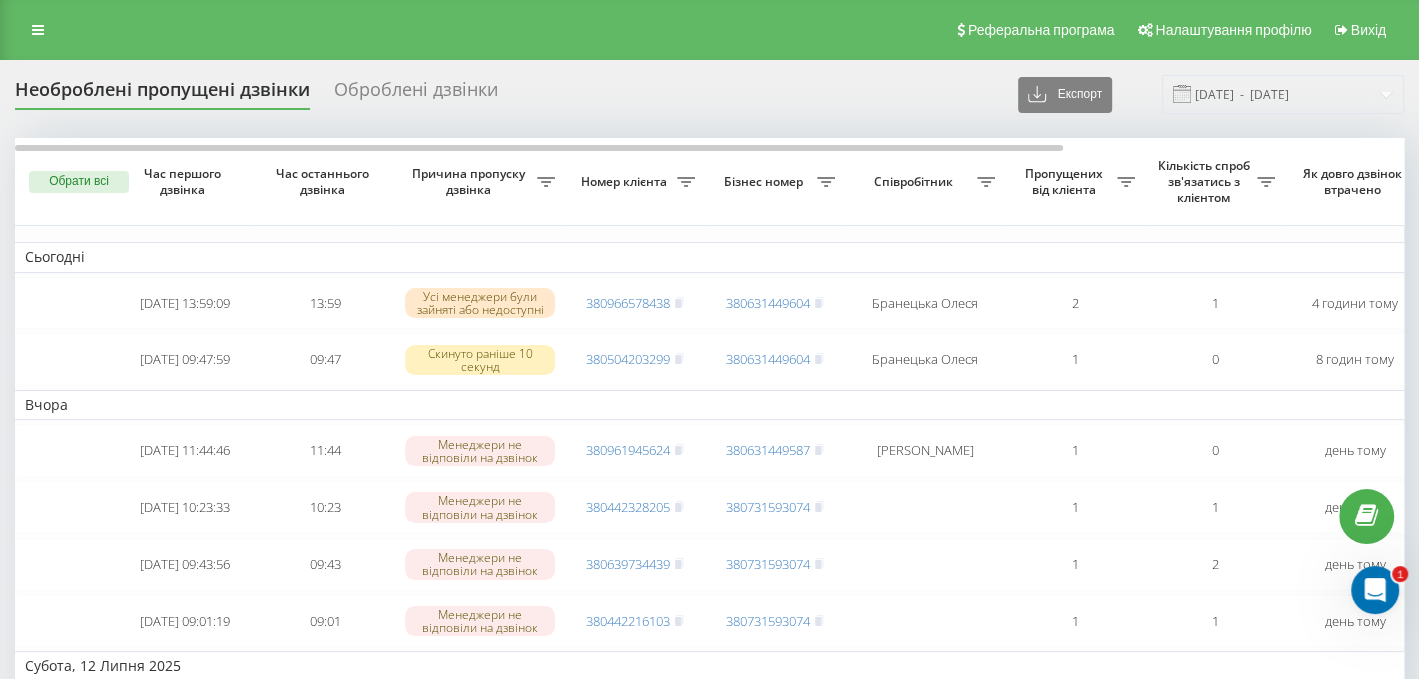 drag, startPoint x: 710, startPoint y: 115, endPoint x: 688, endPoint y: 121, distance: 22.803509 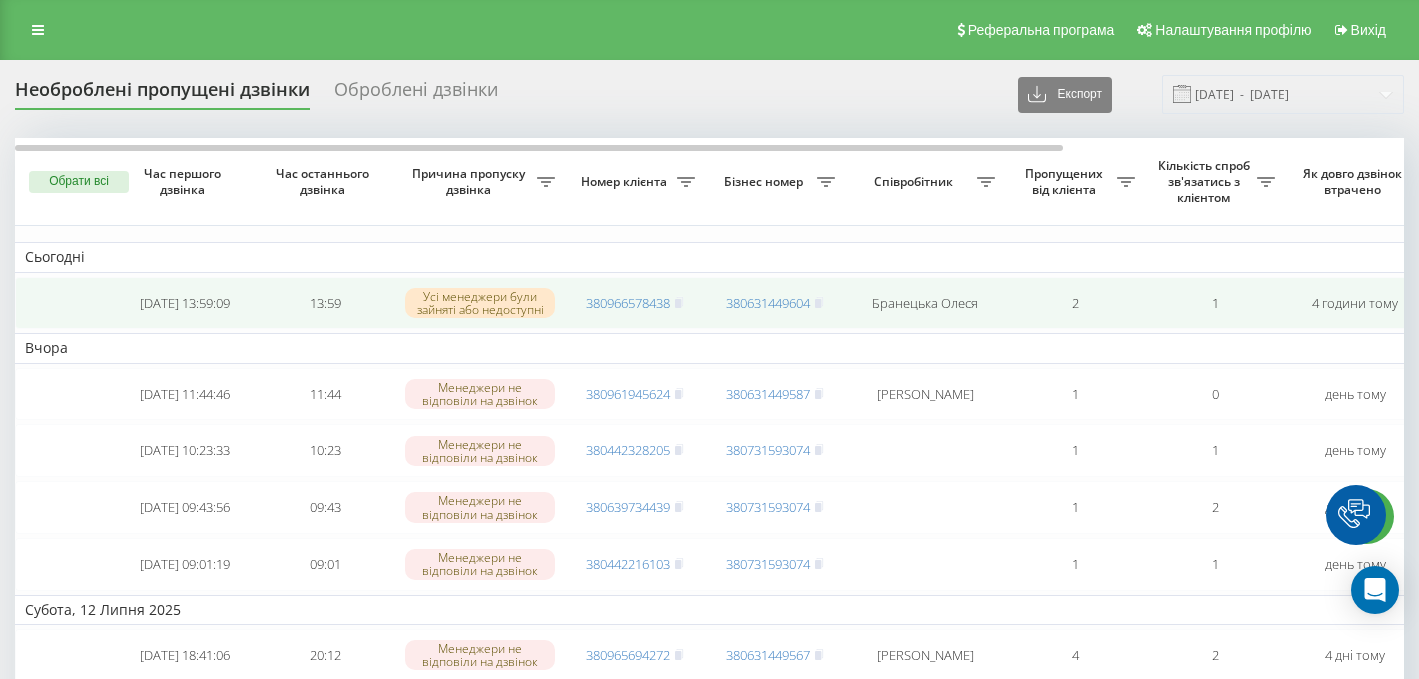 scroll, scrollTop: 0, scrollLeft: 0, axis: both 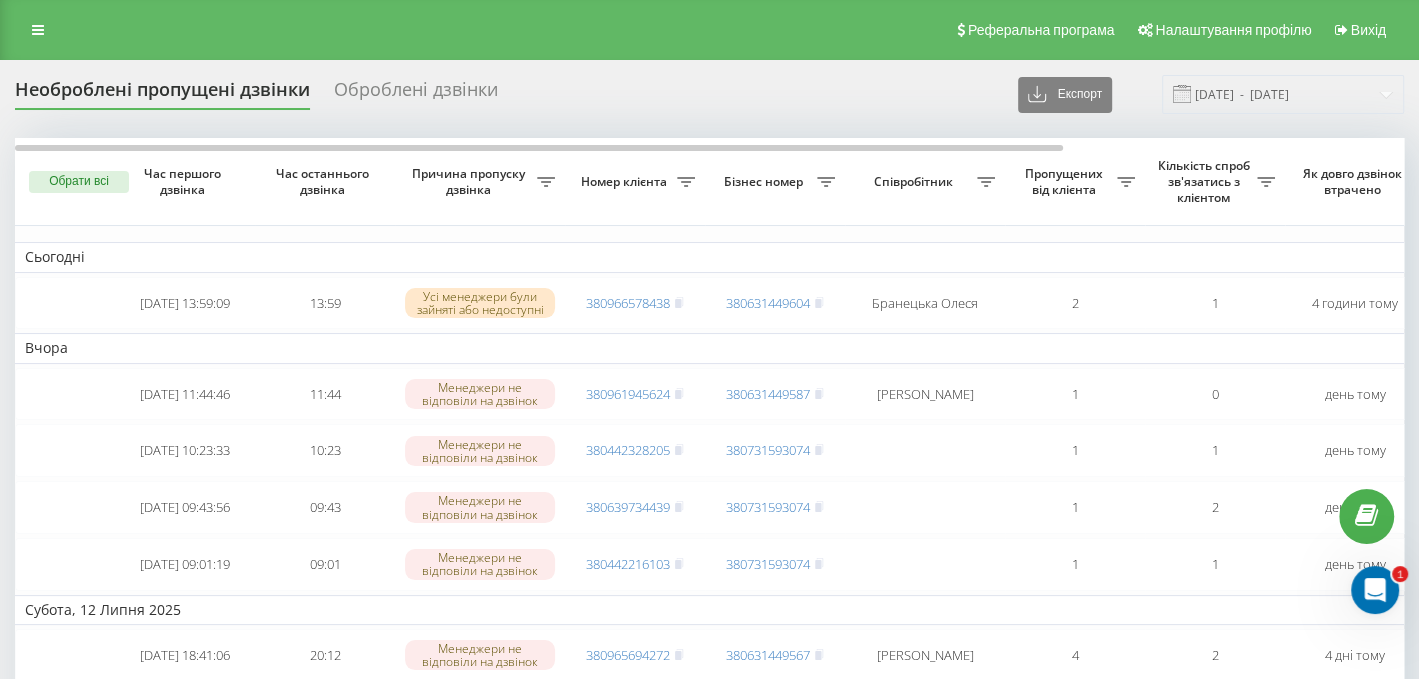 click on "Реферальна програма Налаштування профілю Вихід" at bounding box center [709, 30] 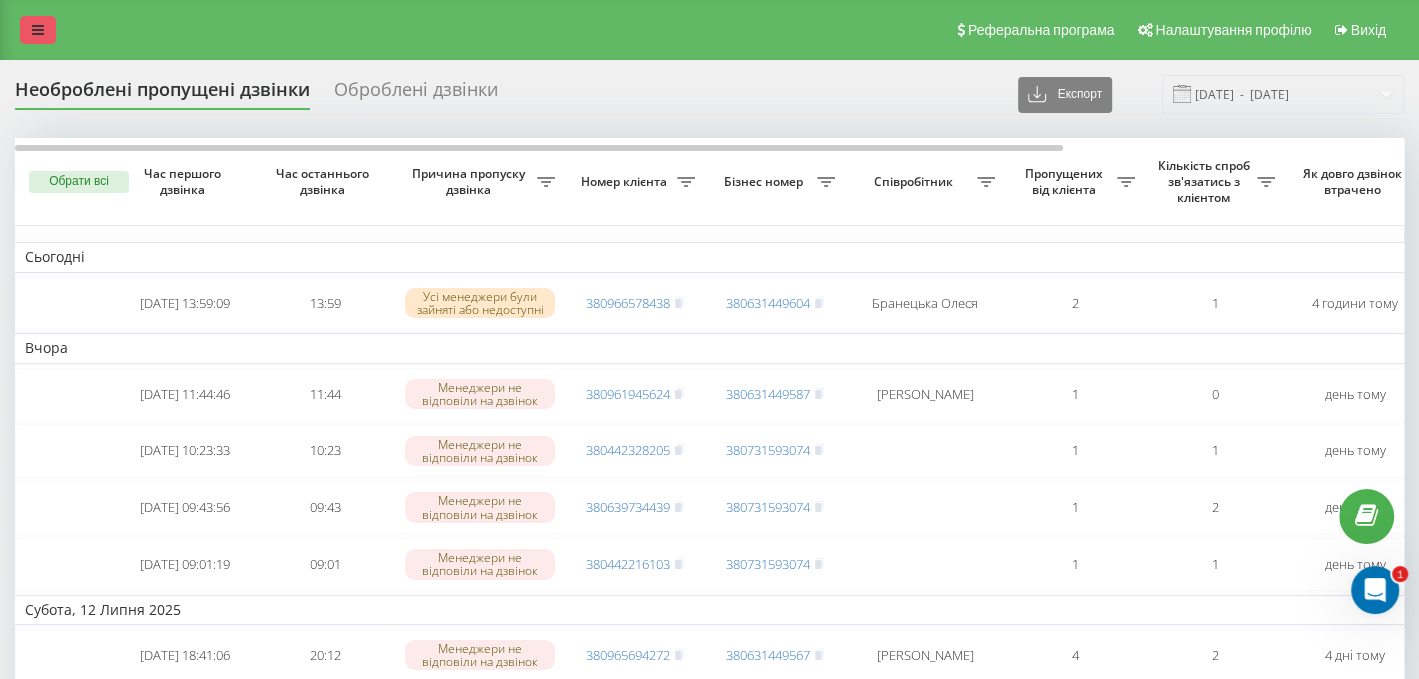 click at bounding box center [38, 30] 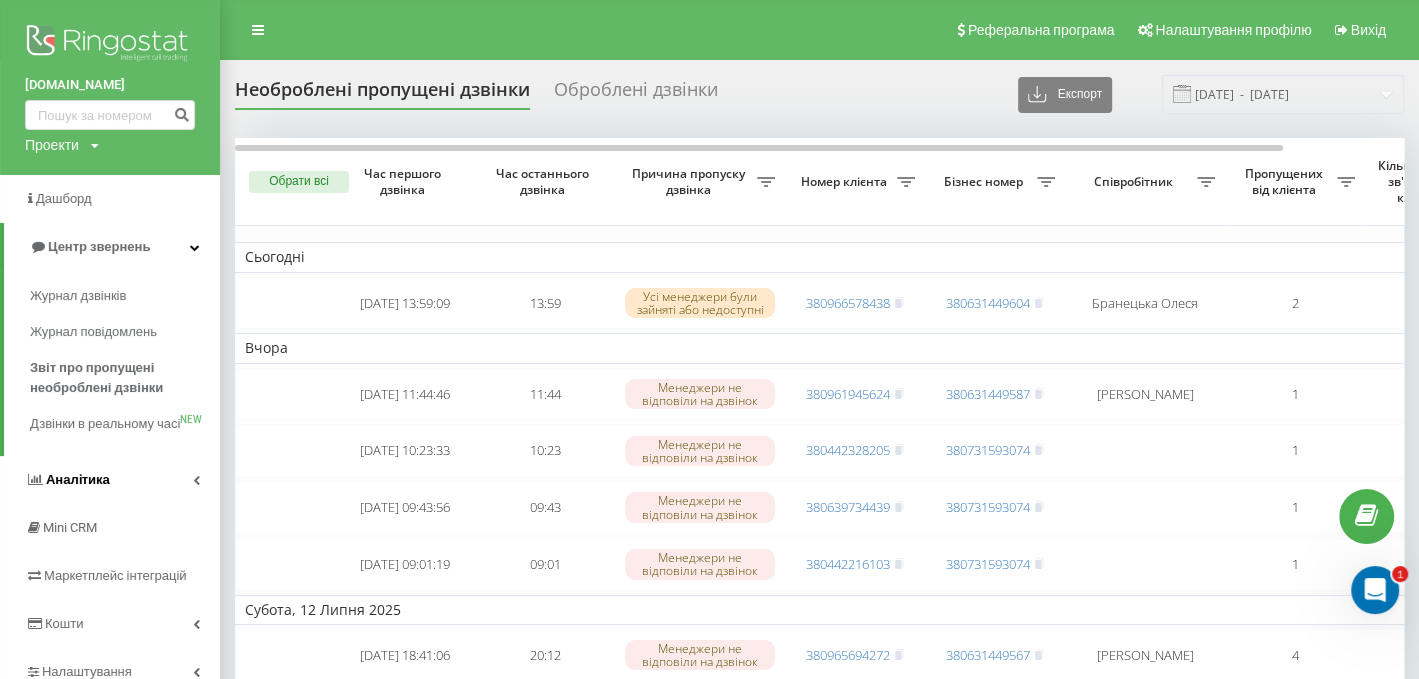 click on "Аналiтика" at bounding box center [110, 480] 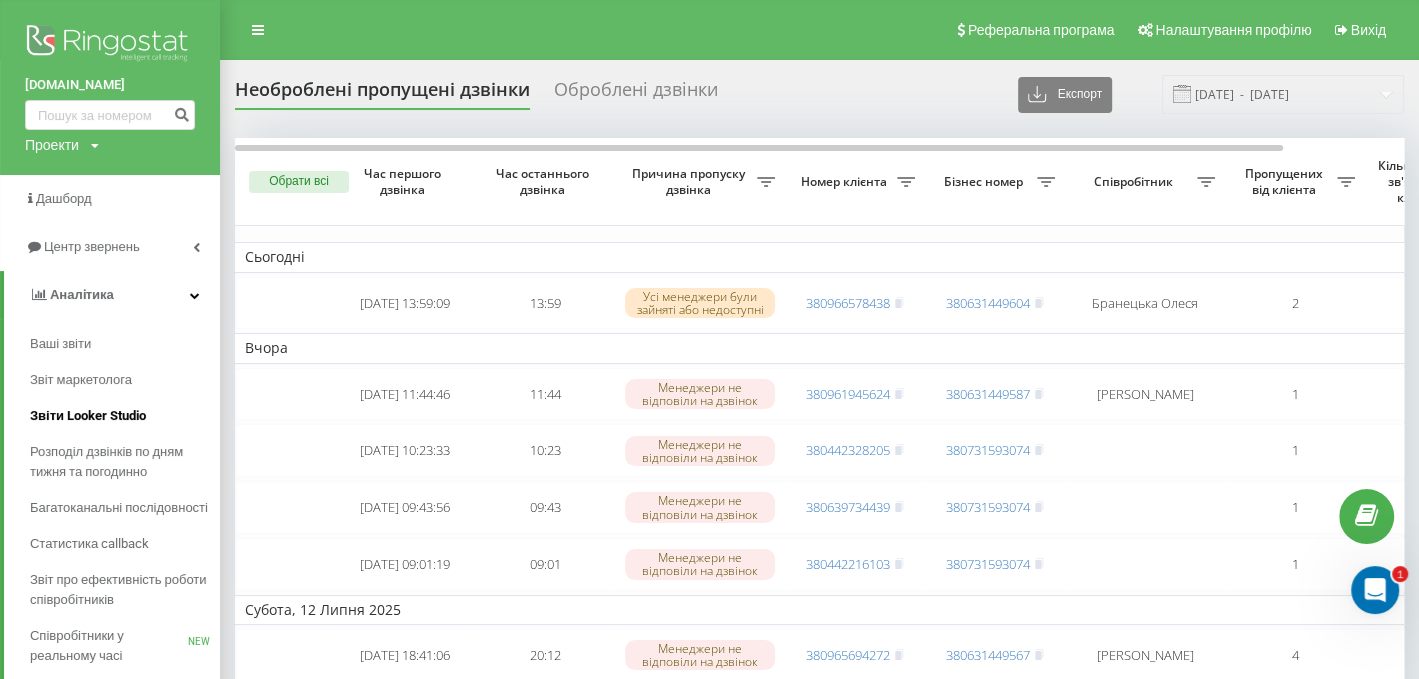 click on "Звіти Looker Studio" at bounding box center (88, 416) 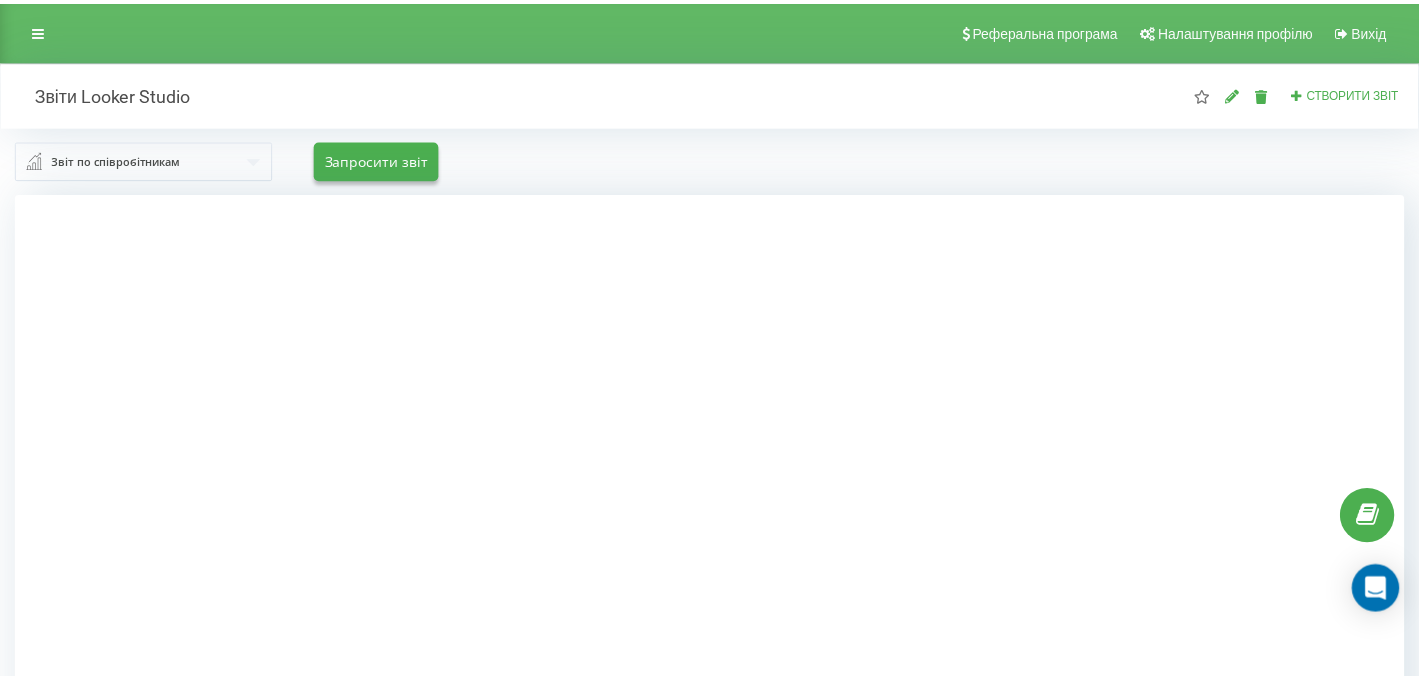 scroll, scrollTop: 0, scrollLeft: 0, axis: both 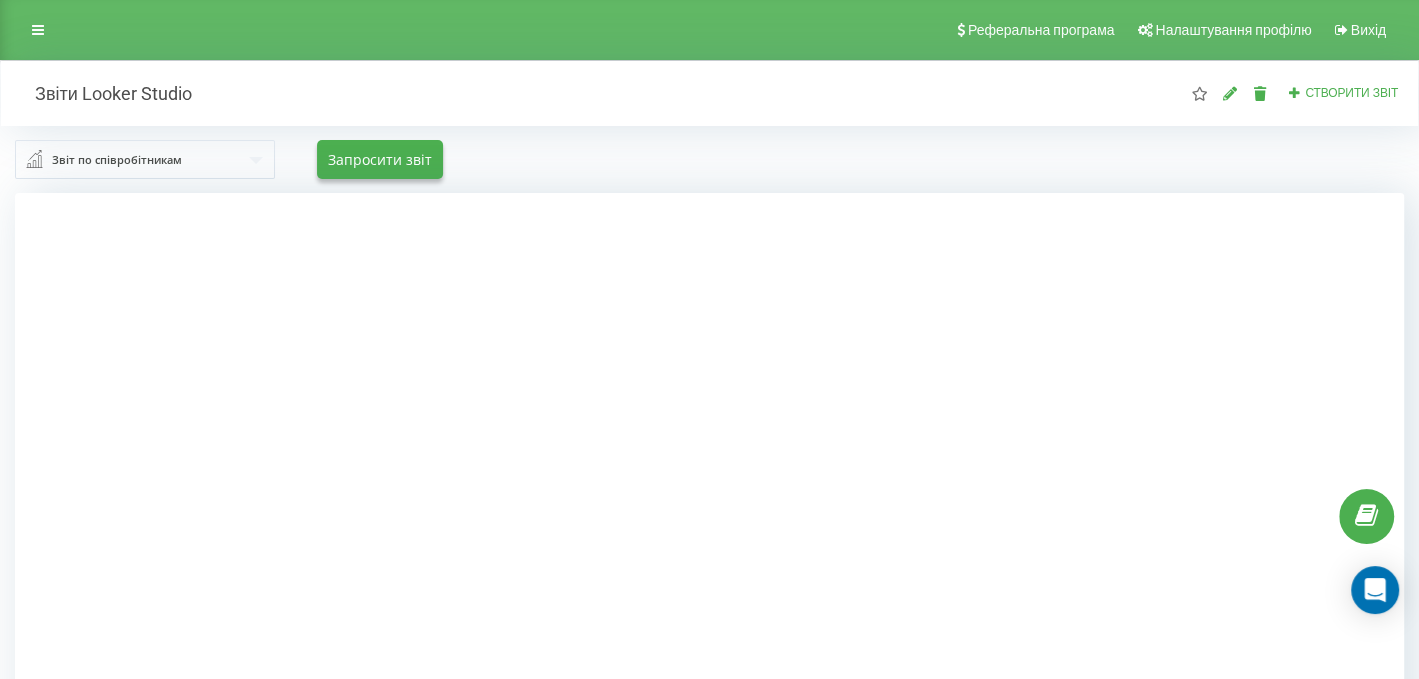 click at bounding box center (146, 159) 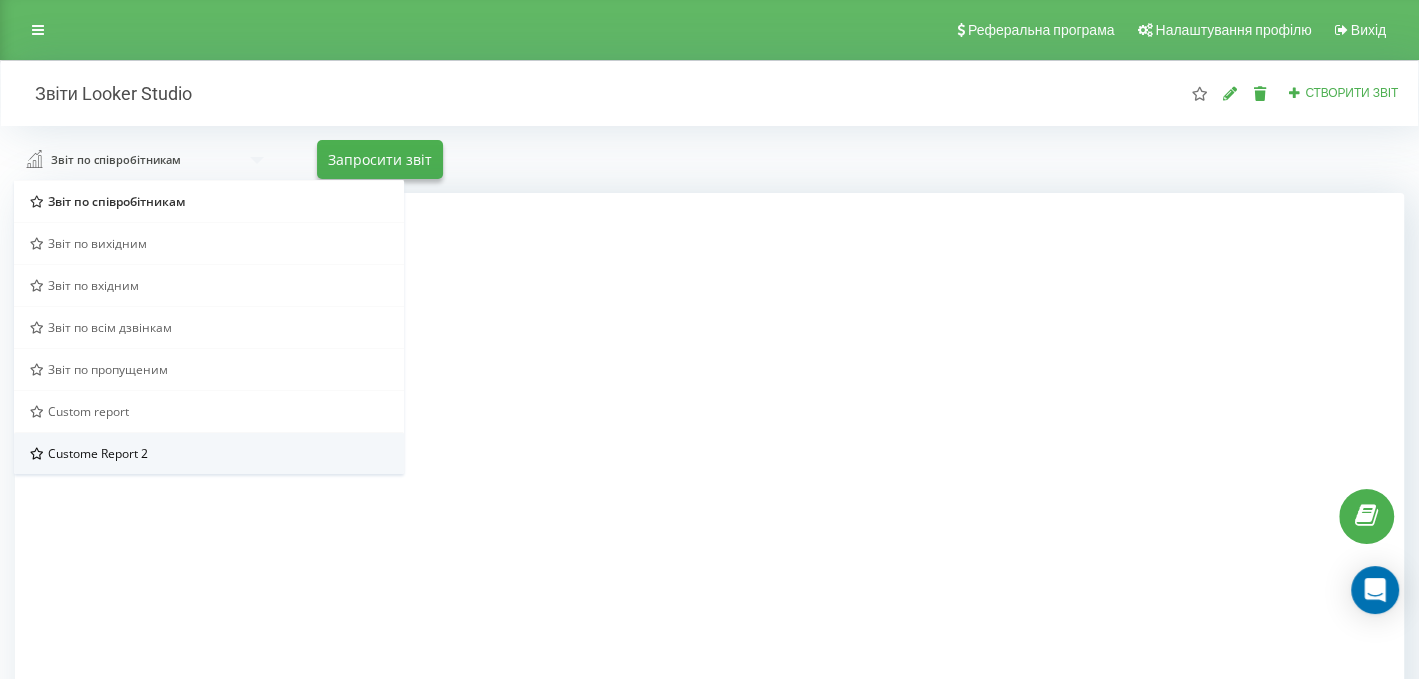 click on "Custome Report 2" at bounding box center (98, 453) 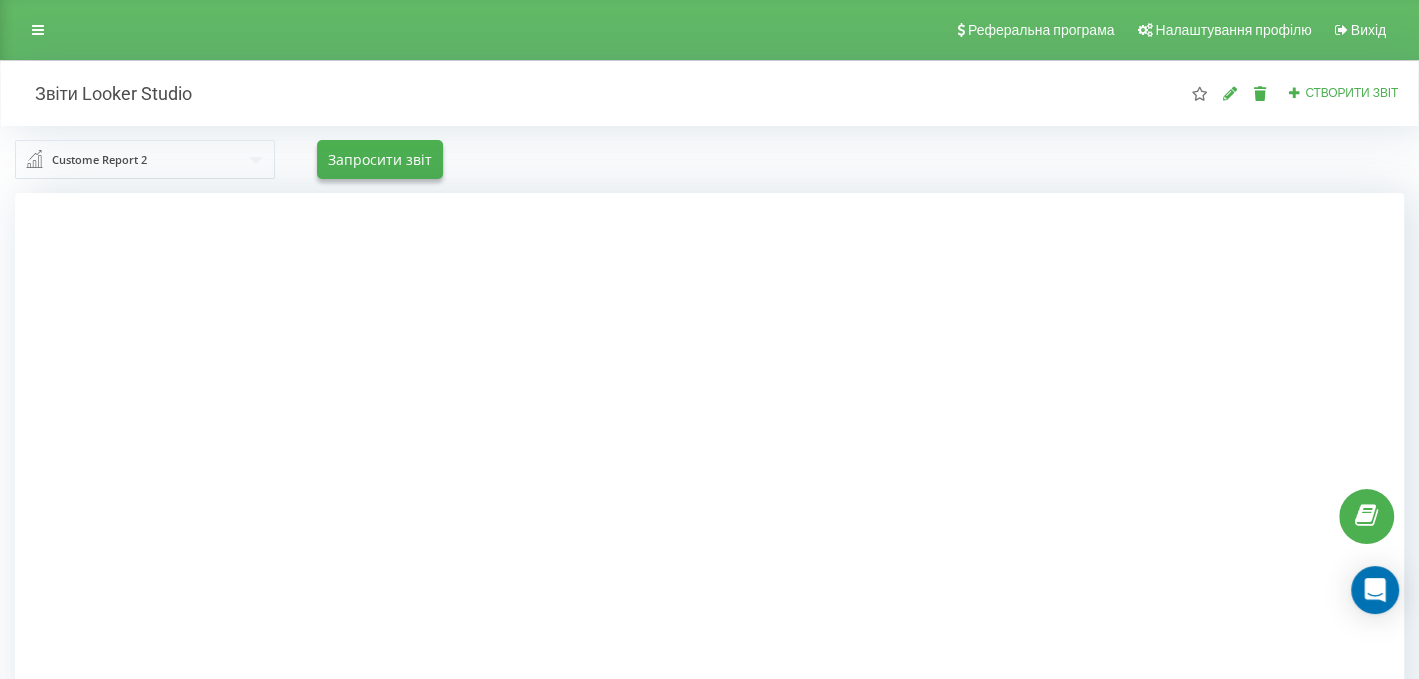 click at bounding box center (709, 532) 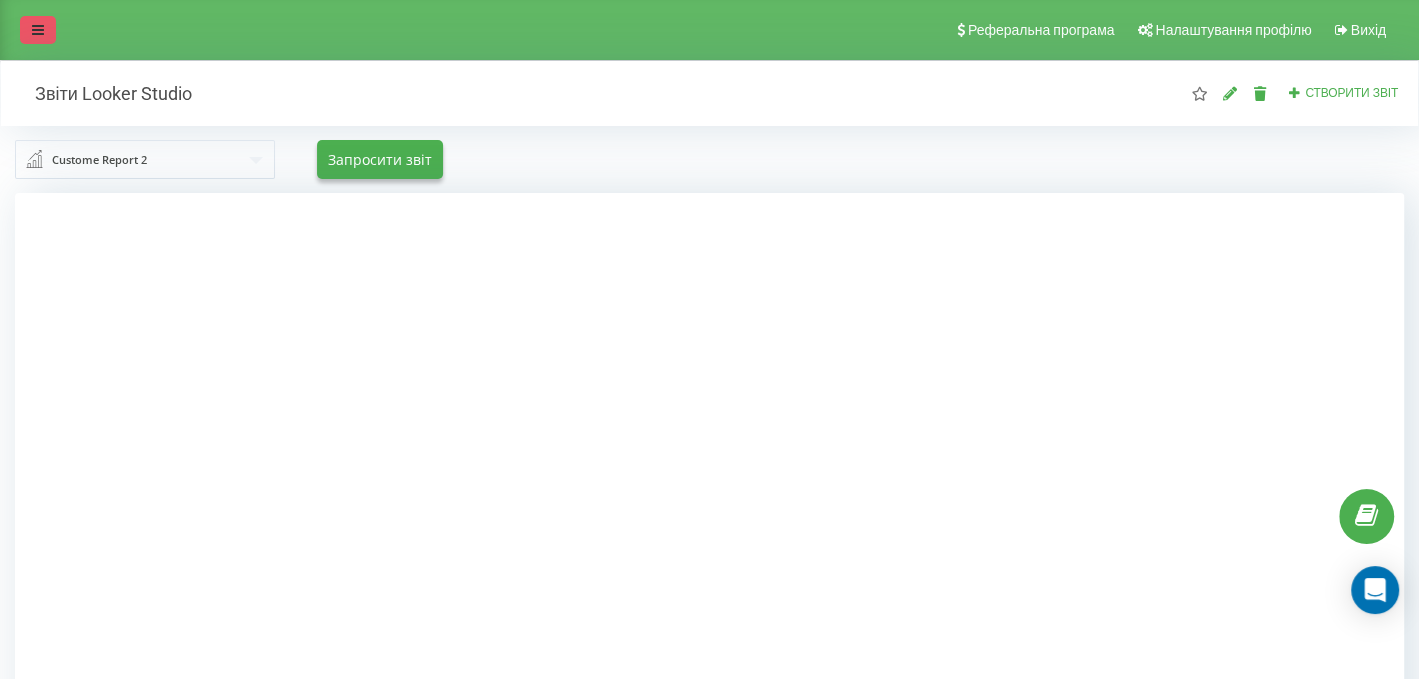 click at bounding box center (38, 30) 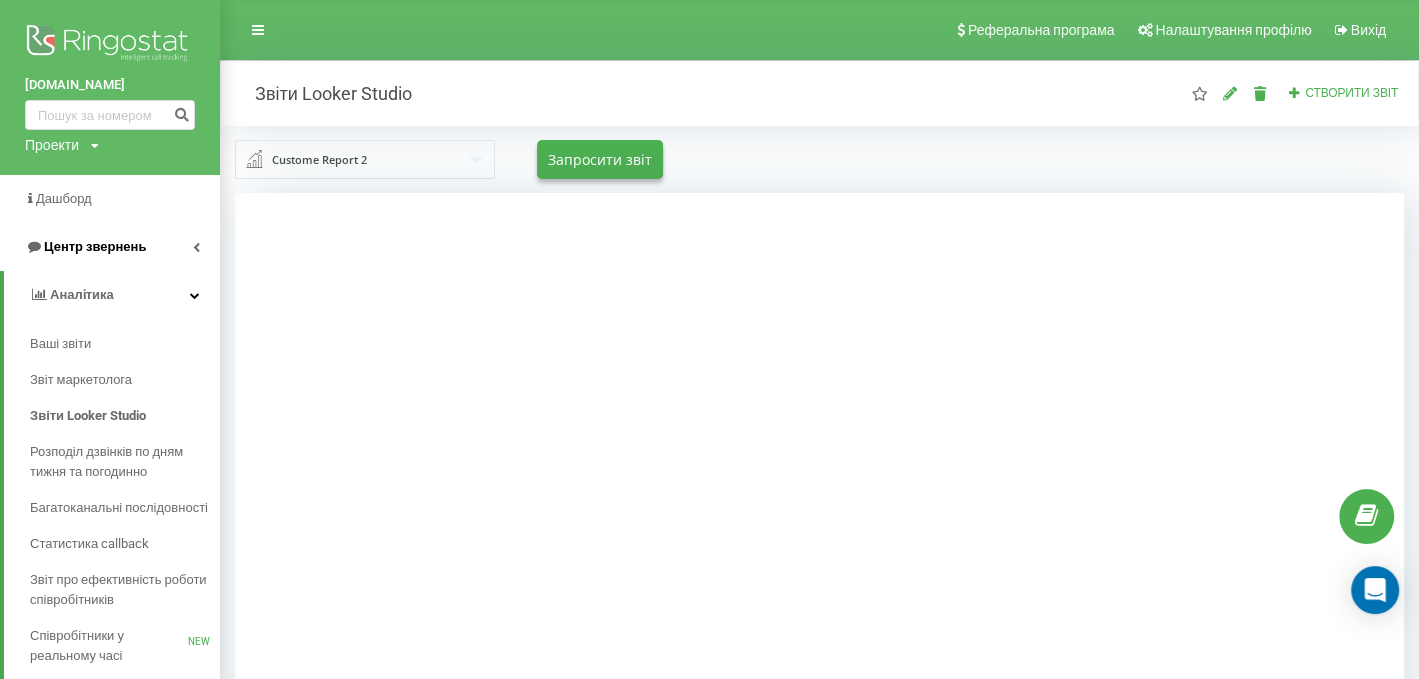 click on "Центр звернень" at bounding box center (95, 246) 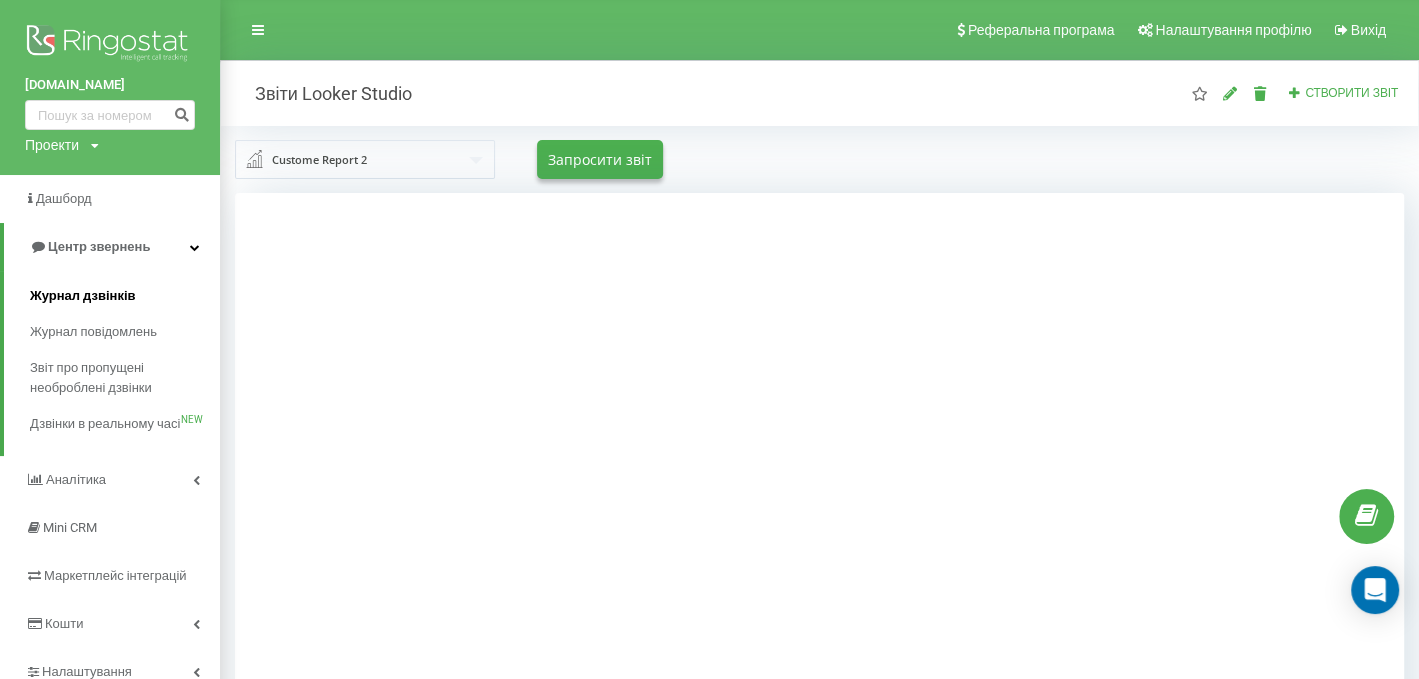 click on "Журнал дзвінків" at bounding box center (83, 296) 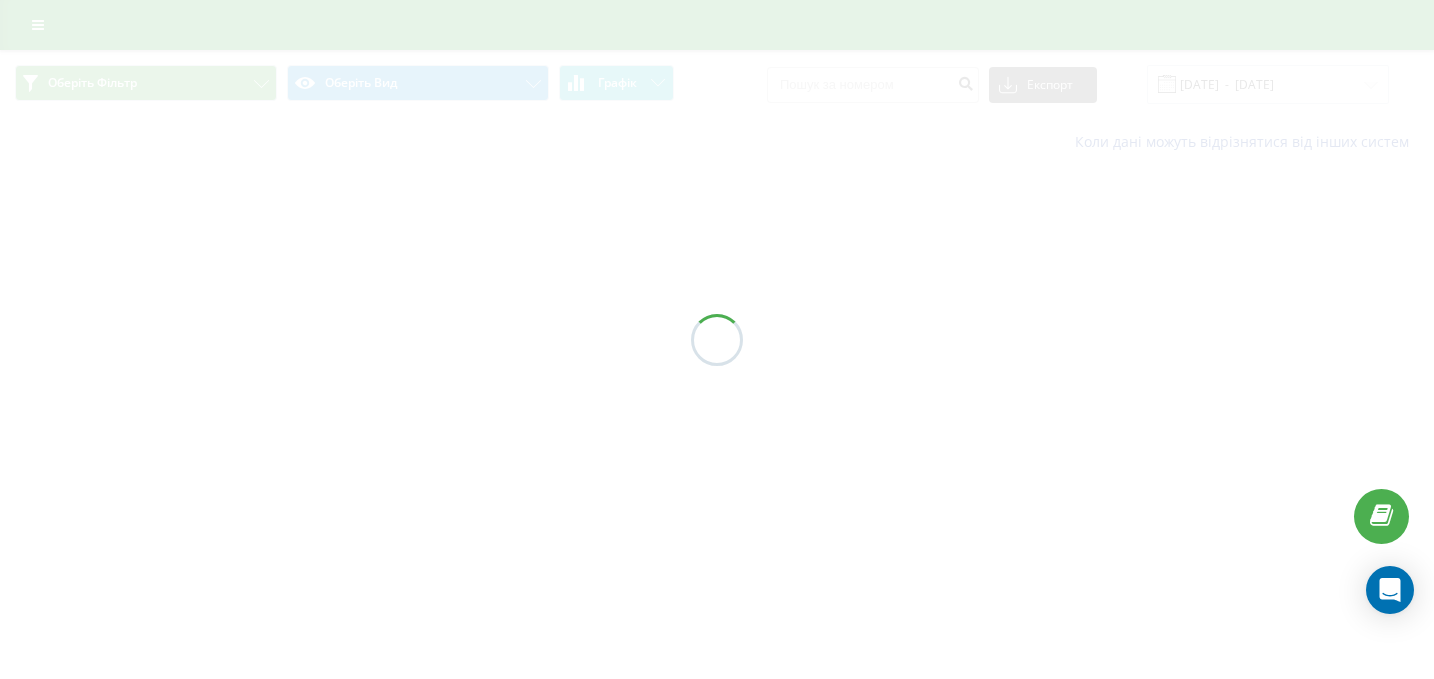 scroll, scrollTop: 0, scrollLeft: 0, axis: both 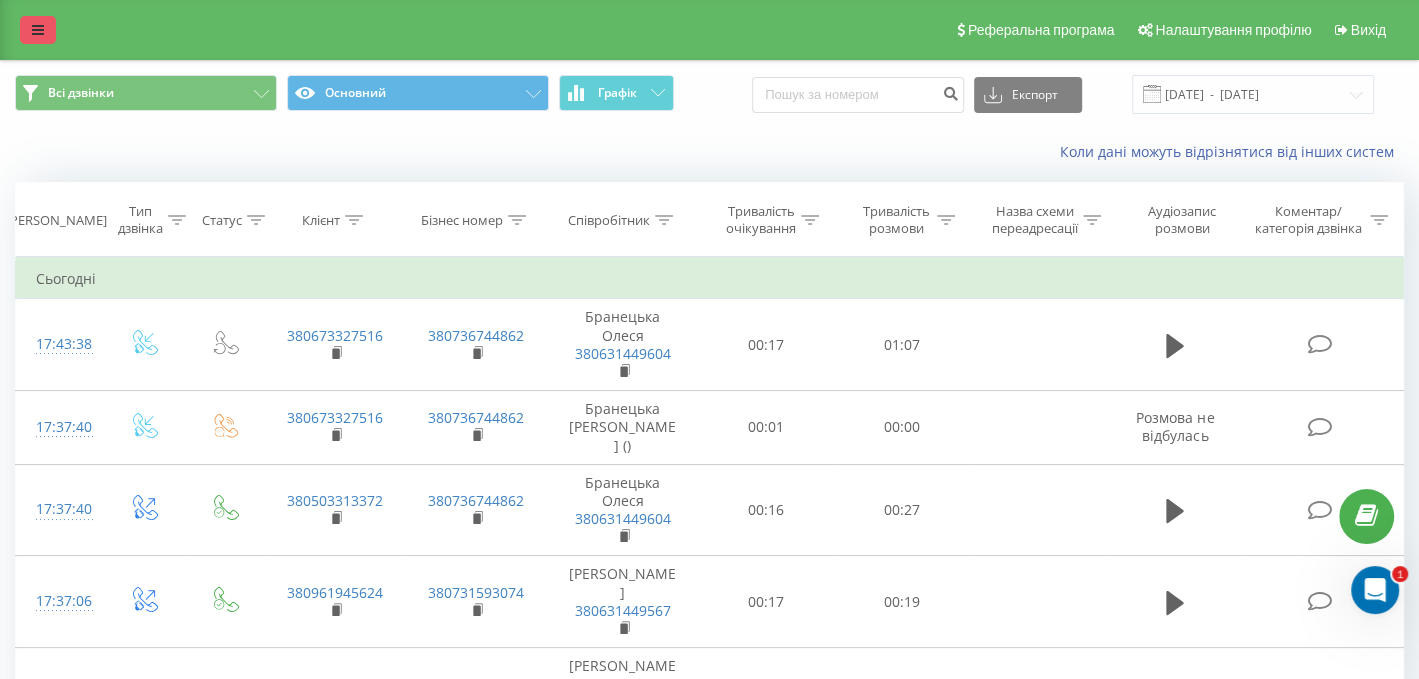 click at bounding box center (38, 30) 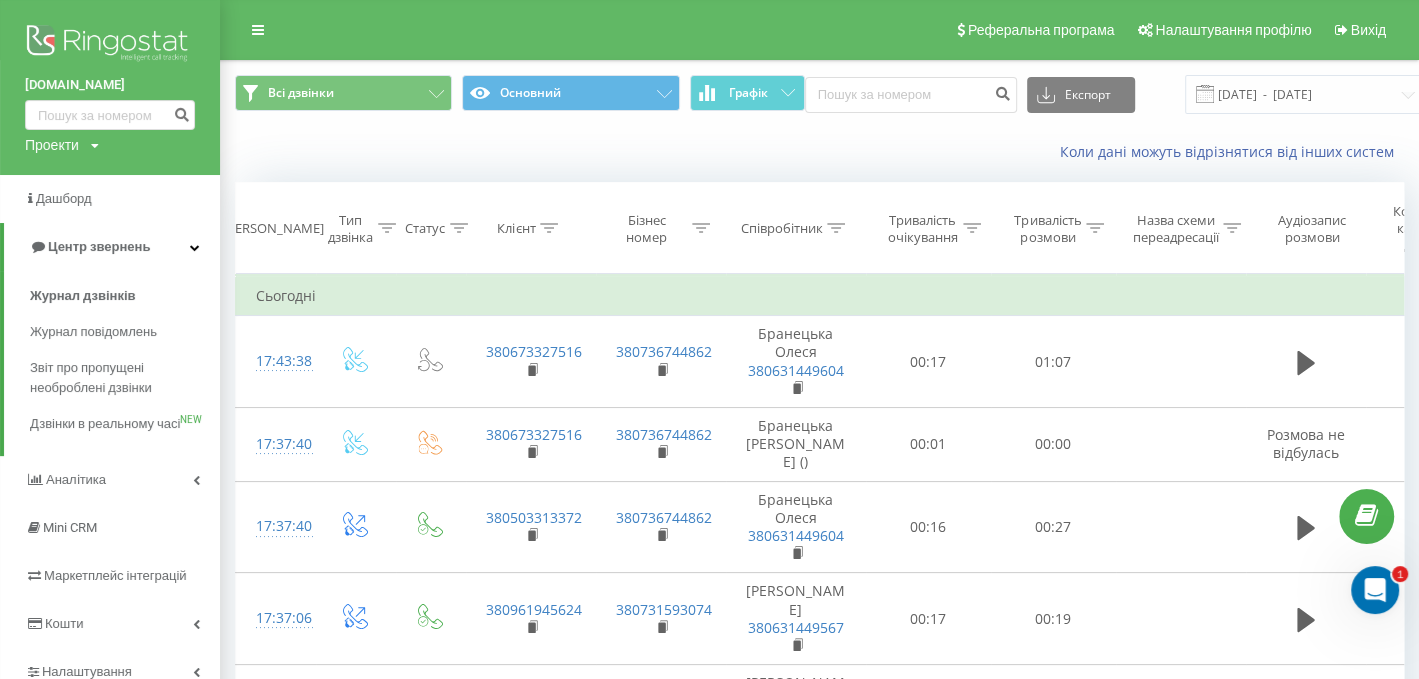 click on "Коли дані можуть відрізнятися вiд інших систем" at bounding box center [1044, 152] 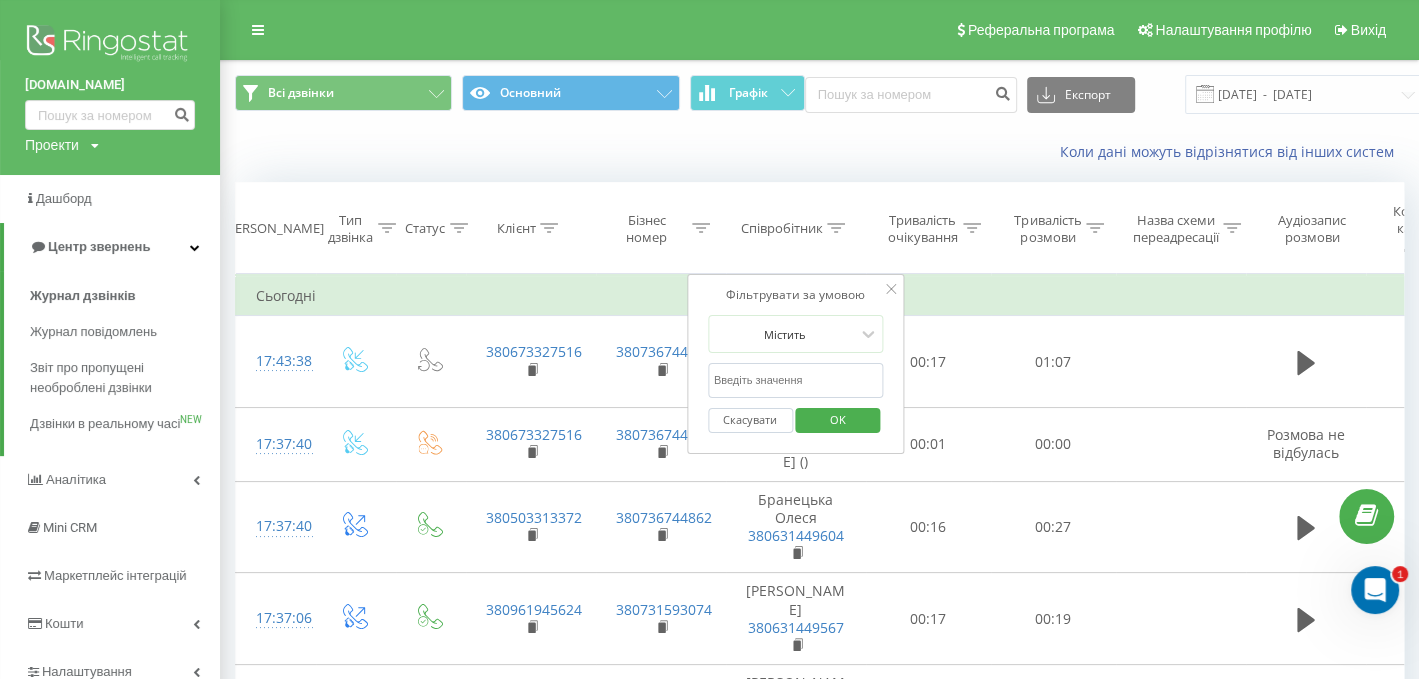click at bounding box center [796, 380] 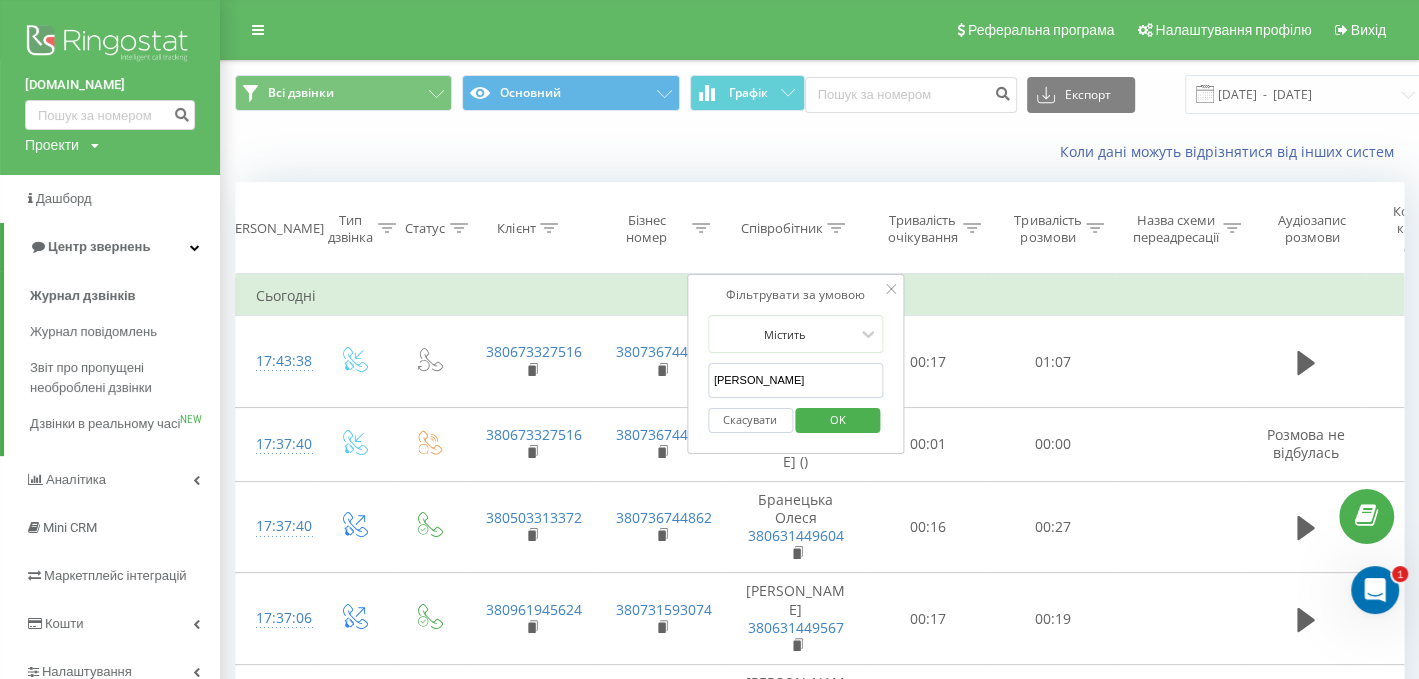 click on "OK" at bounding box center (838, 419) 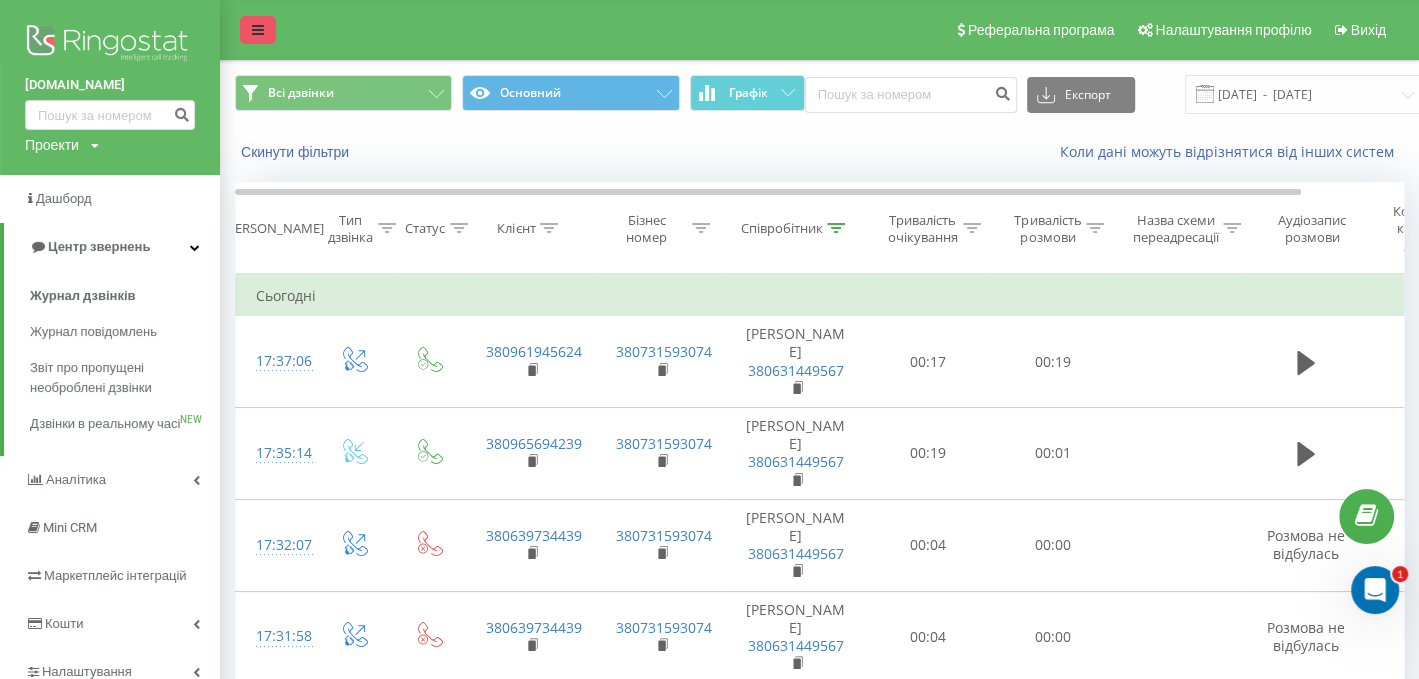 click at bounding box center [258, 30] 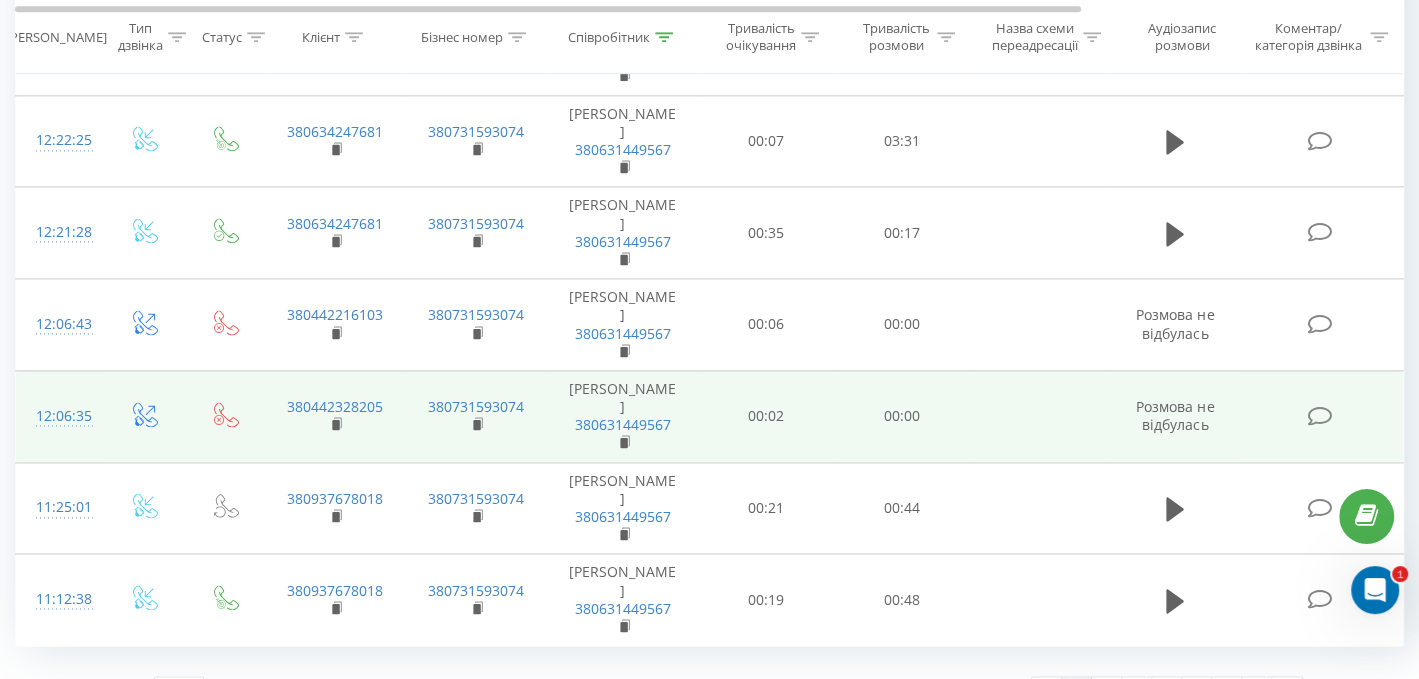 scroll, scrollTop: 1981, scrollLeft: 0, axis: vertical 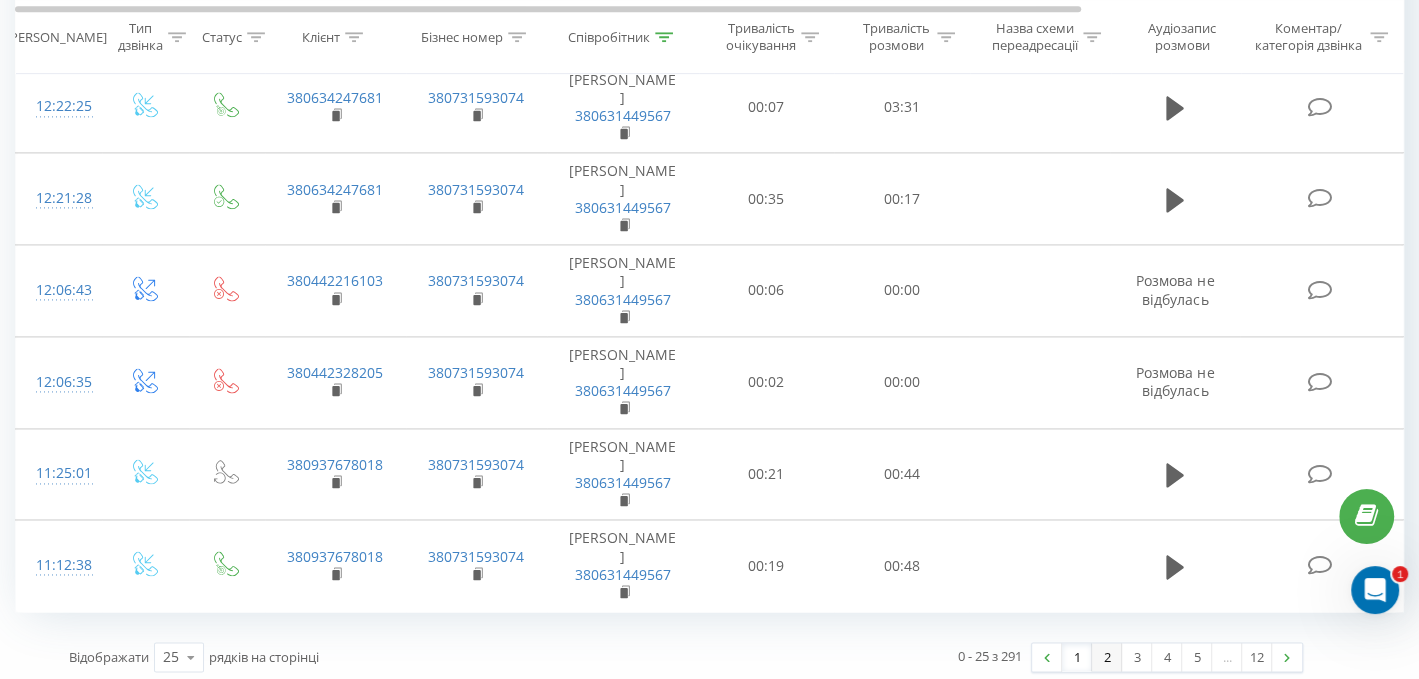 click on "2" at bounding box center [1107, 657] 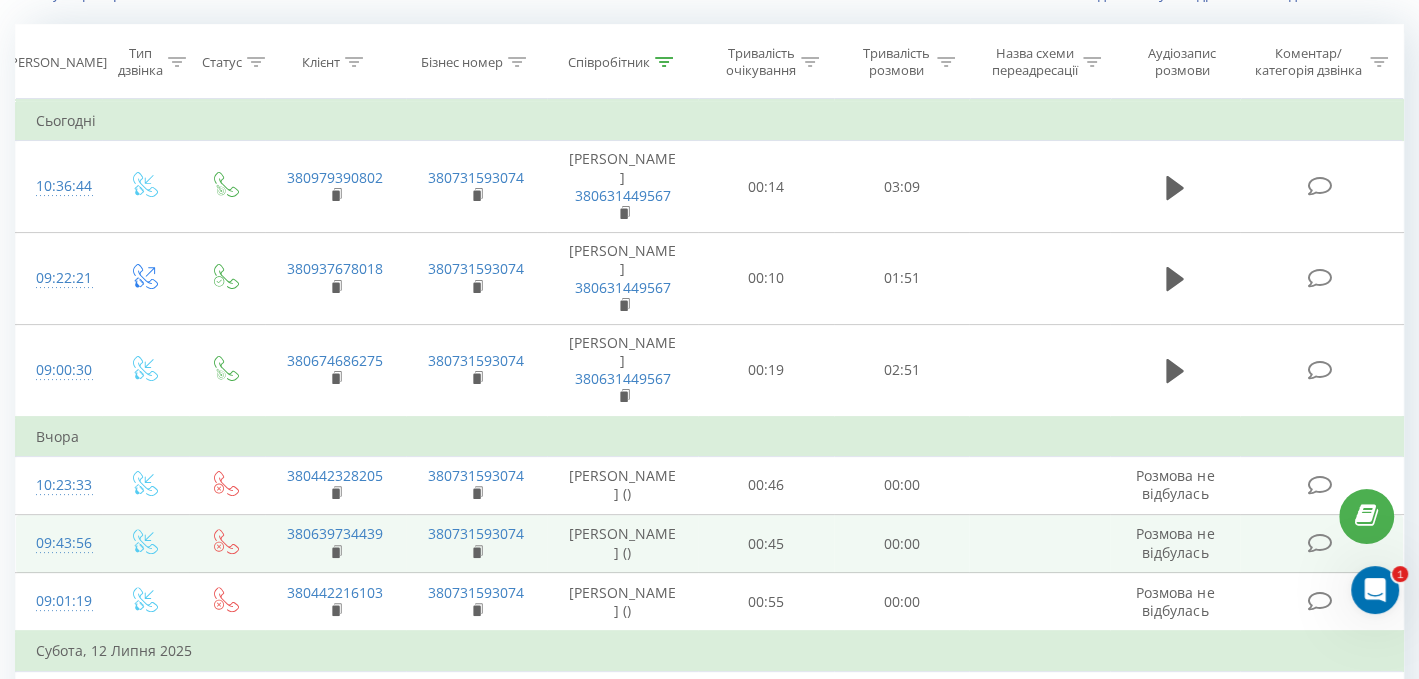 scroll, scrollTop: 132, scrollLeft: 0, axis: vertical 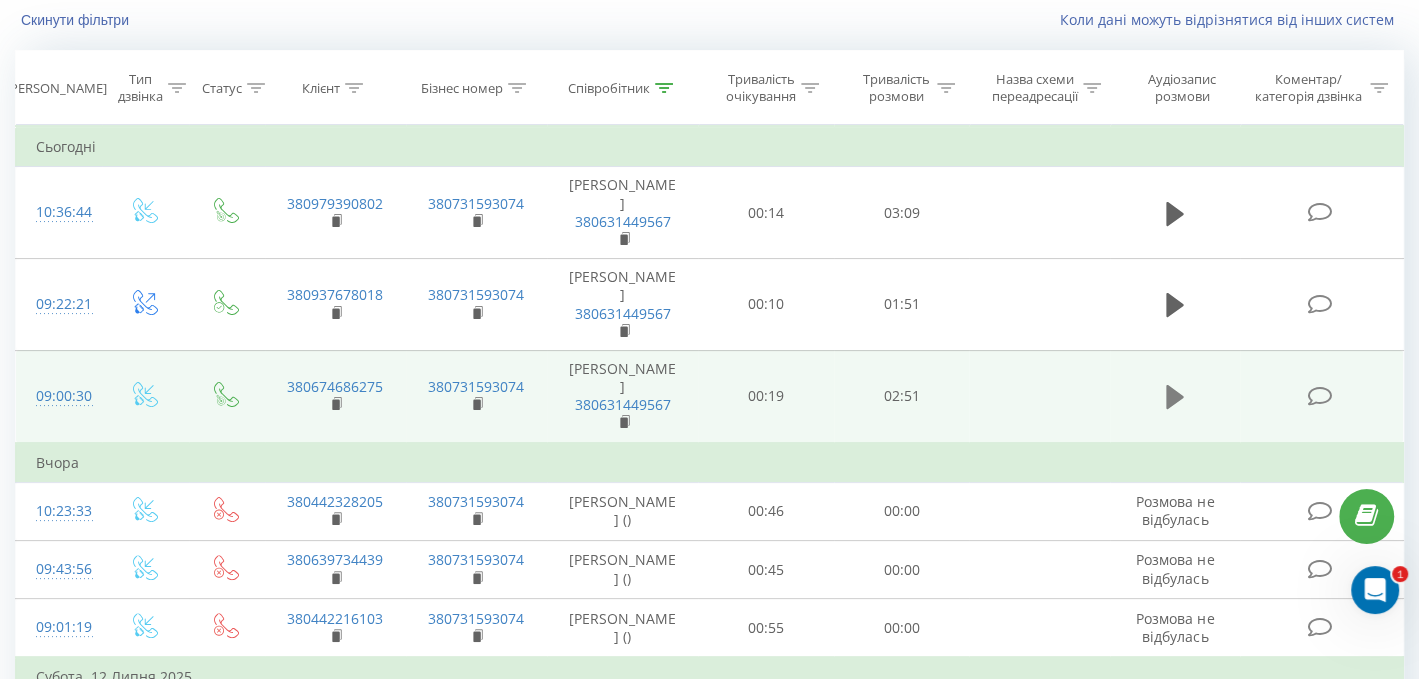 click 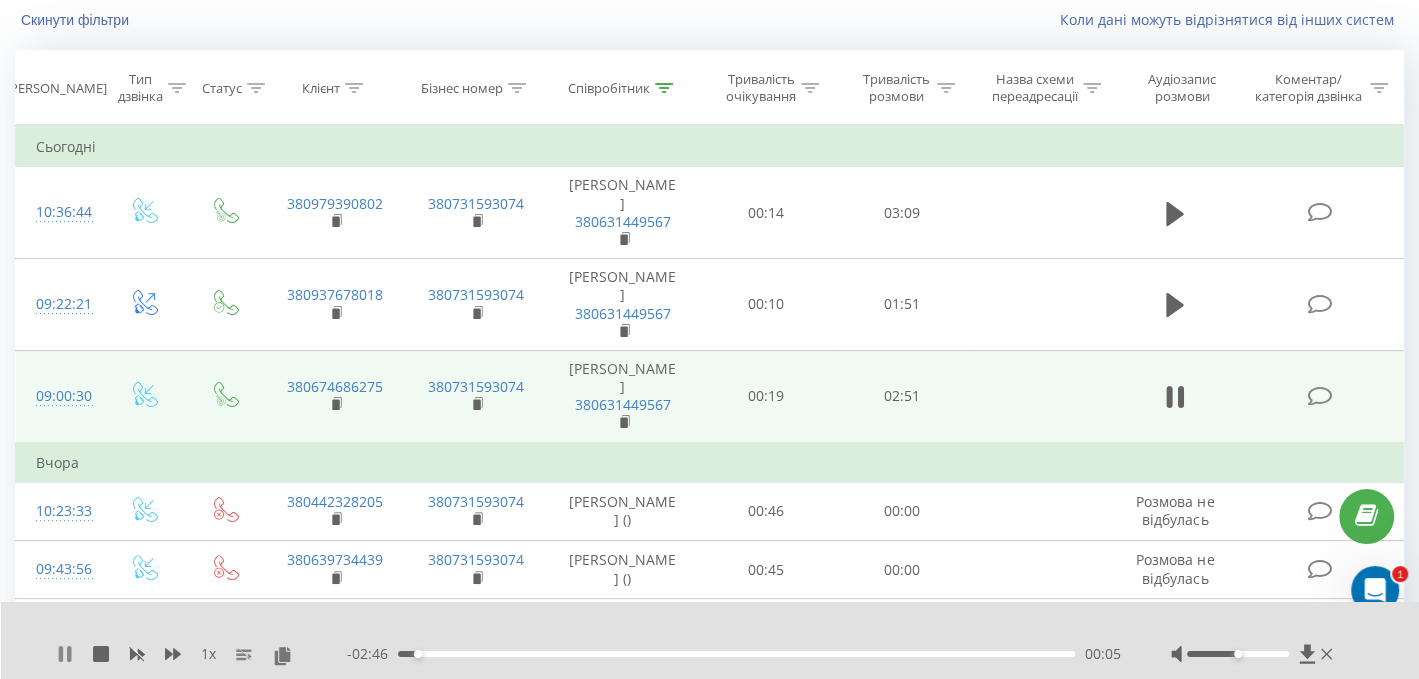 click 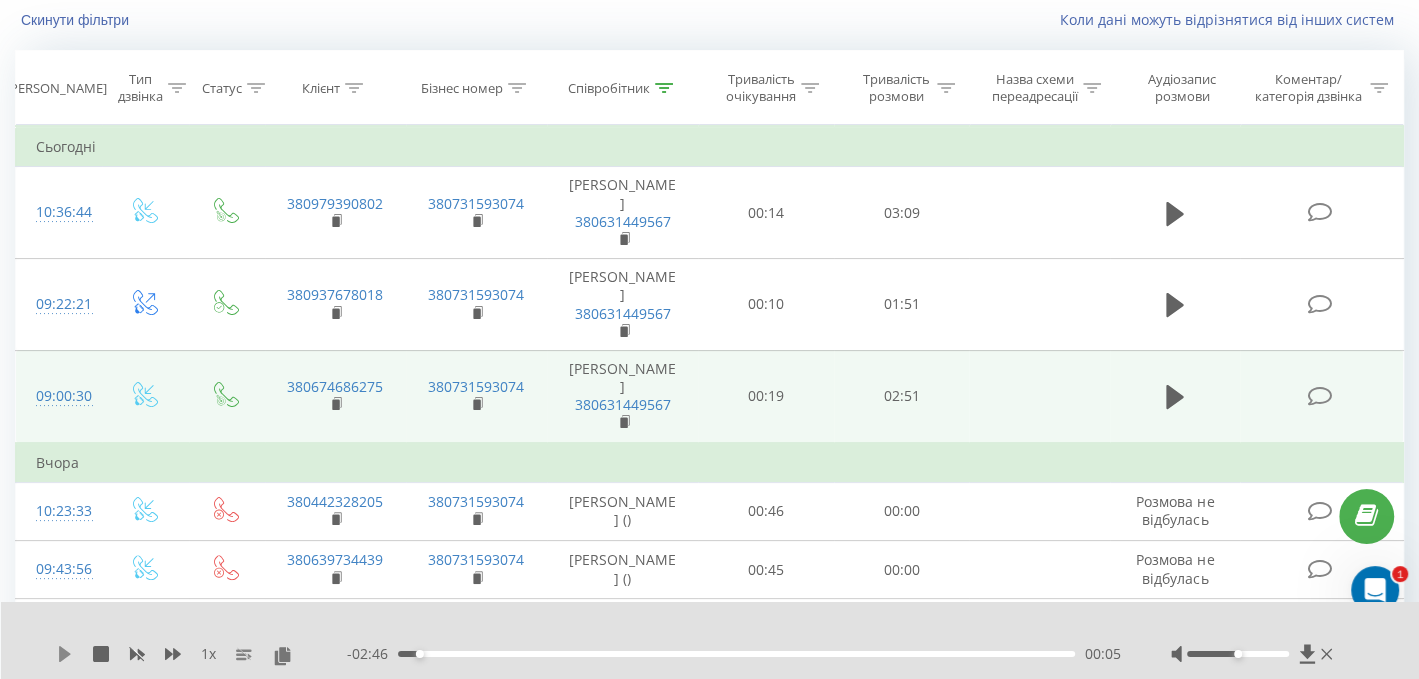 click 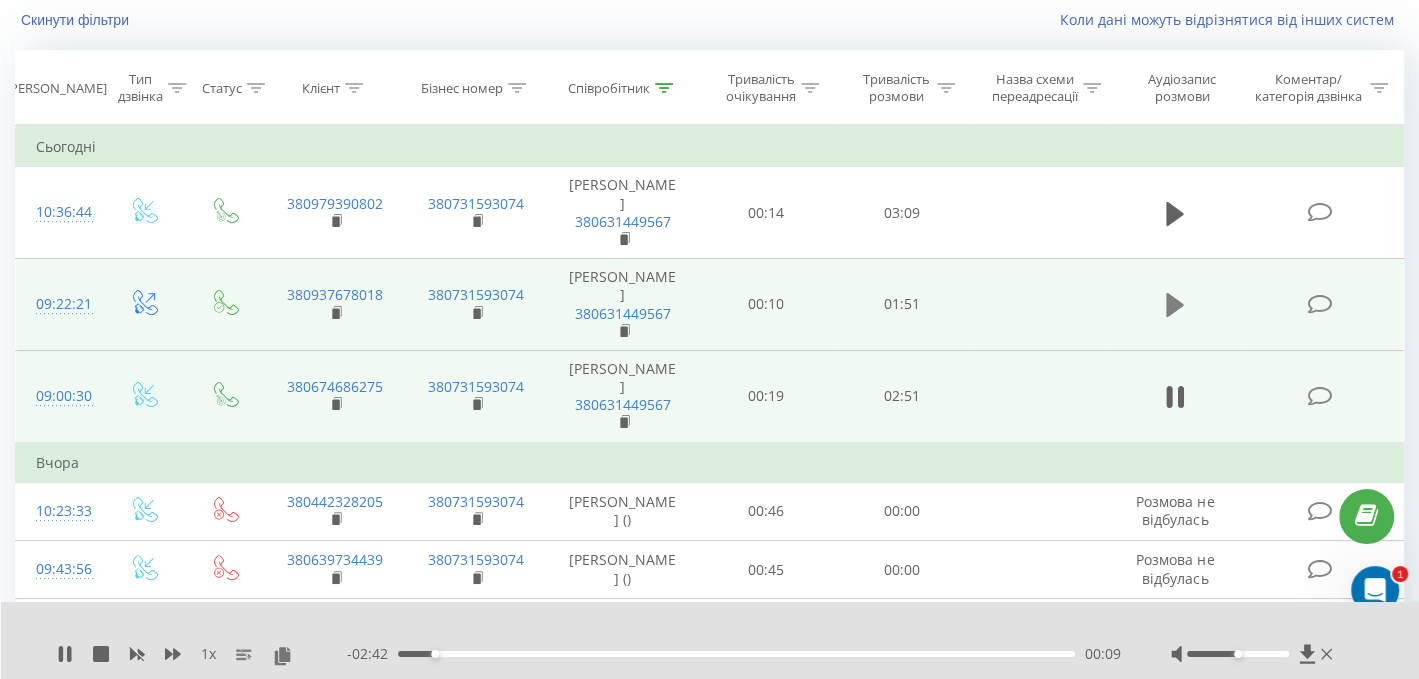 click 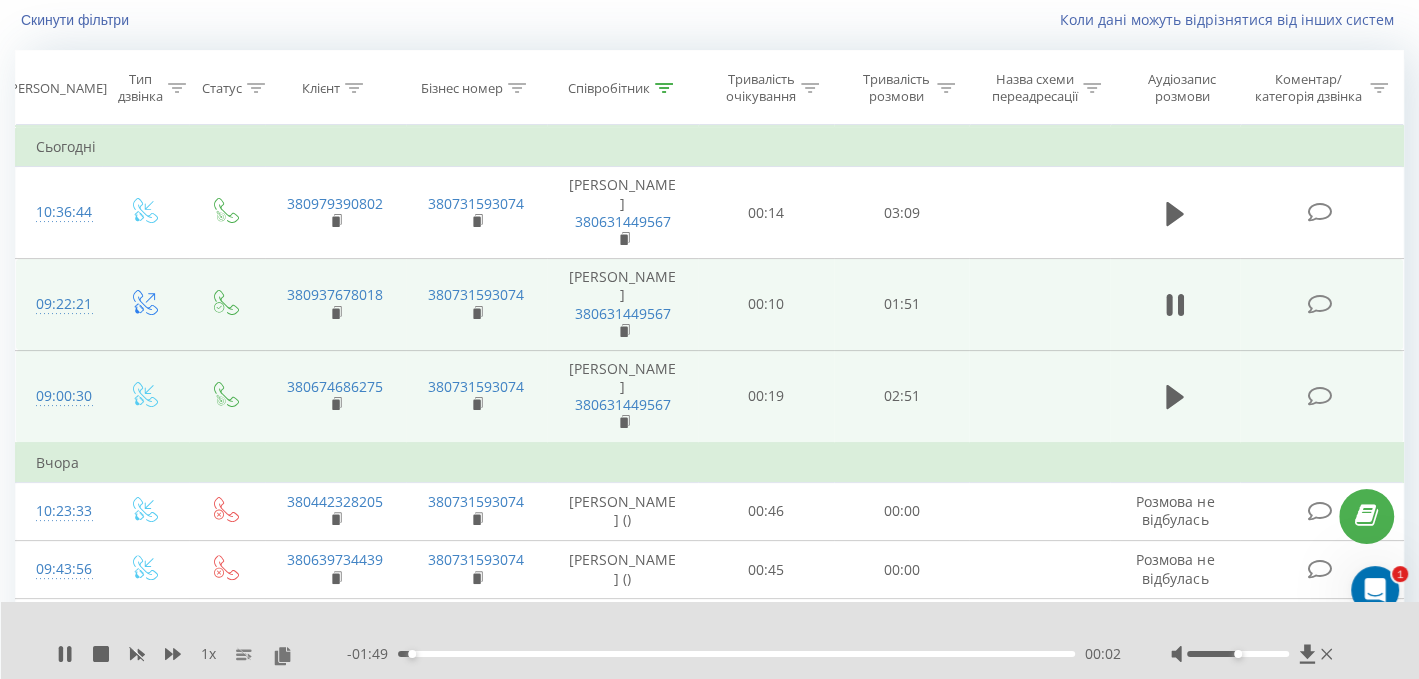 click at bounding box center (1175, 305) 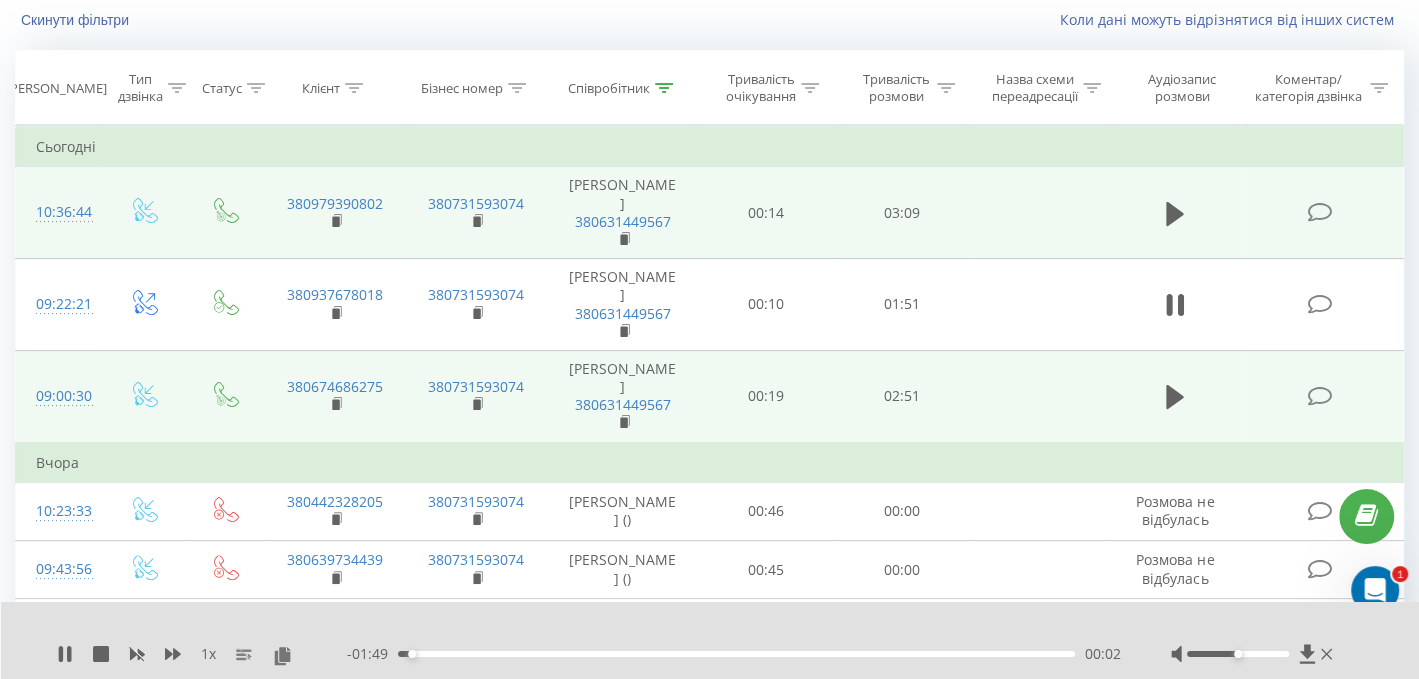 click at bounding box center (1175, 213) 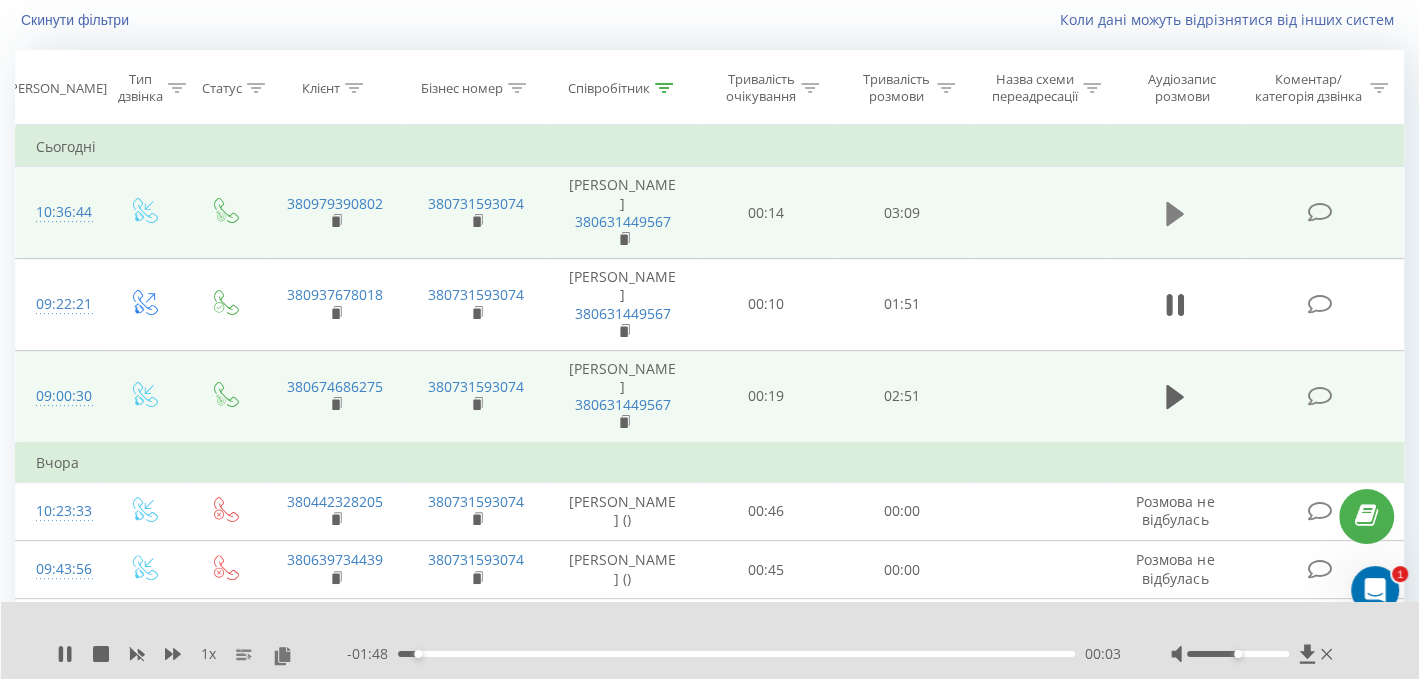 click 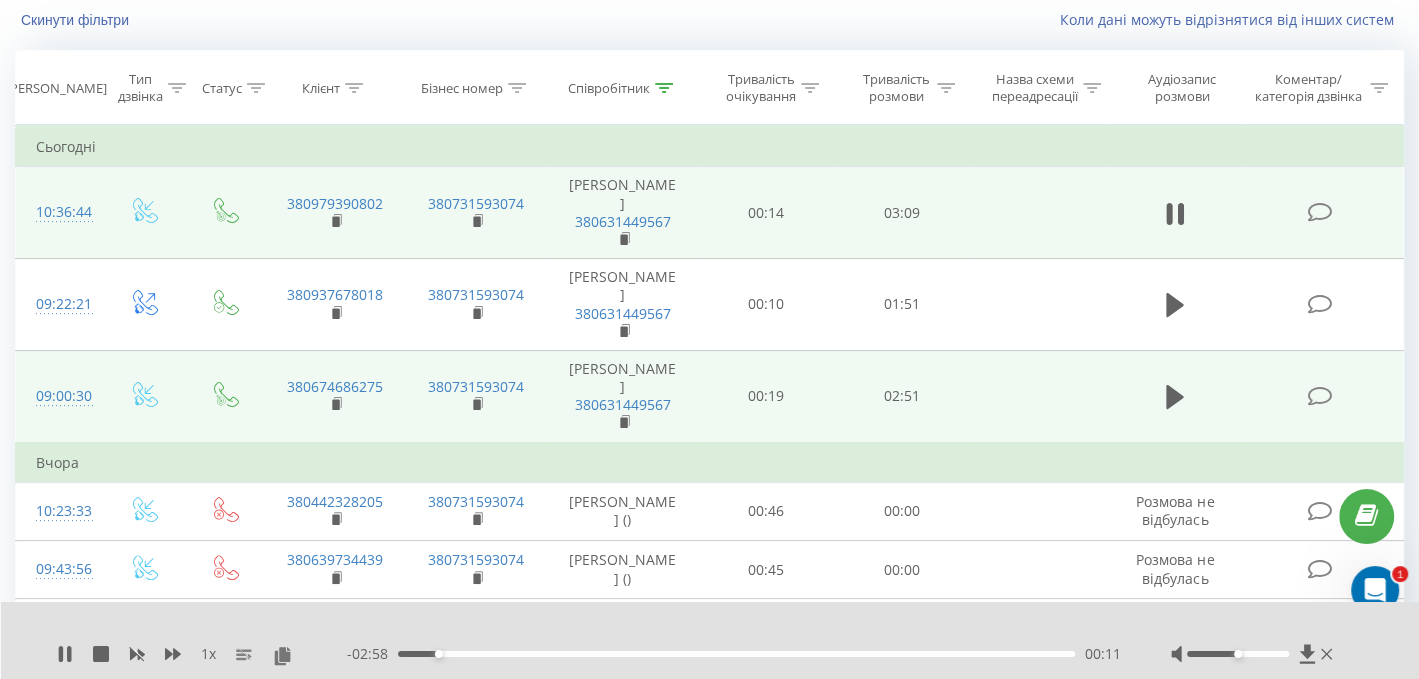 click on "00:11" at bounding box center [736, 654] 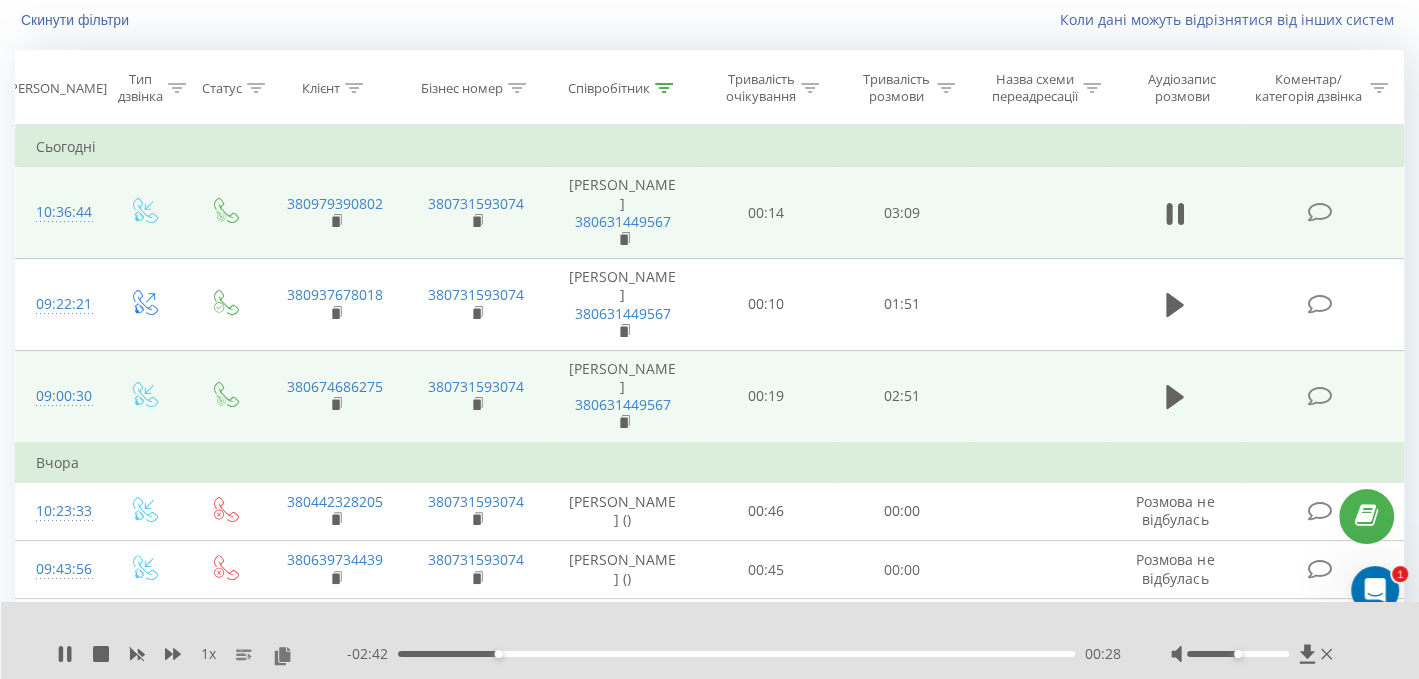 click on "1 x  - 02:42 00:28   00:28" at bounding box center (710, 640) 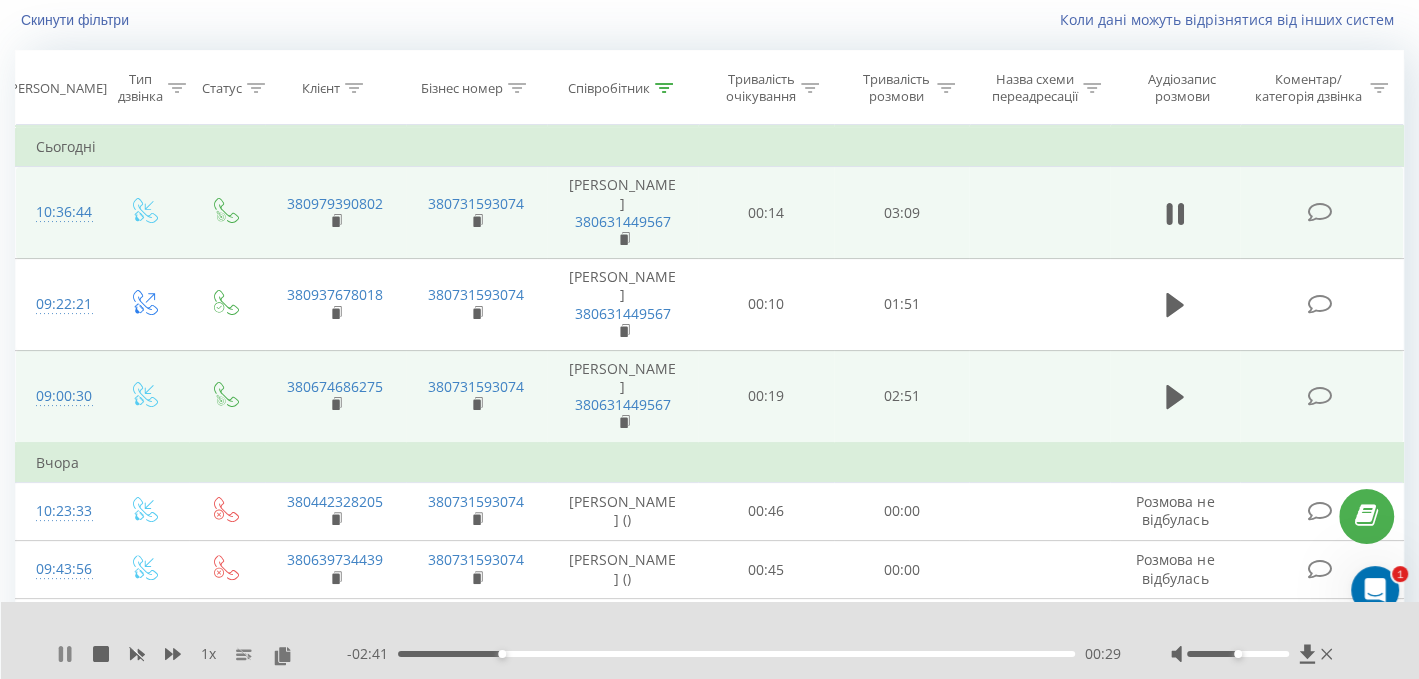 click 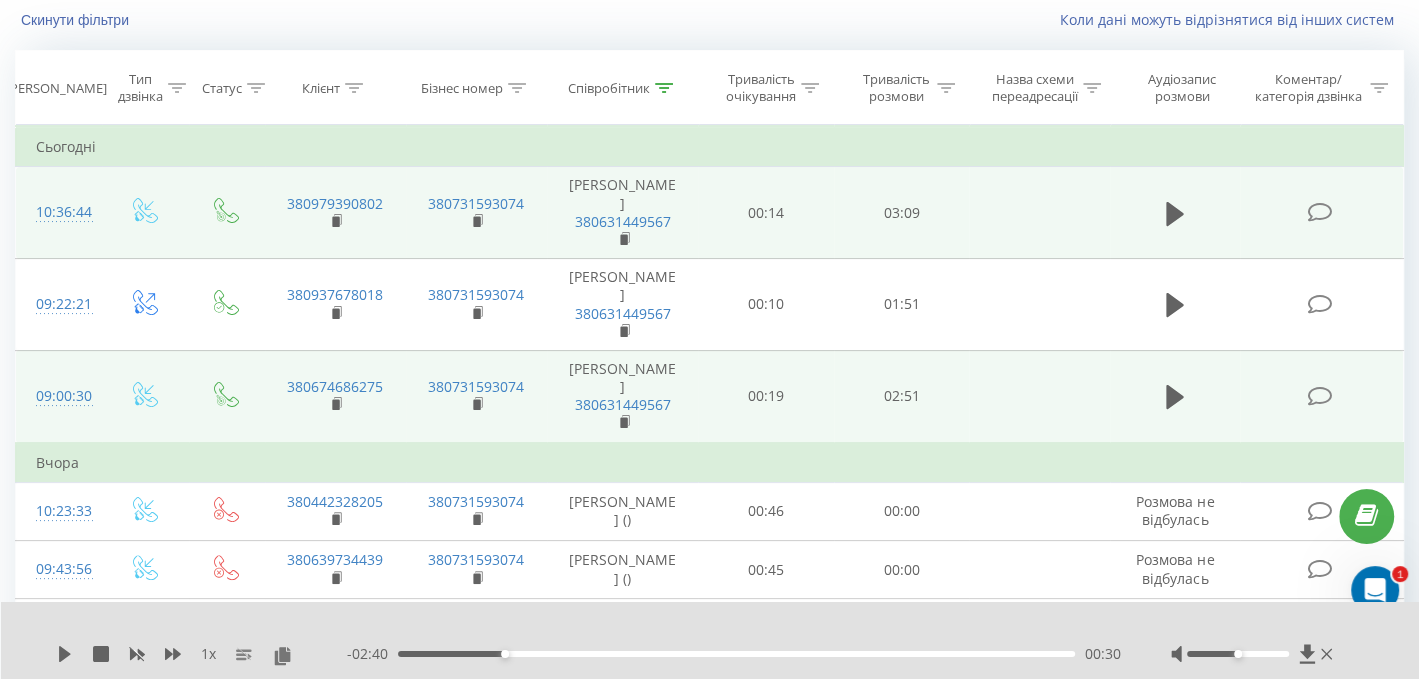 click on "Всі дзвінки Основний Графік Експорт .csv .xls .xlsx [DATE]  -  [DATE] Скинути фільтри Коли дані можуть відрізнятися вiд інших систем Дата дзвінка Тип дзвінка Статус Клієнт Бізнес номер Співробітник Тривалість очікування Тривалість розмови Назва схеми переадресації Аудіозапис розмови Коментар/категорія дзвінка Фільтрувати за умовою Дорівнює Введіть значення Скасувати OK Фільтрувати за умовою Дорівнює Введіть значення Скасувати OK Фільтрувати за умовою Містить Скасувати OK Фільтрувати за умовою Містить Скасувати OK Фільтрувати за умовою Містить Скасувати OK OK OK" at bounding box center [709, 1091] 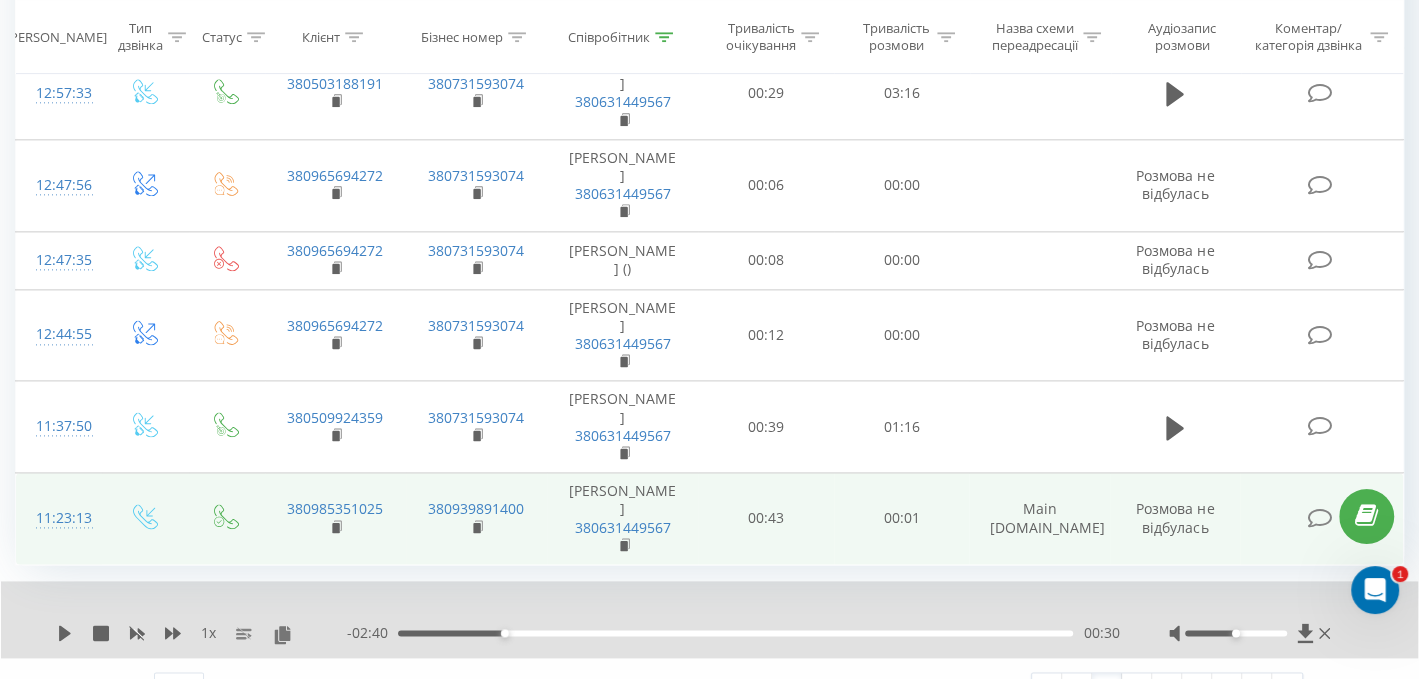 scroll, scrollTop: 1773, scrollLeft: 0, axis: vertical 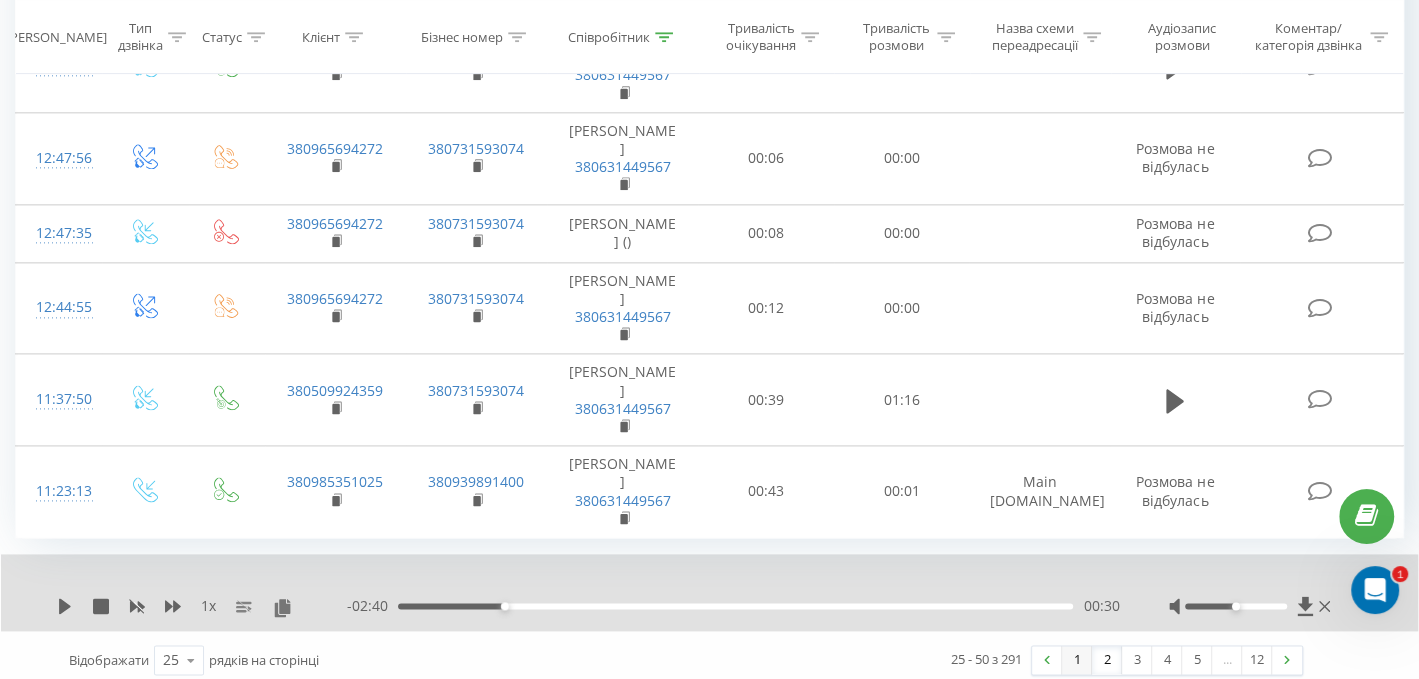 click on "1" at bounding box center [1077, 660] 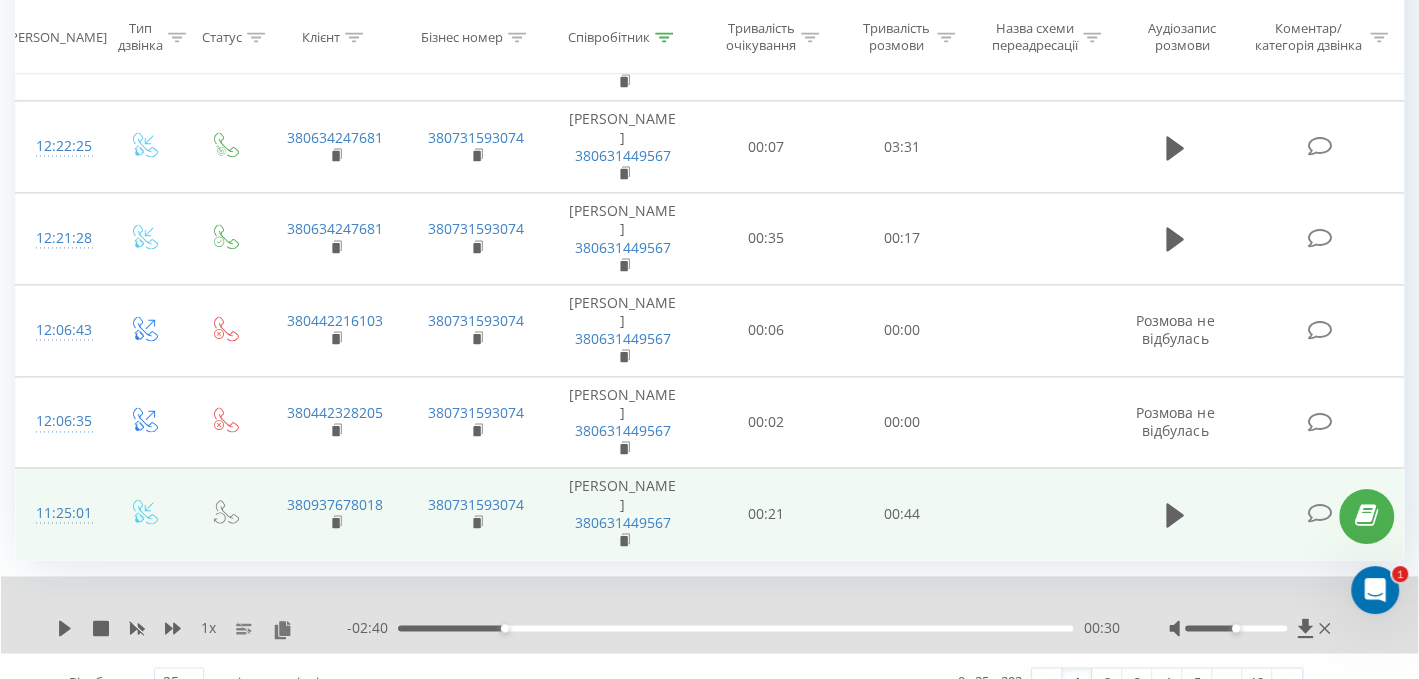 scroll, scrollTop: 2057, scrollLeft: 0, axis: vertical 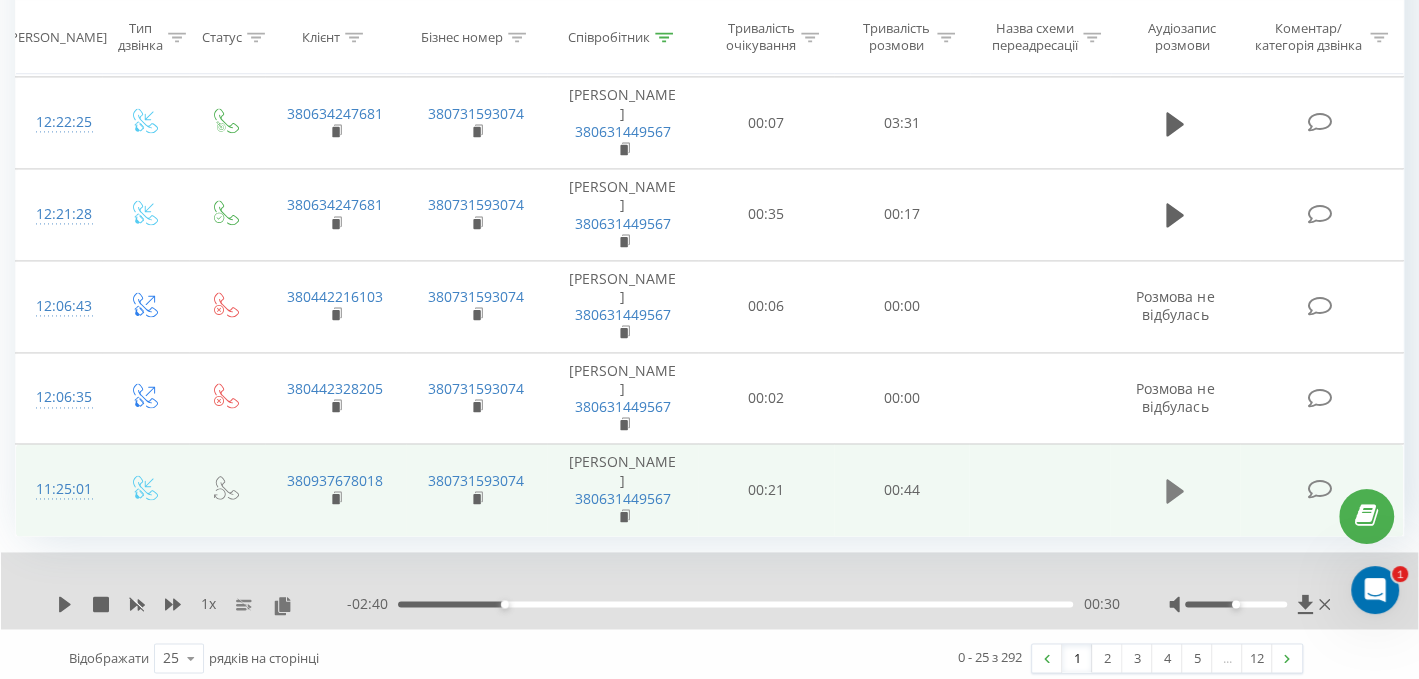 click at bounding box center (1175, 491) 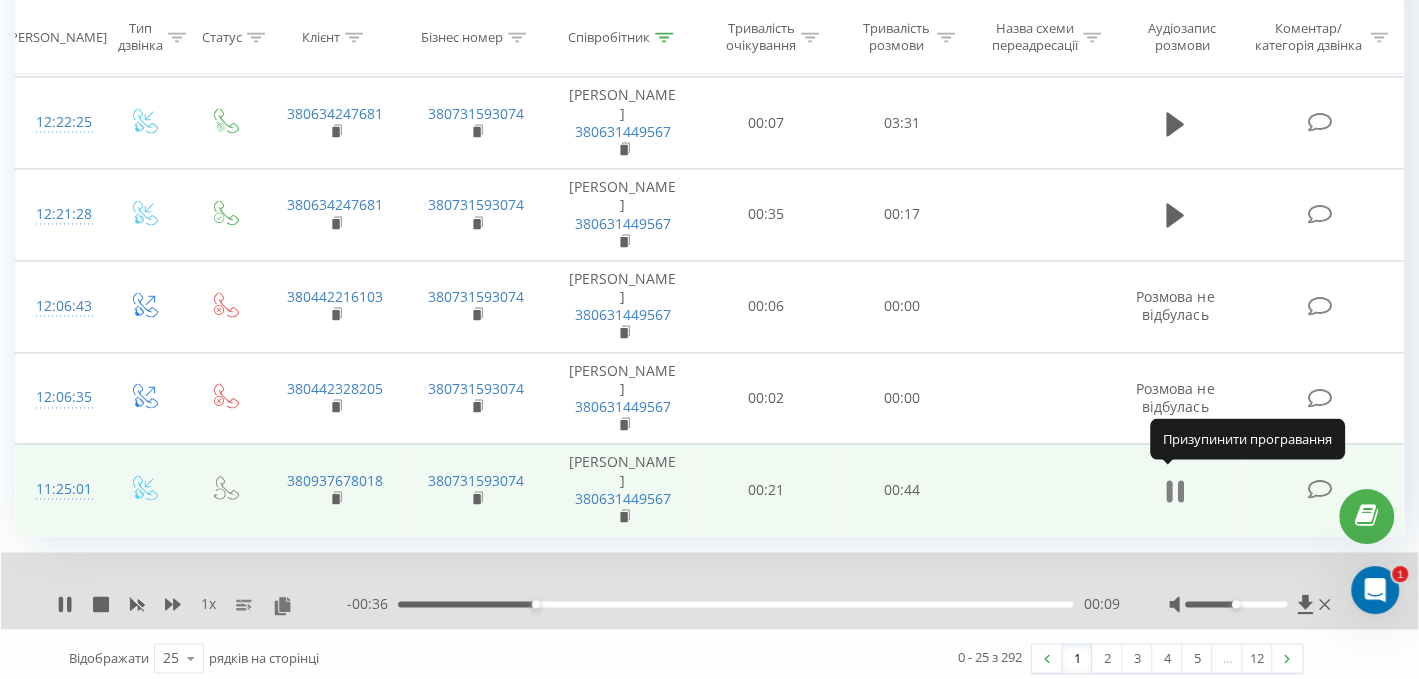 click 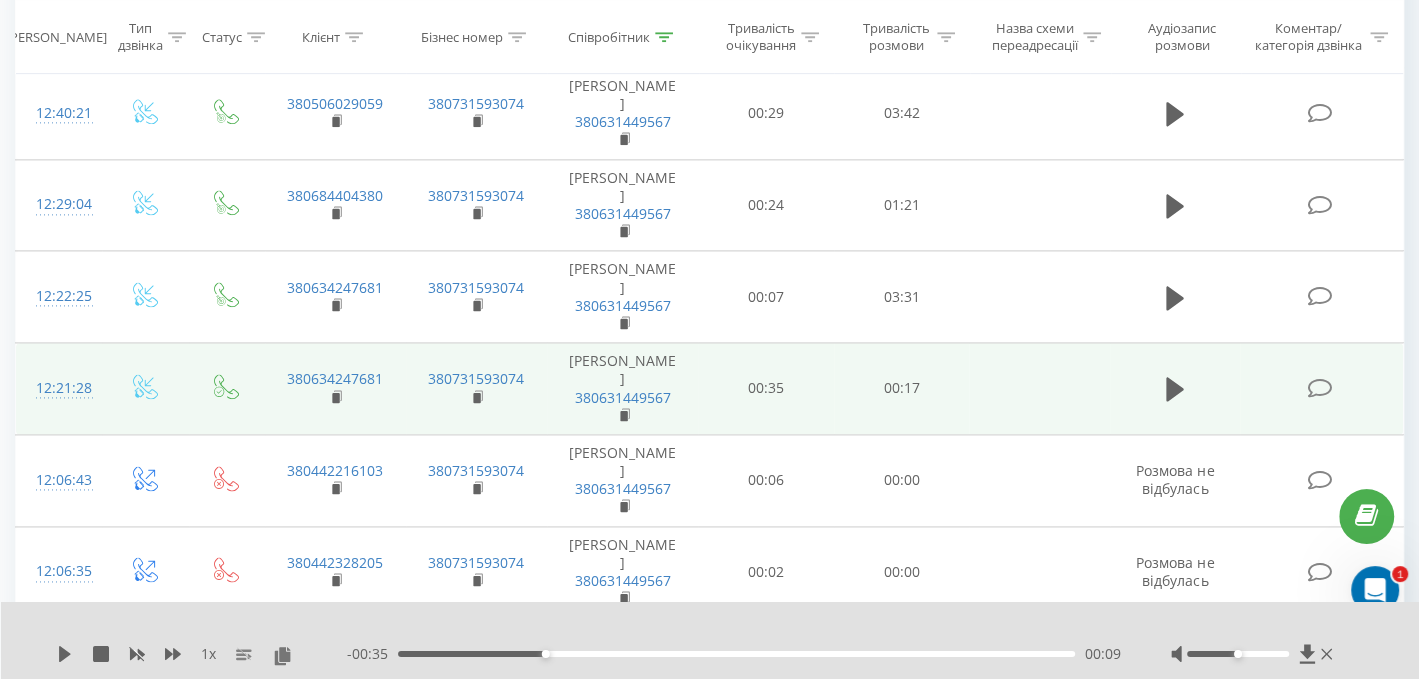 scroll, scrollTop: 1858, scrollLeft: 0, axis: vertical 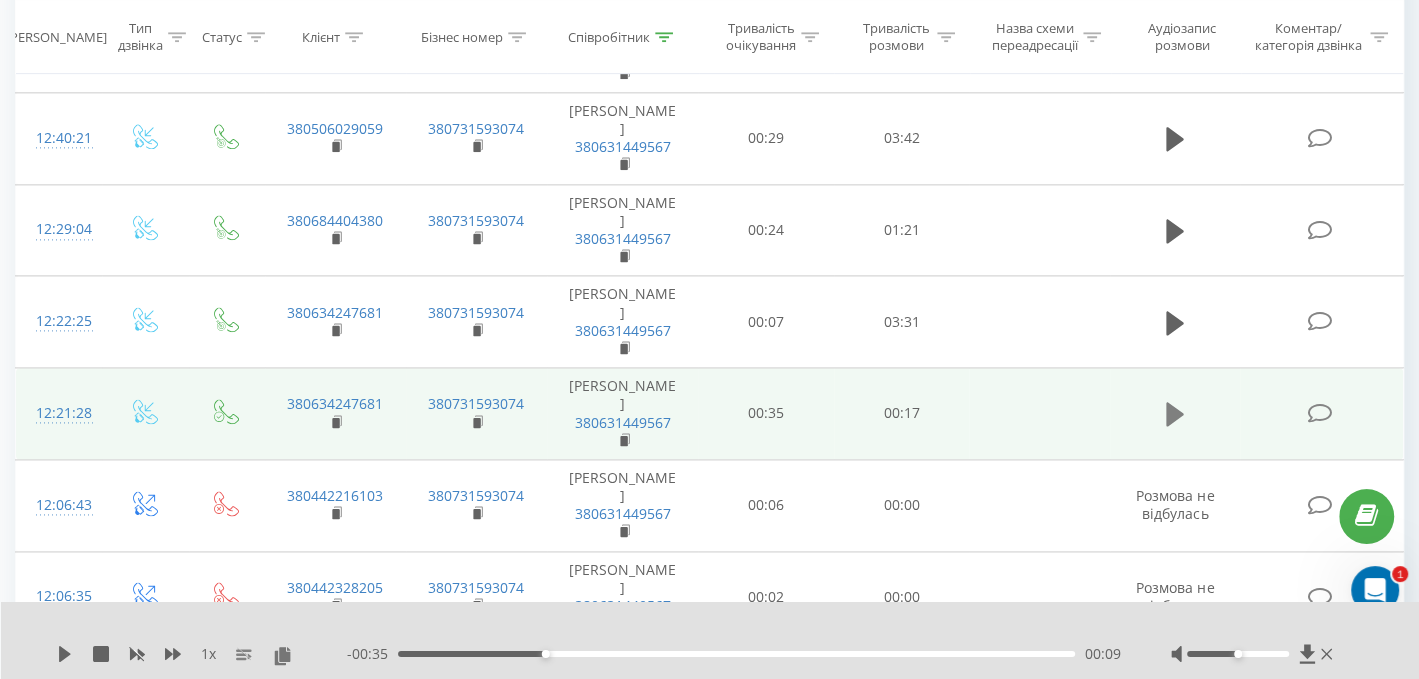 click 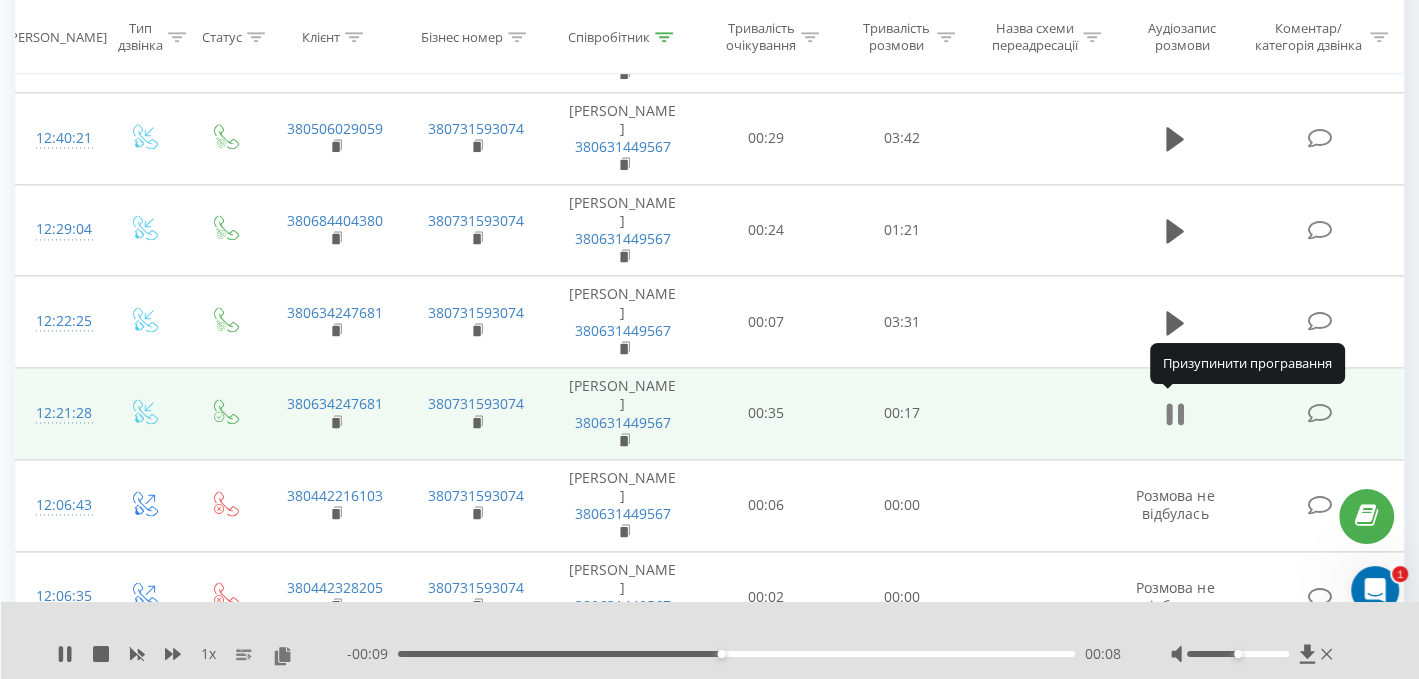 click 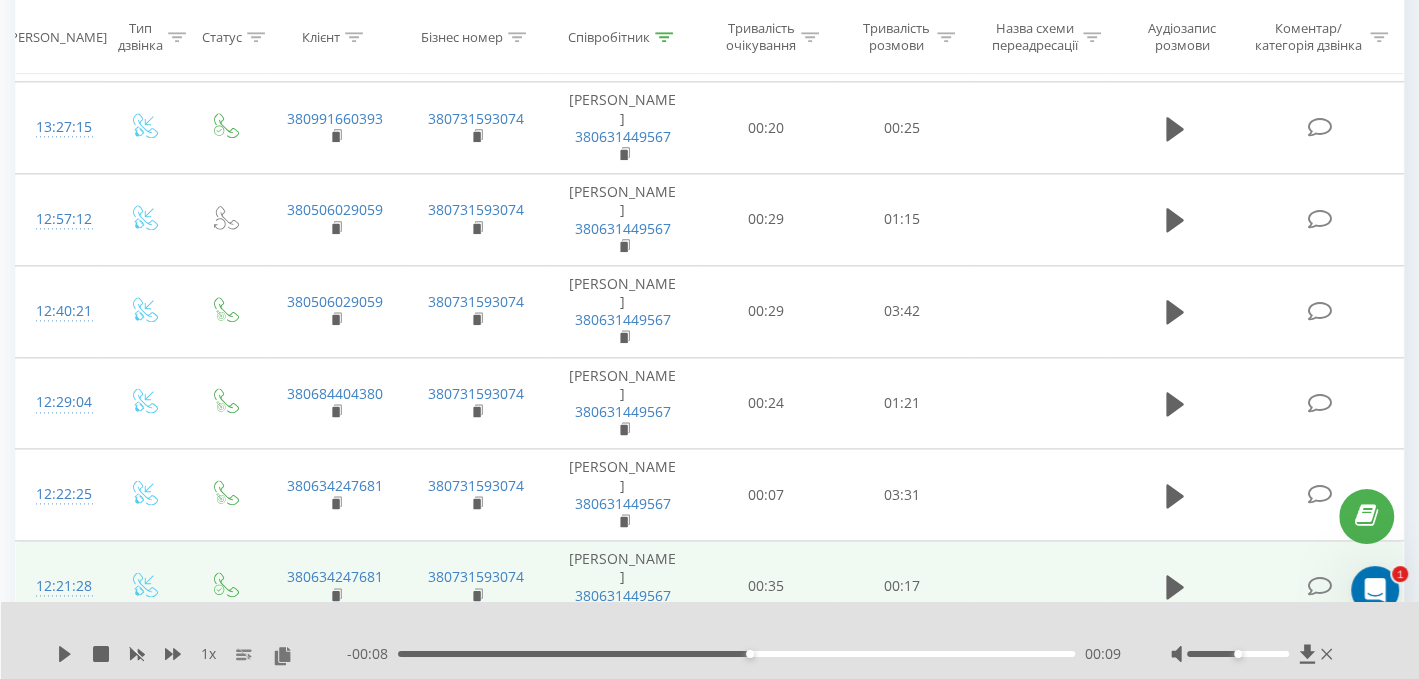 scroll, scrollTop: 1658, scrollLeft: 0, axis: vertical 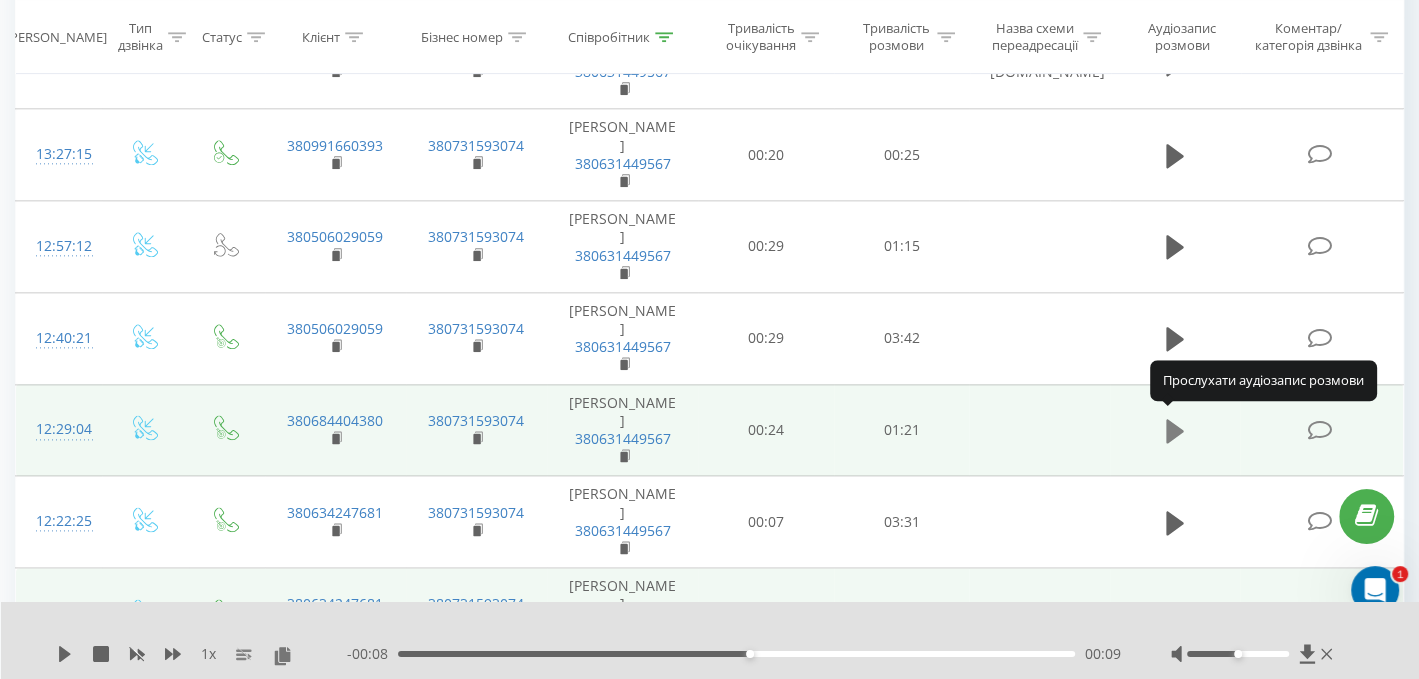 click 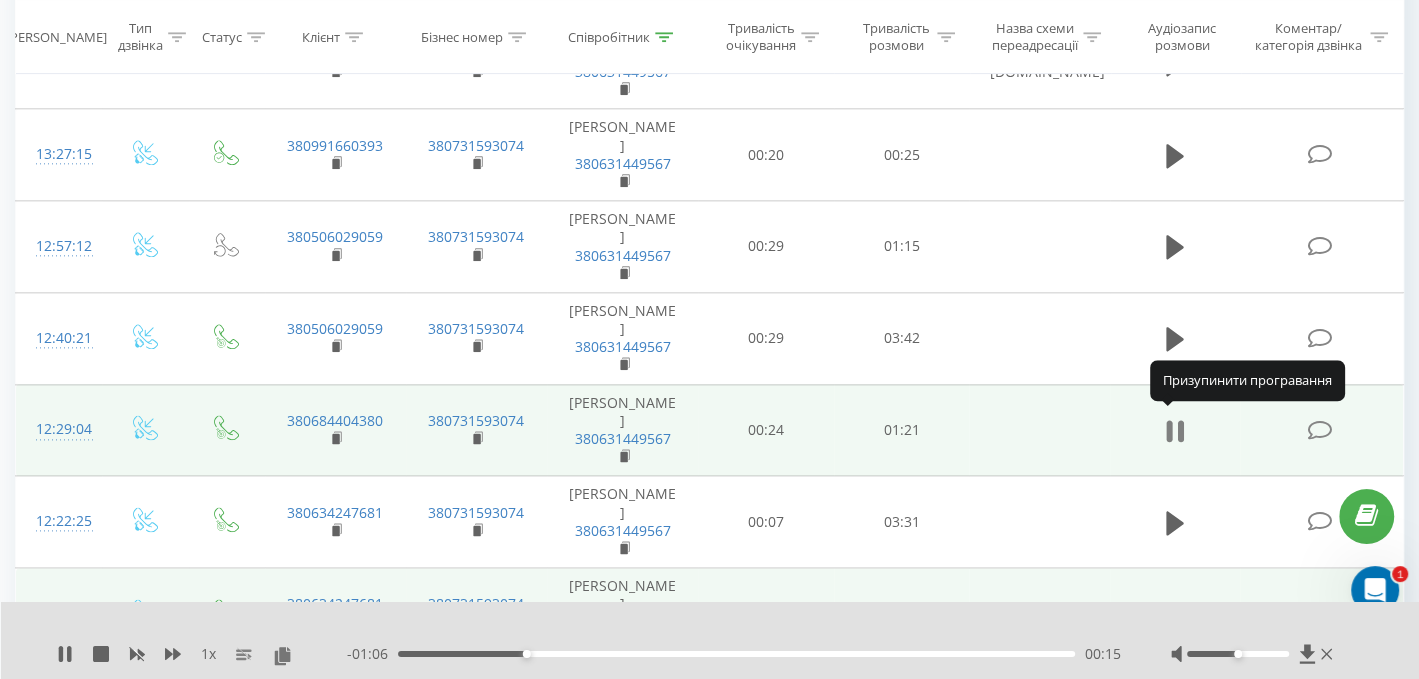 click 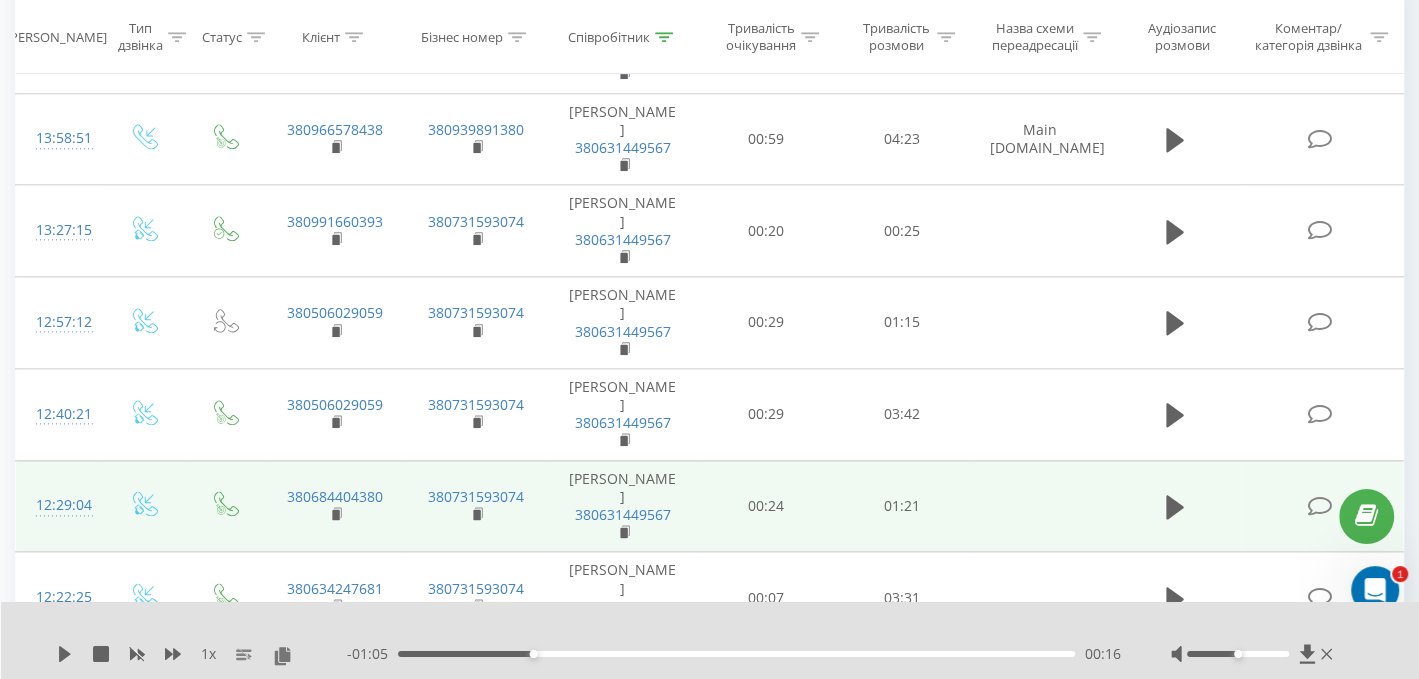 scroll, scrollTop: 1558, scrollLeft: 0, axis: vertical 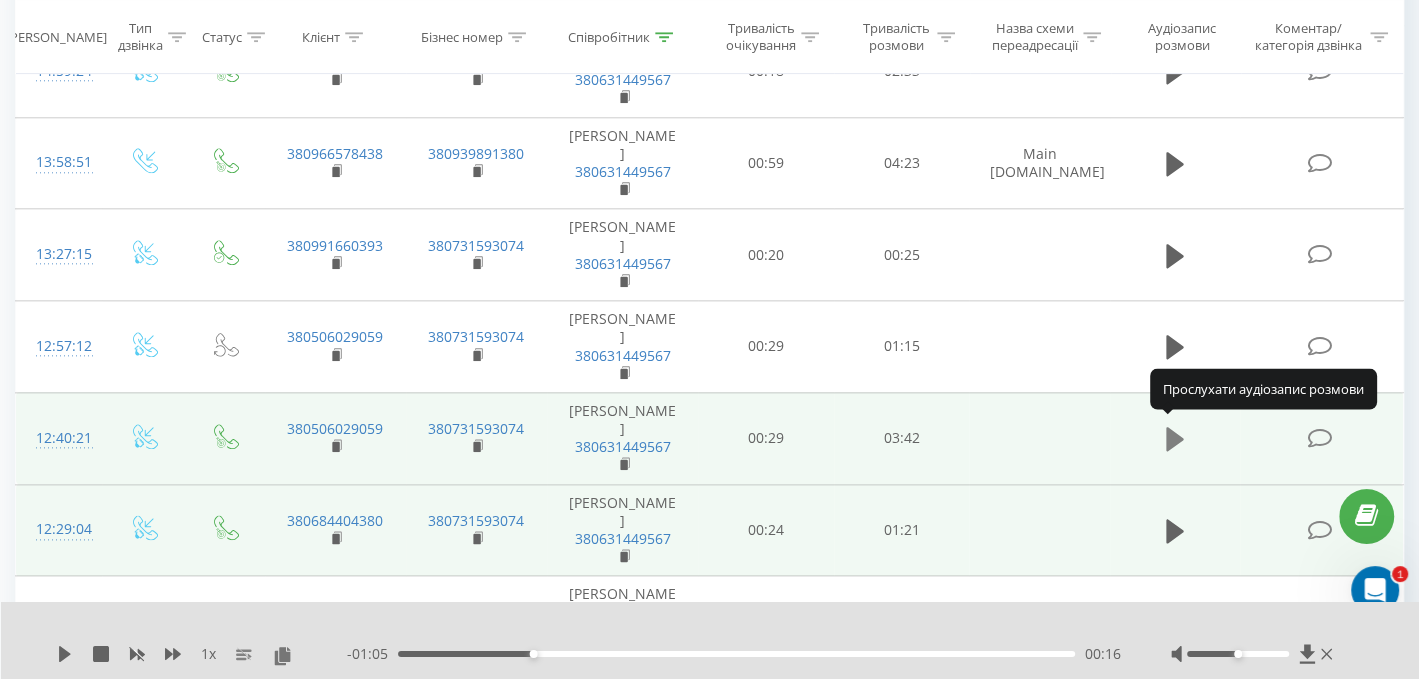 click 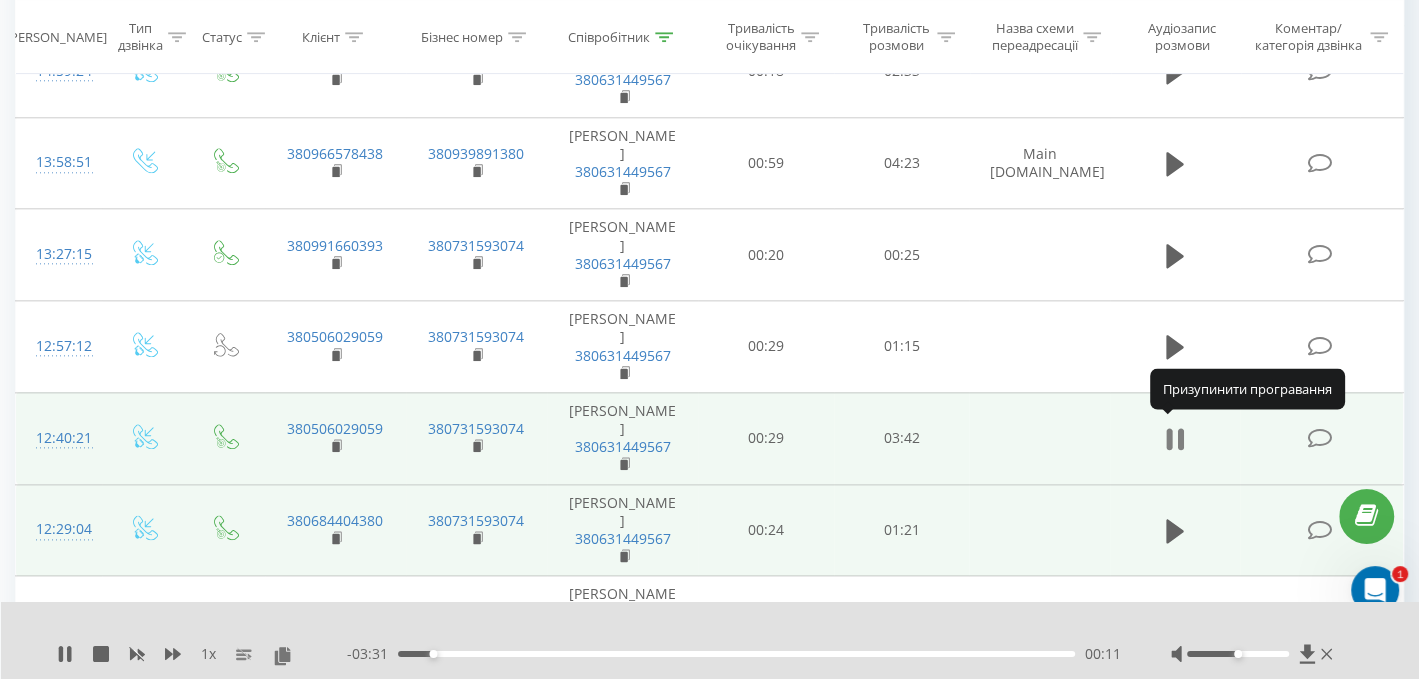 click 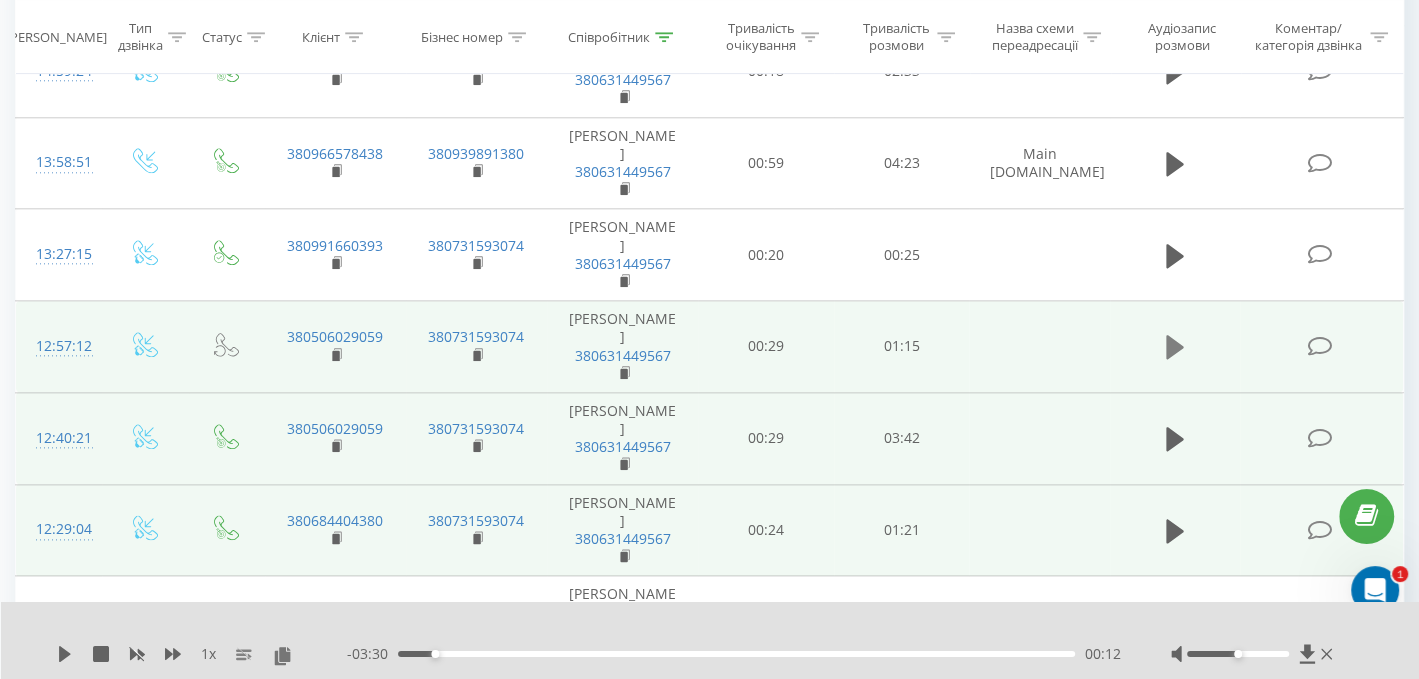 click 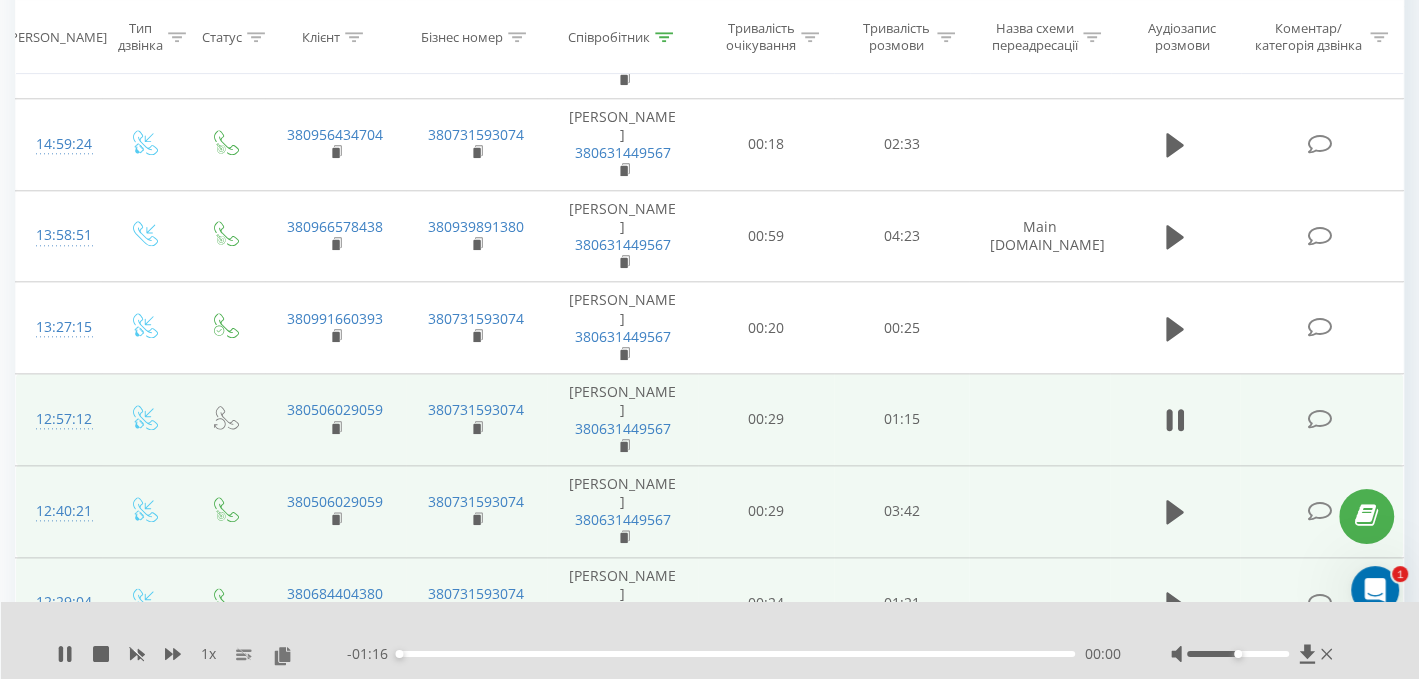 scroll, scrollTop: 1458, scrollLeft: 0, axis: vertical 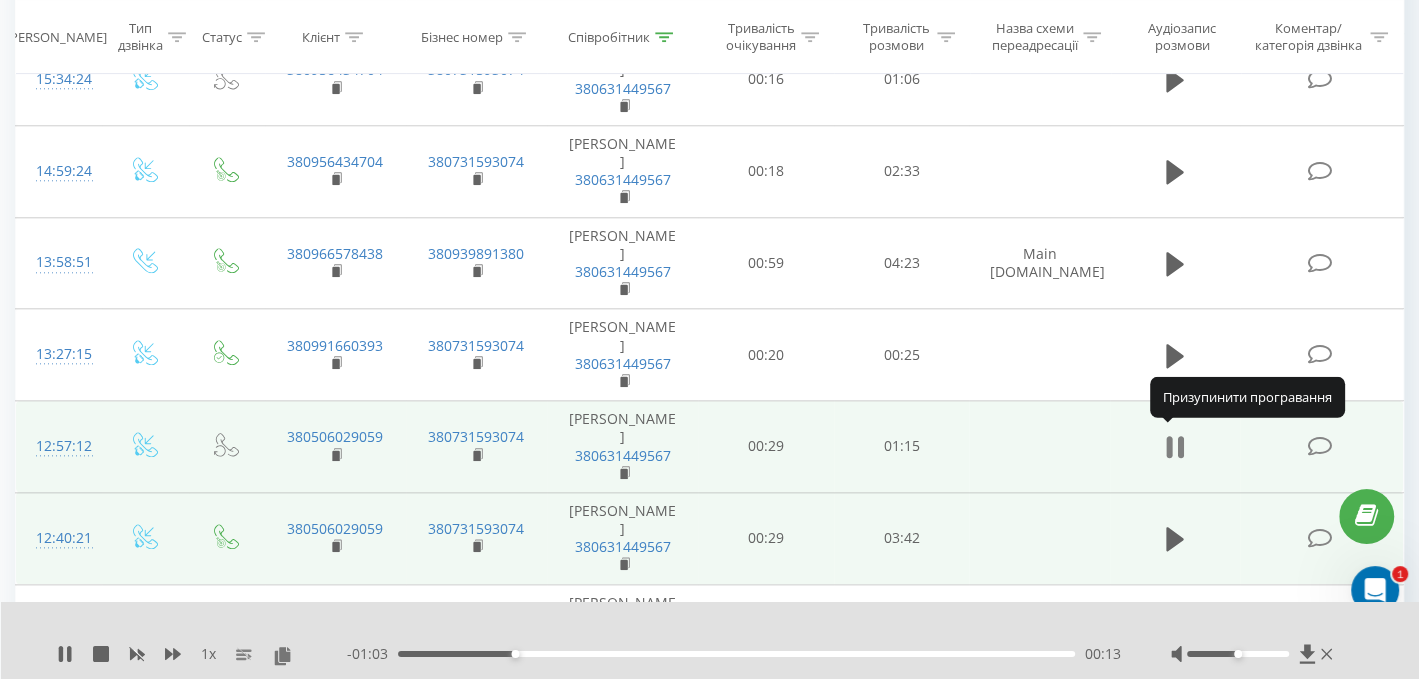 click 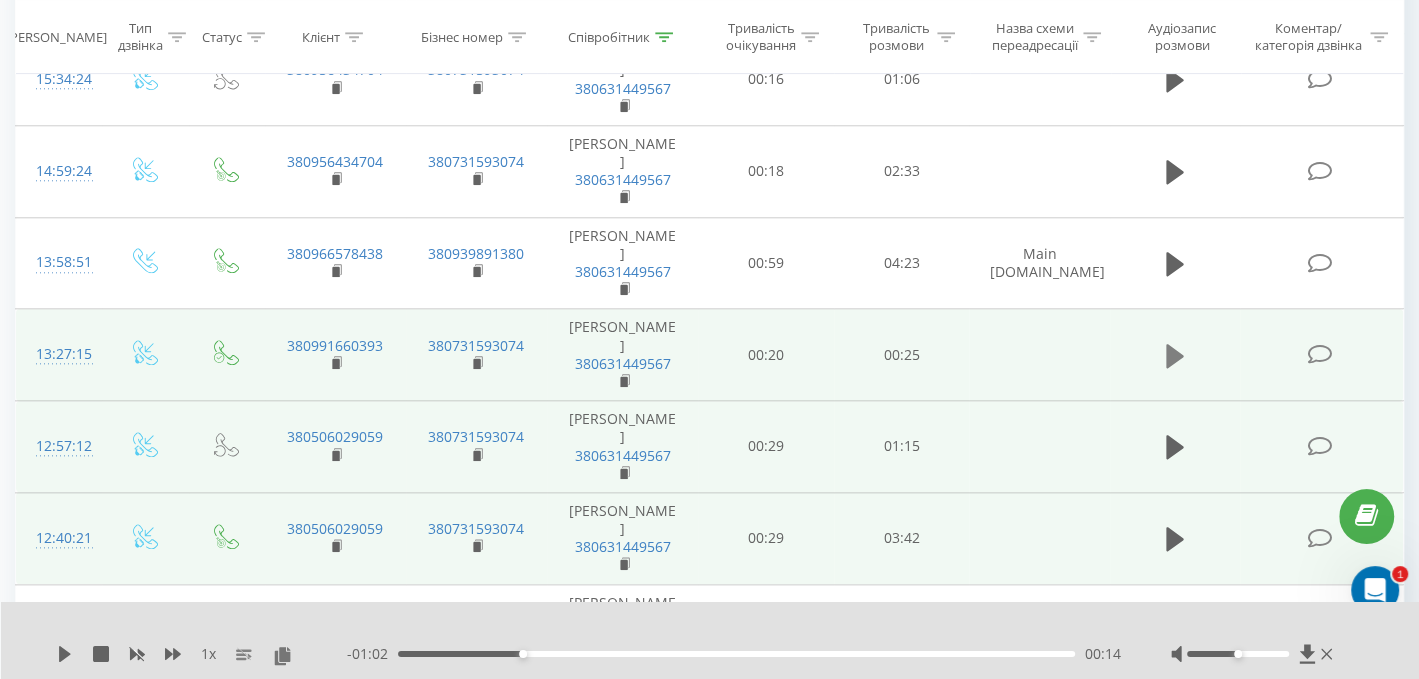 click 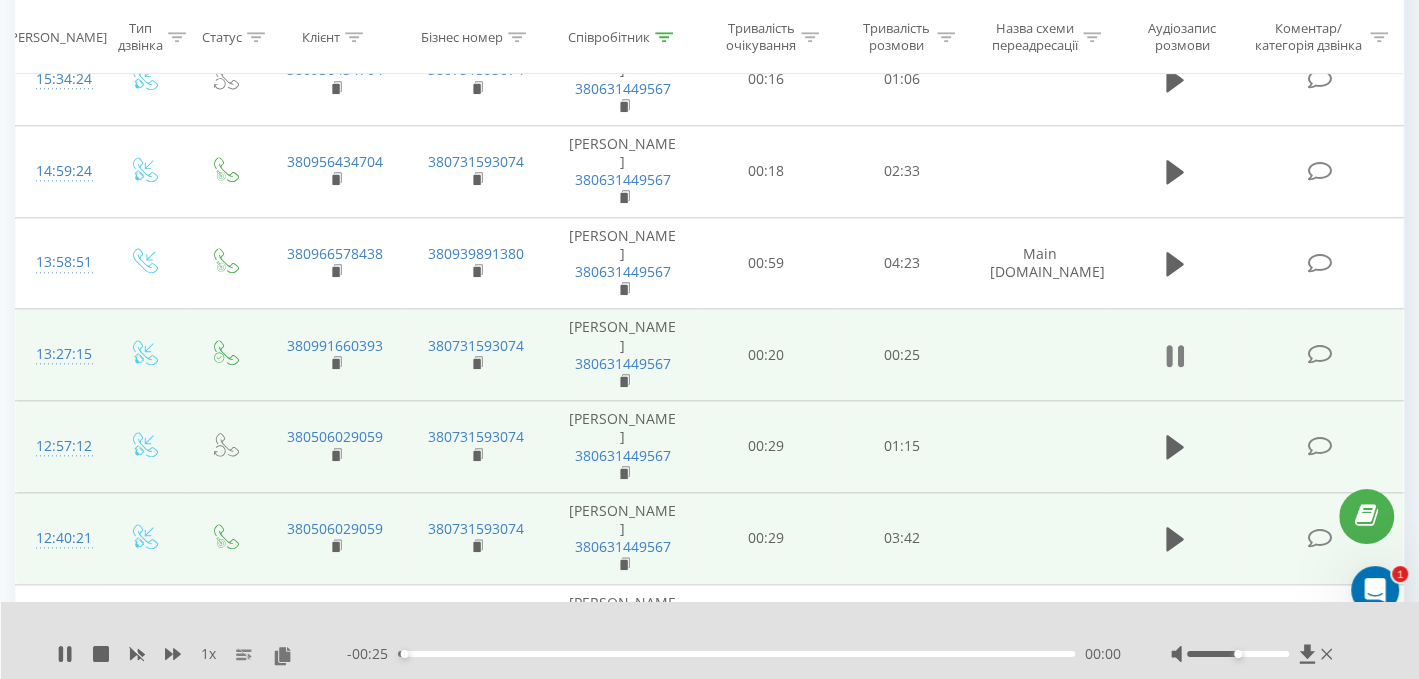 click 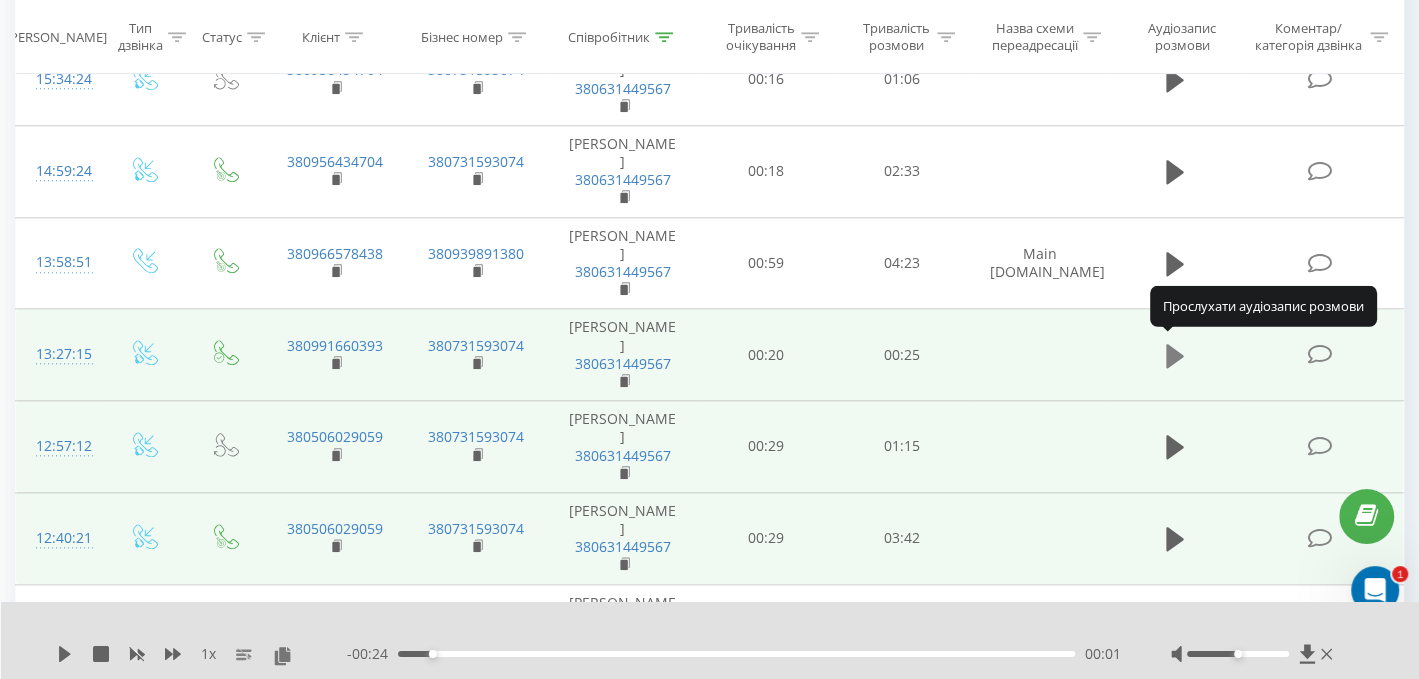 click at bounding box center [1175, 356] 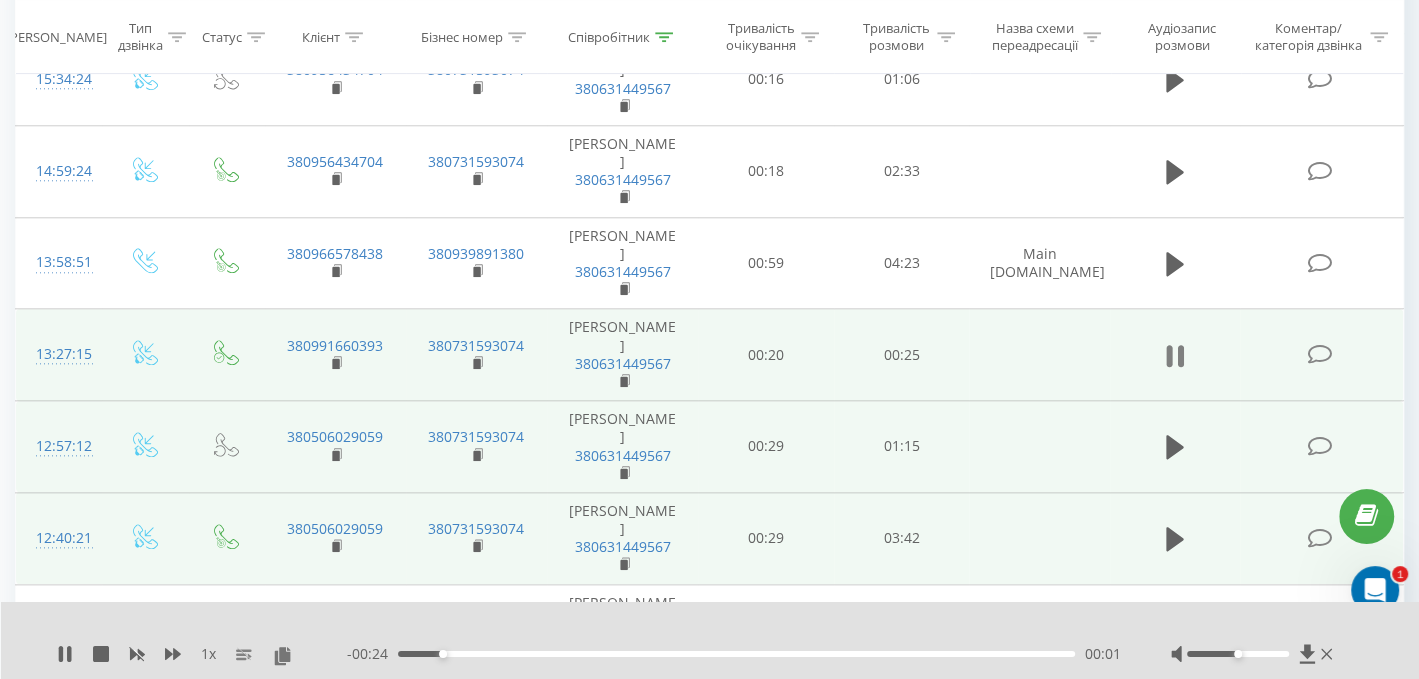 click 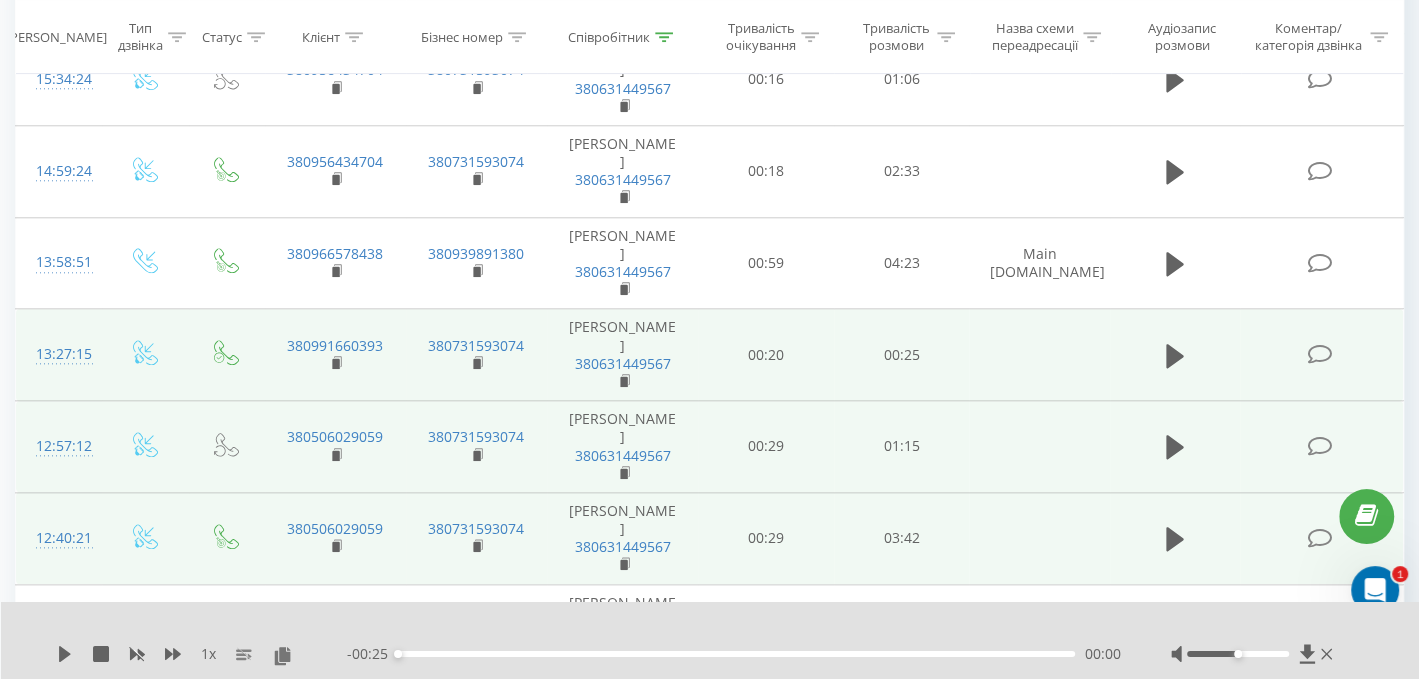 click 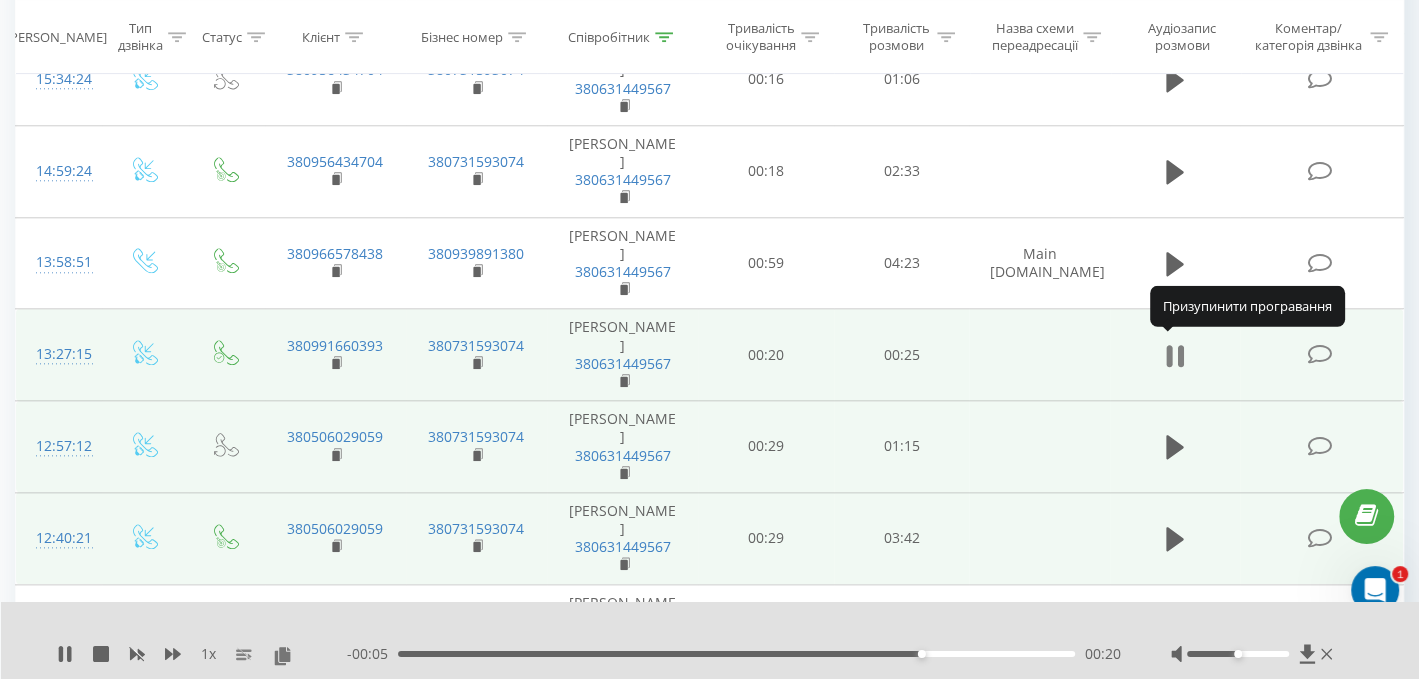click 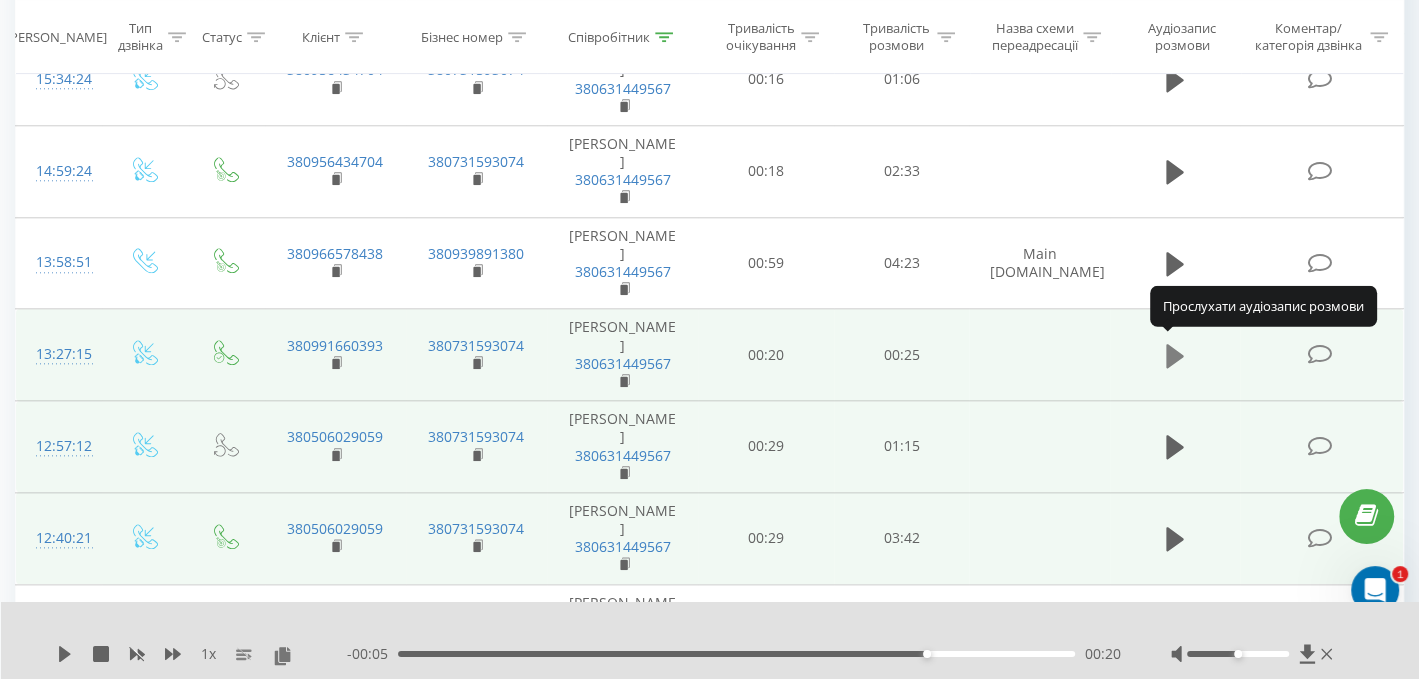 click 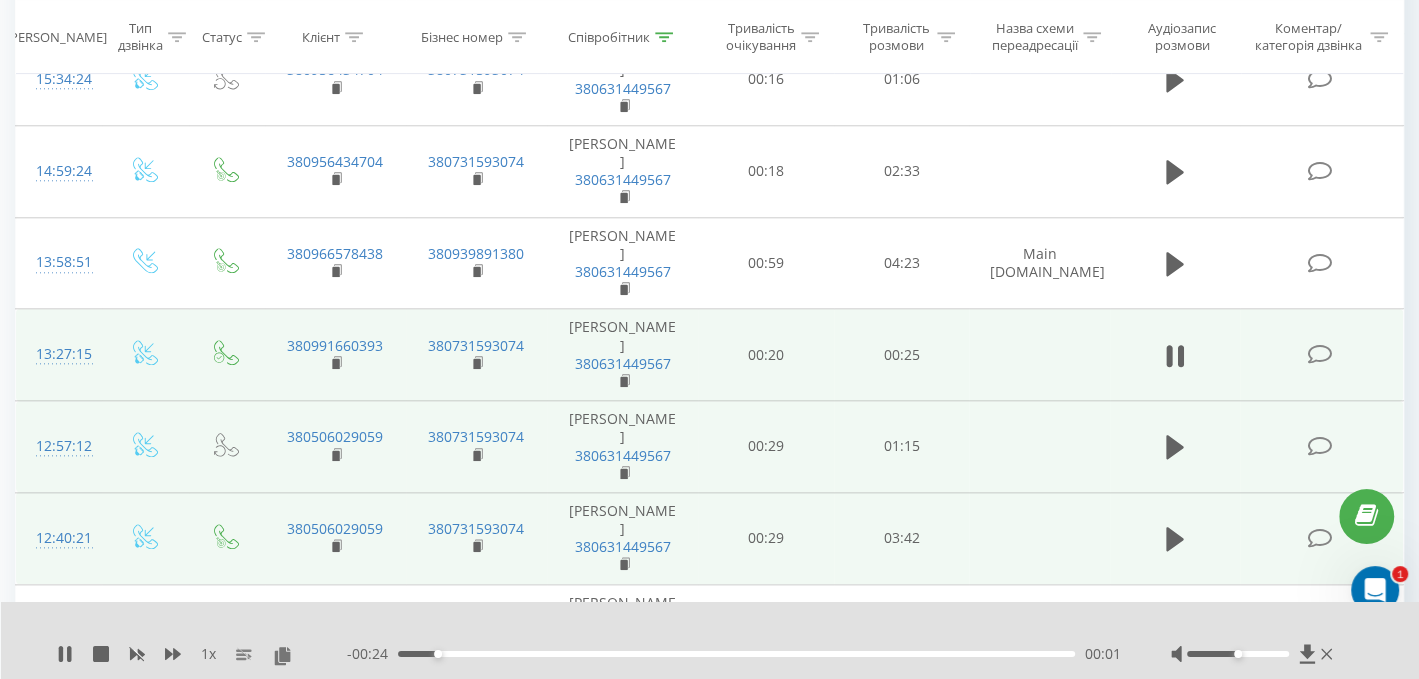 click on "- 00:24 00:01   00:01" at bounding box center [734, 654] 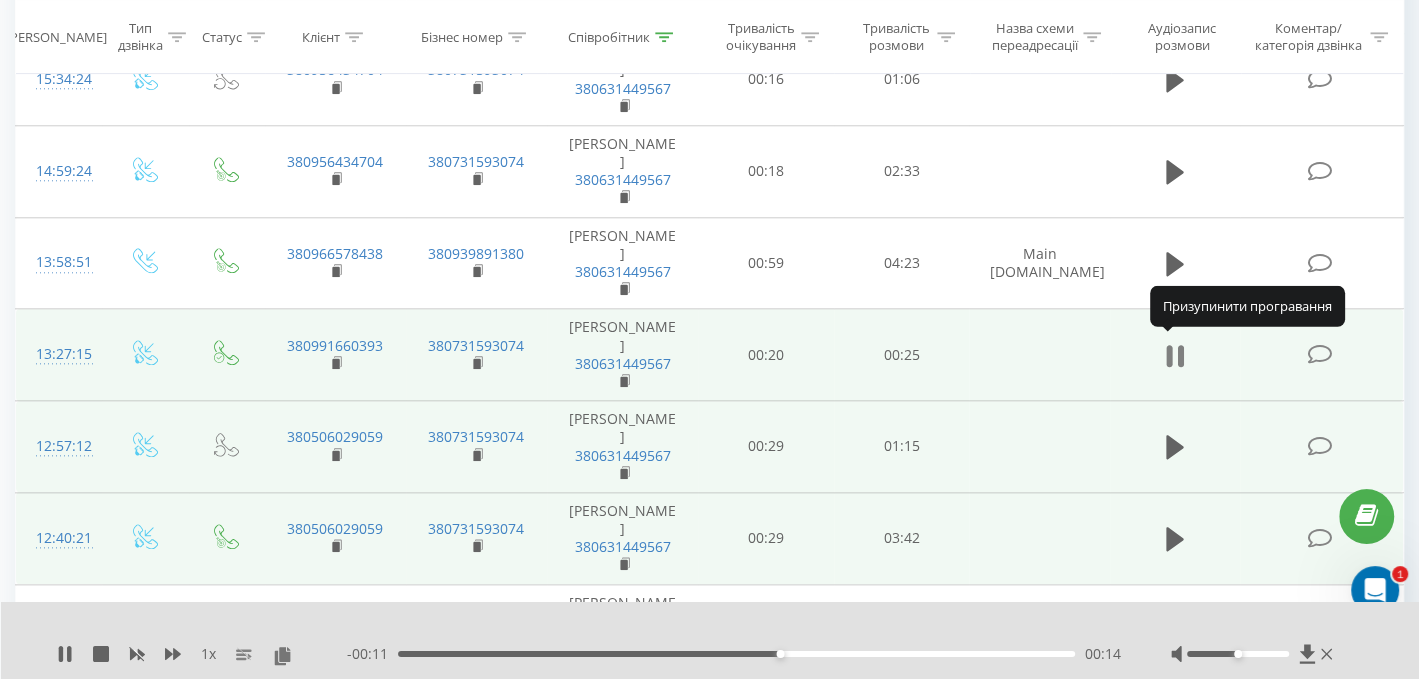 click 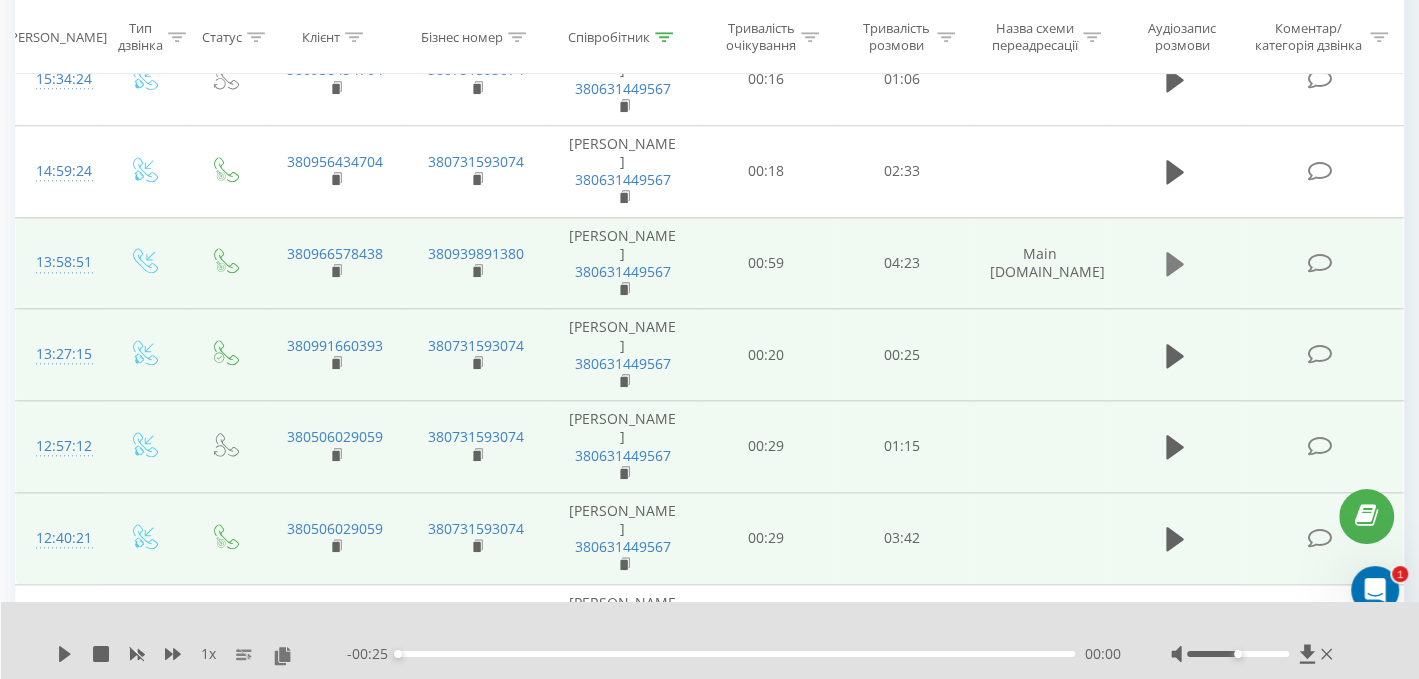 click 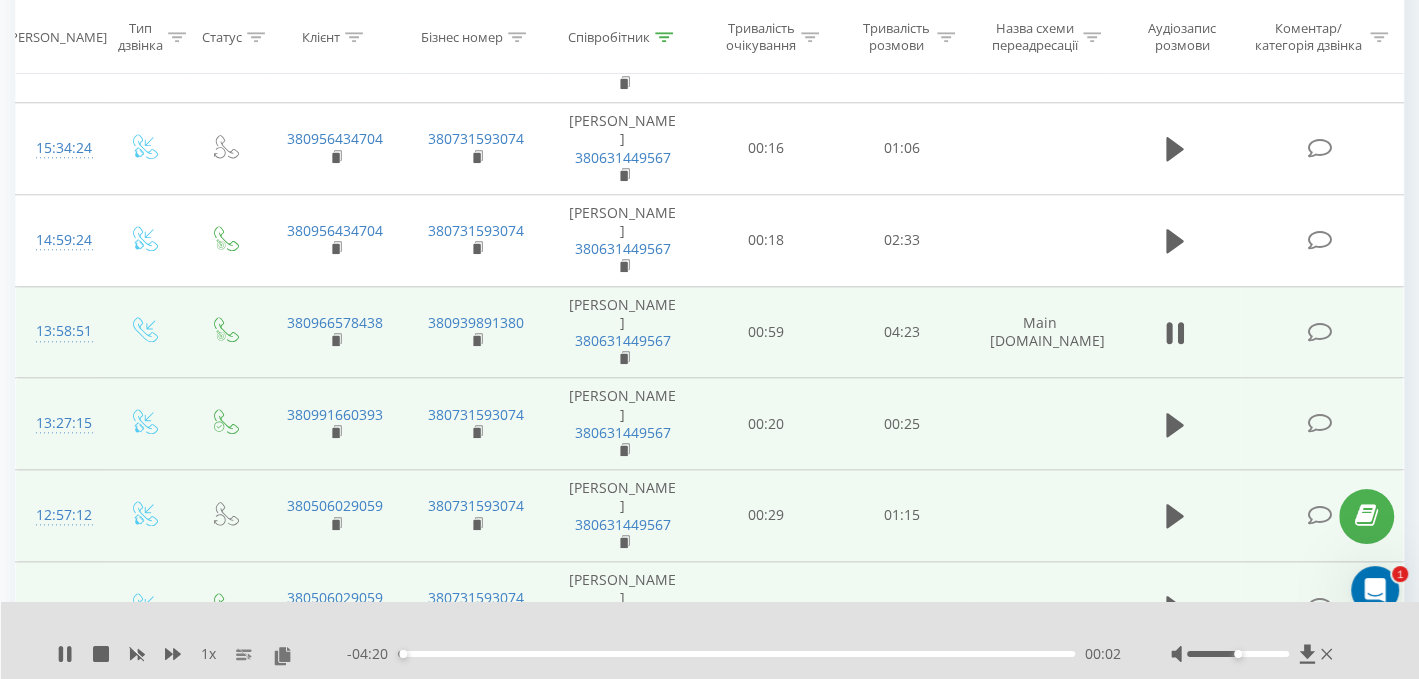 scroll, scrollTop: 1358, scrollLeft: 0, axis: vertical 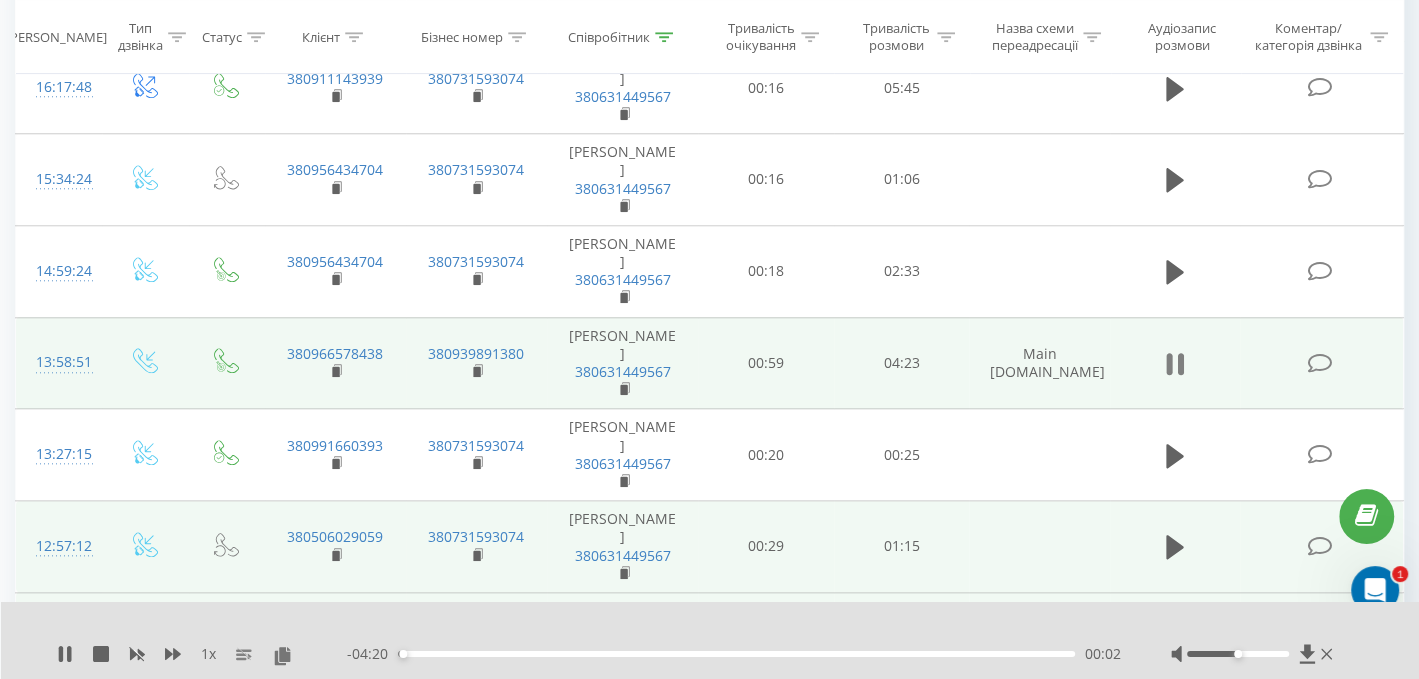 click at bounding box center [1175, 364] 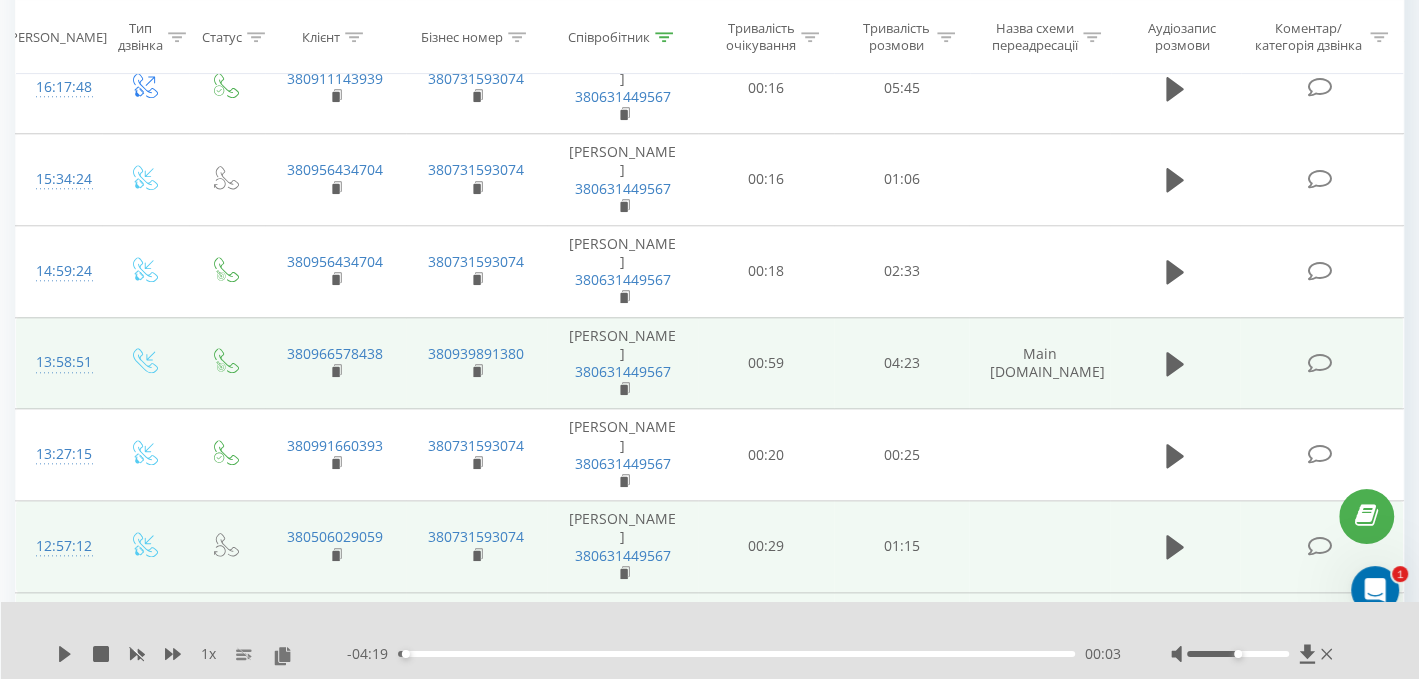 click at bounding box center [1175, 364] 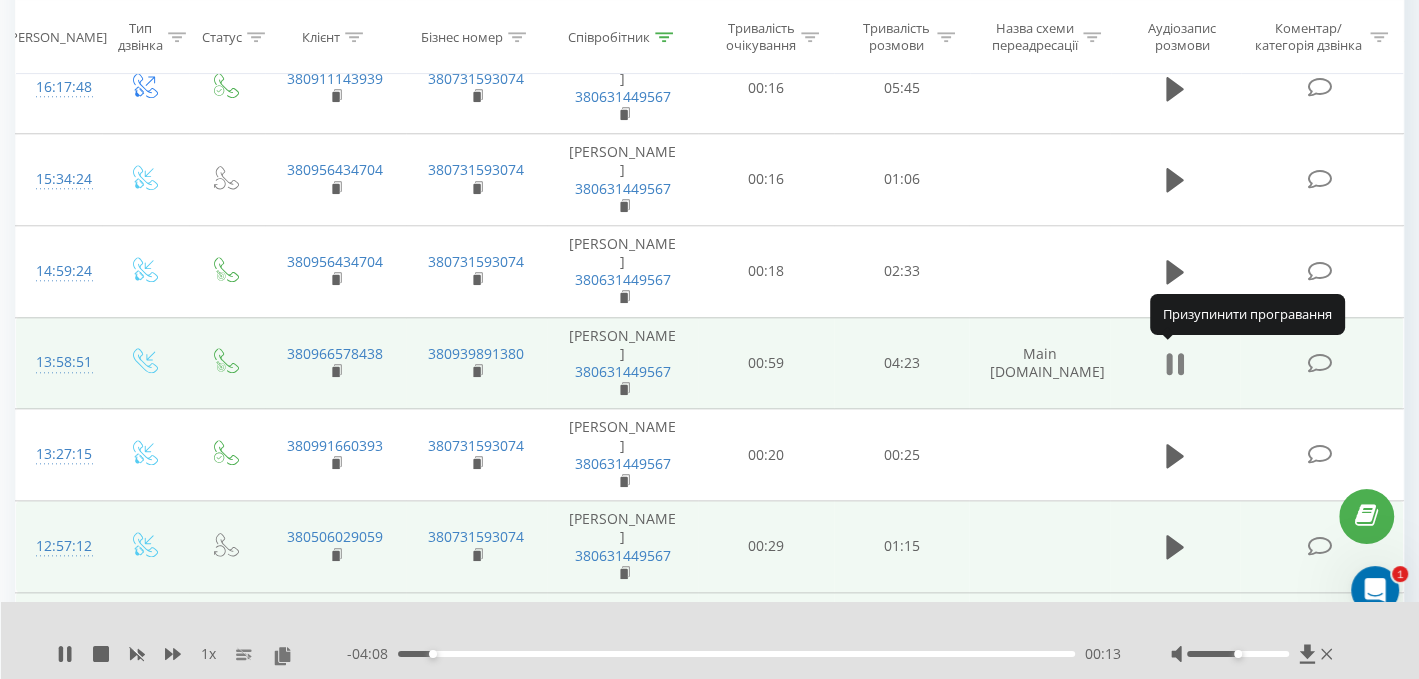 click 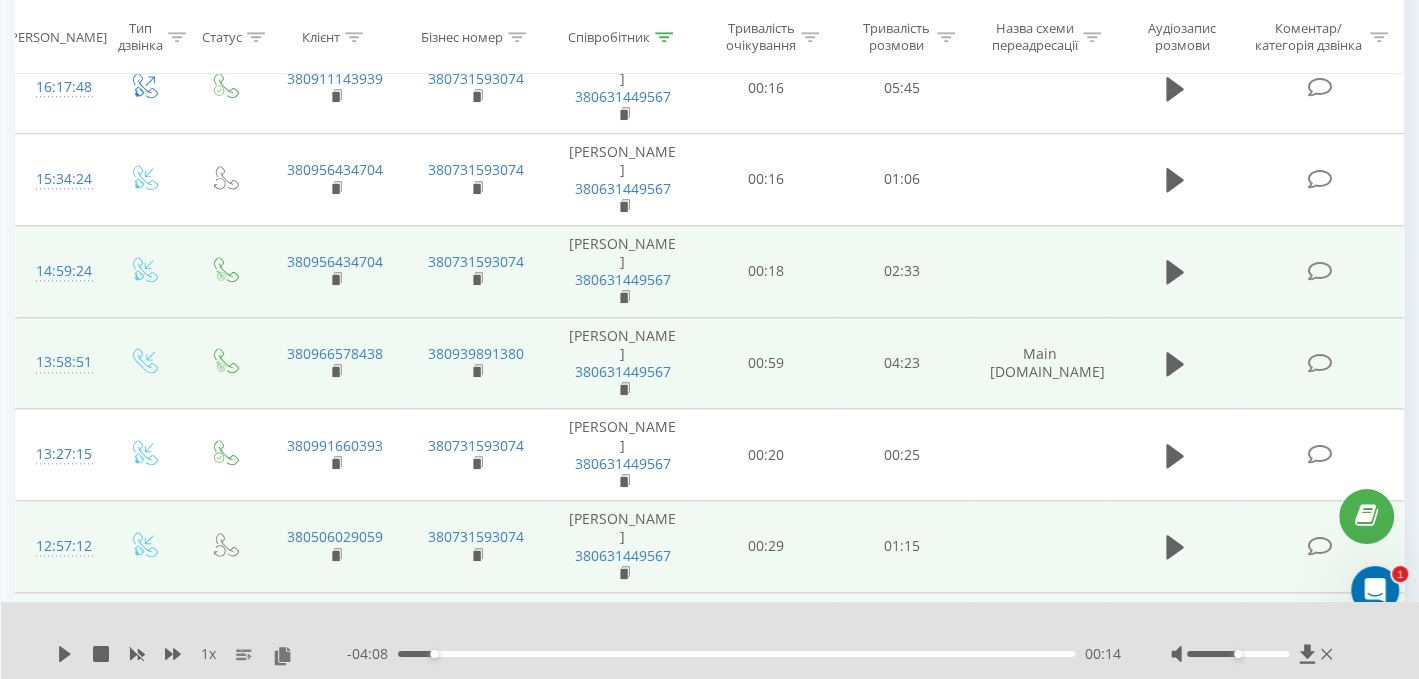 scroll, scrollTop: 1258, scrollLeft: 0, axis: vertical 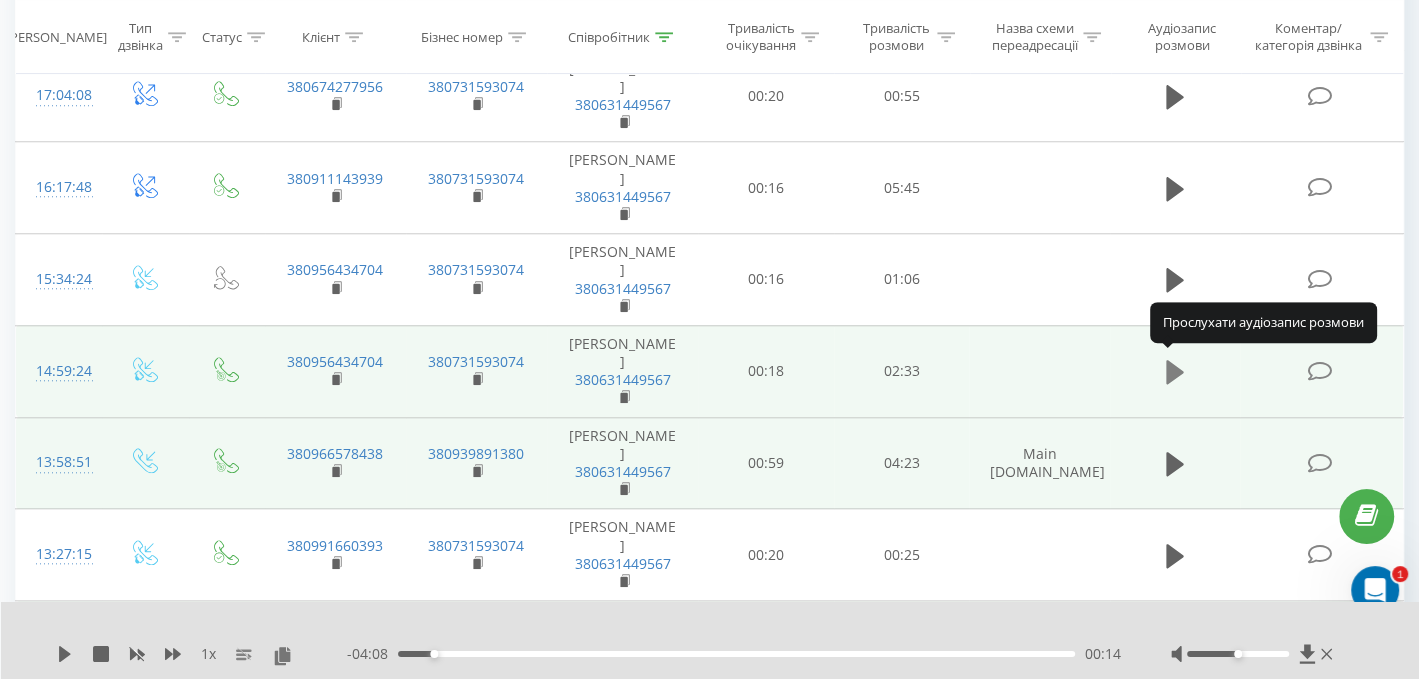 click 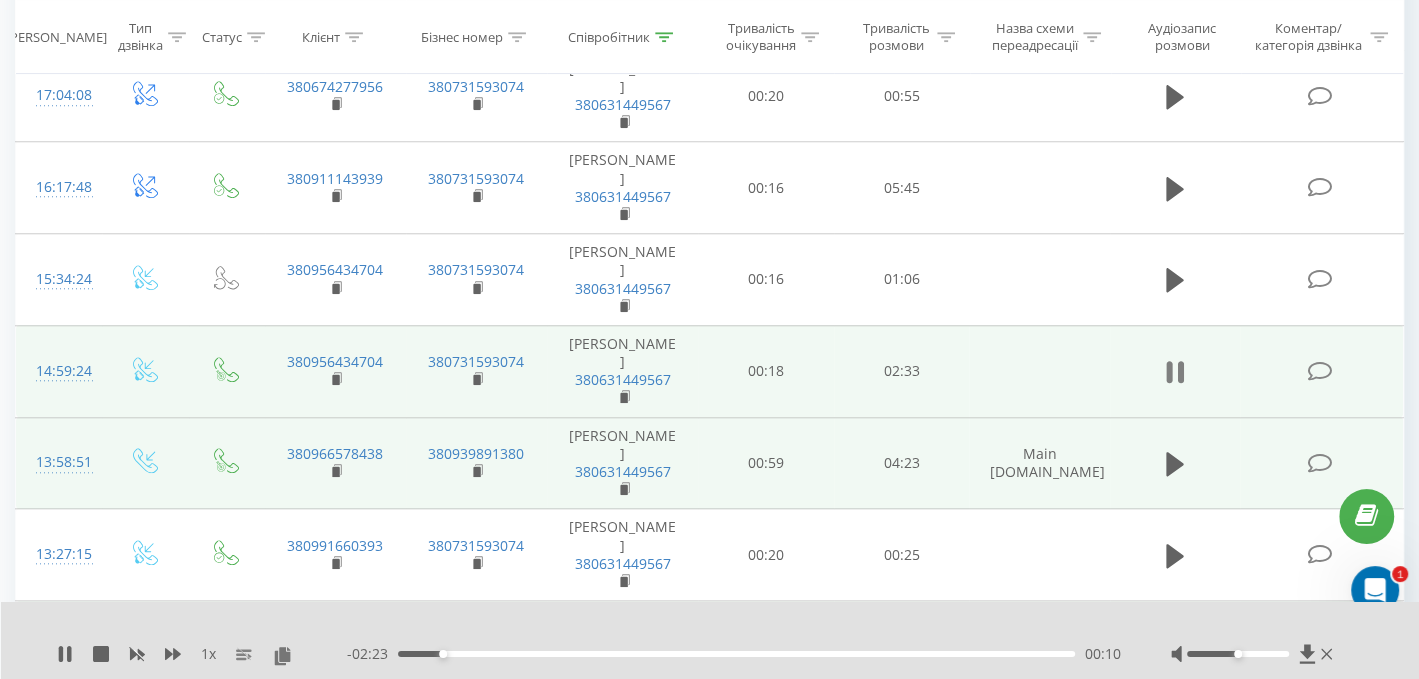 click 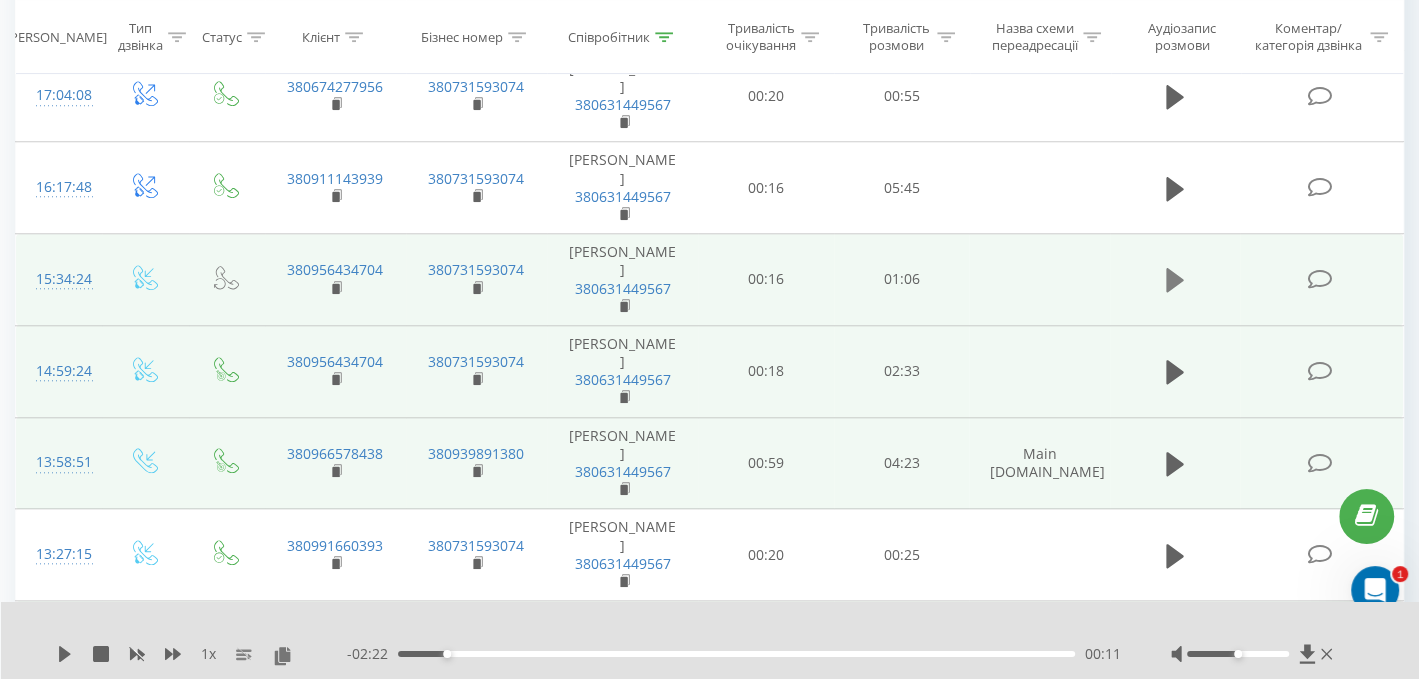 click 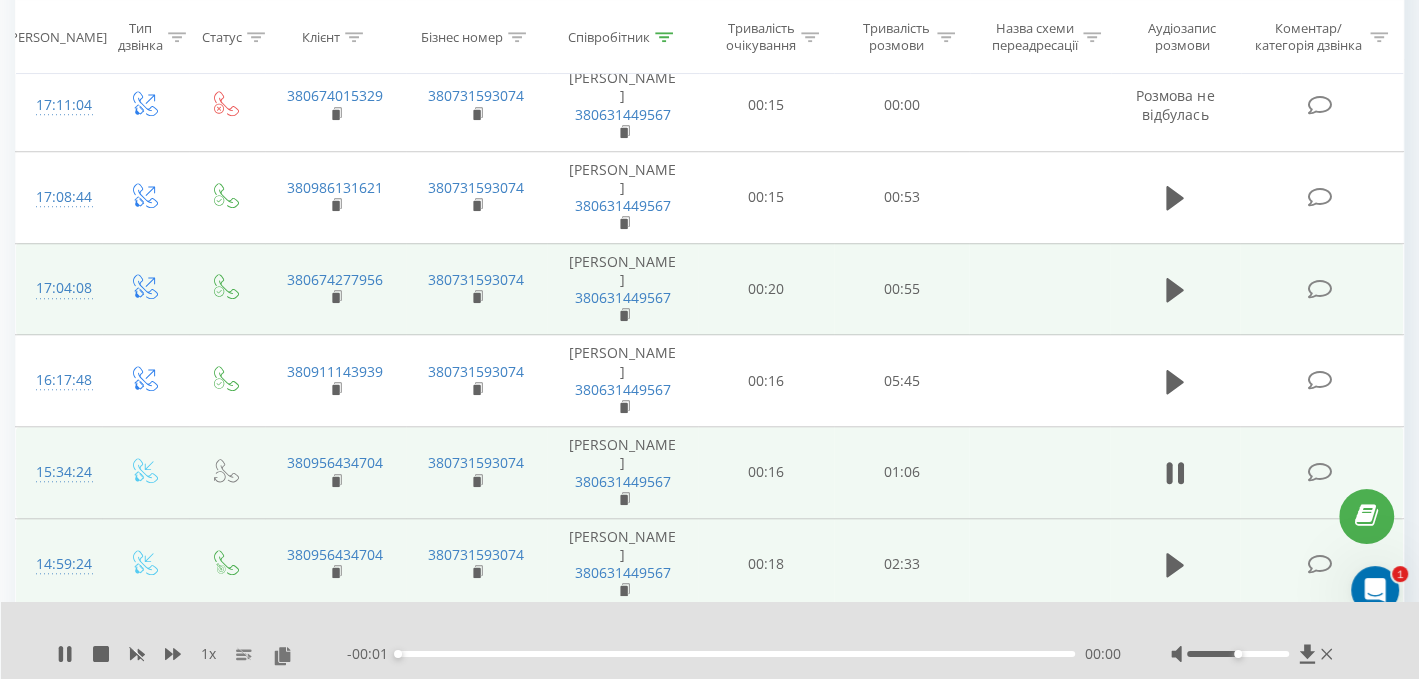 scroll, scrollTop: 1057, scrollLeft: 0, axis: vertical 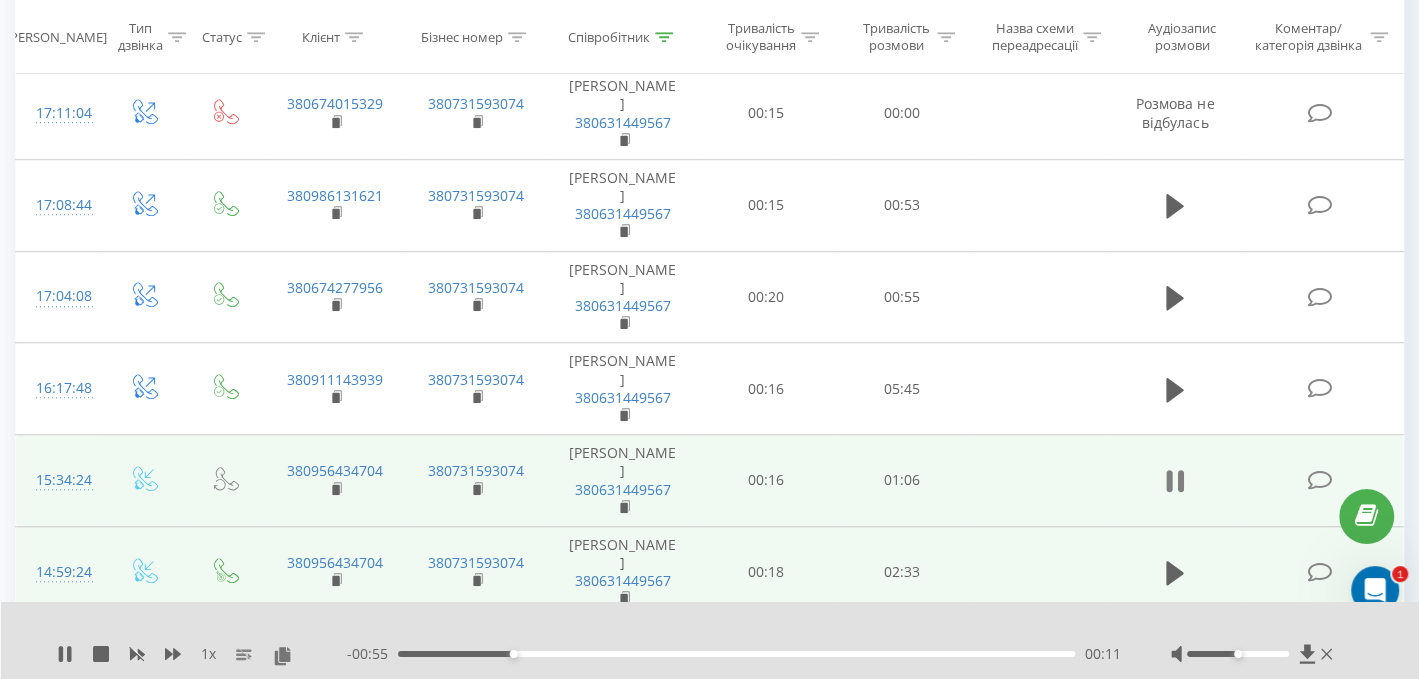 click 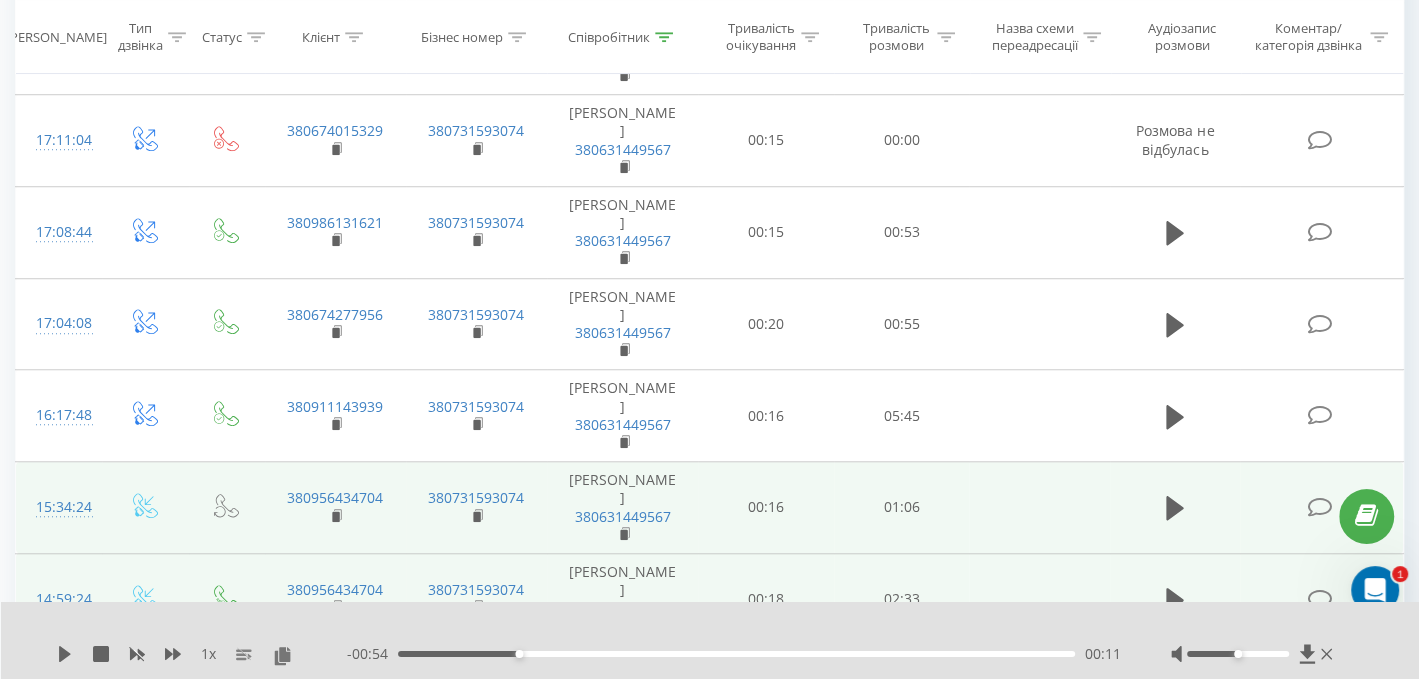 scroll, scrollTop: 957, scrollLeft: 0, axis: vertical 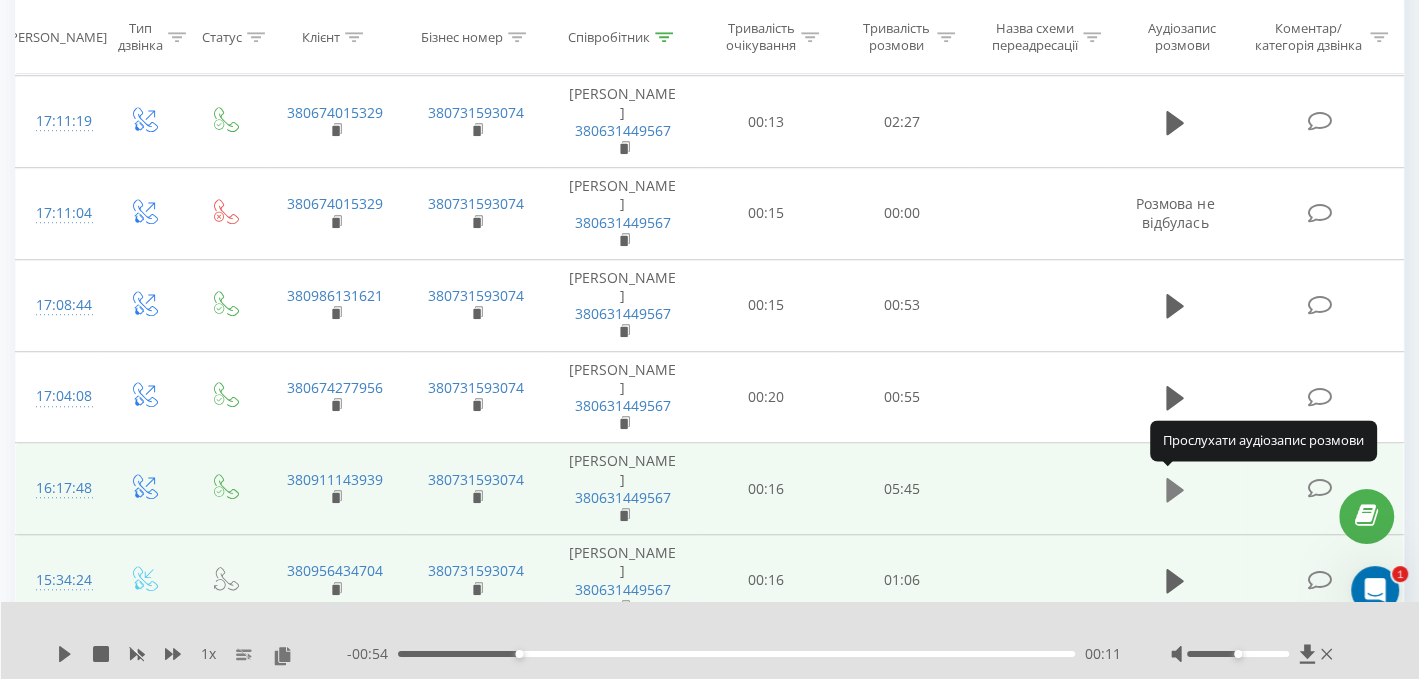 click 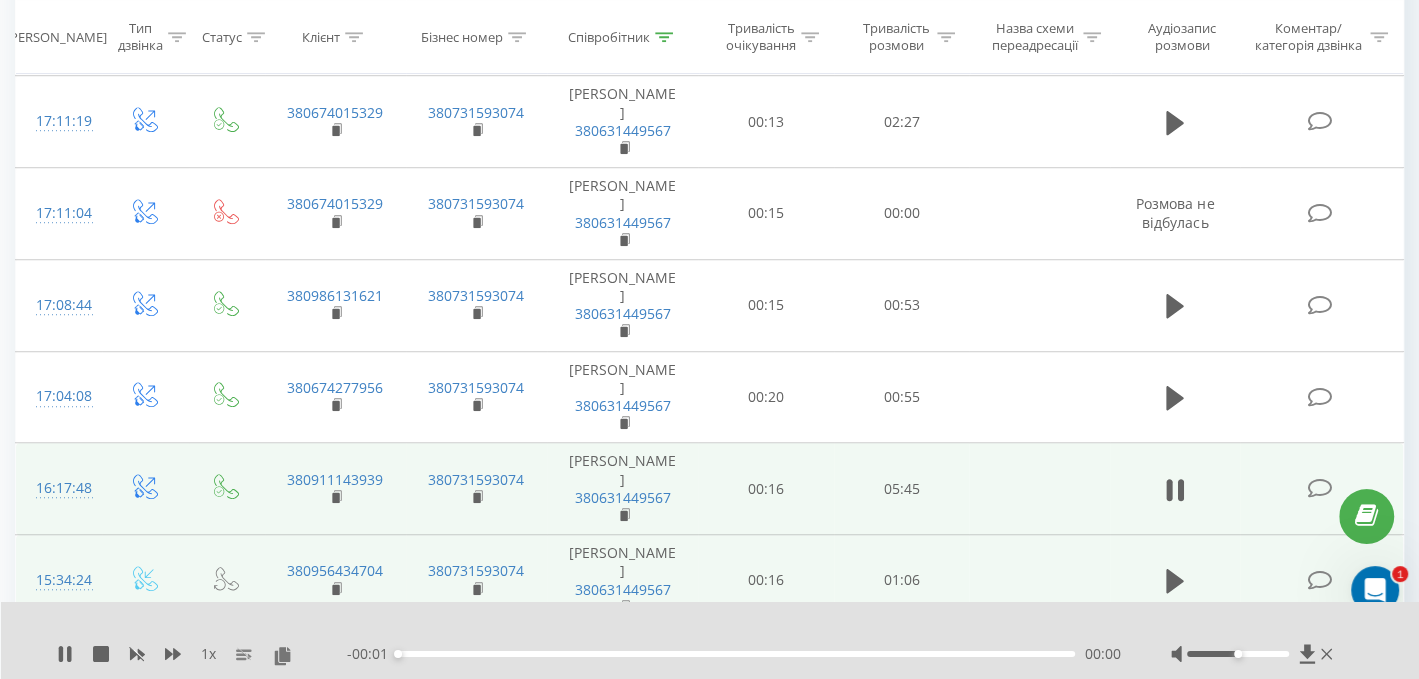 click 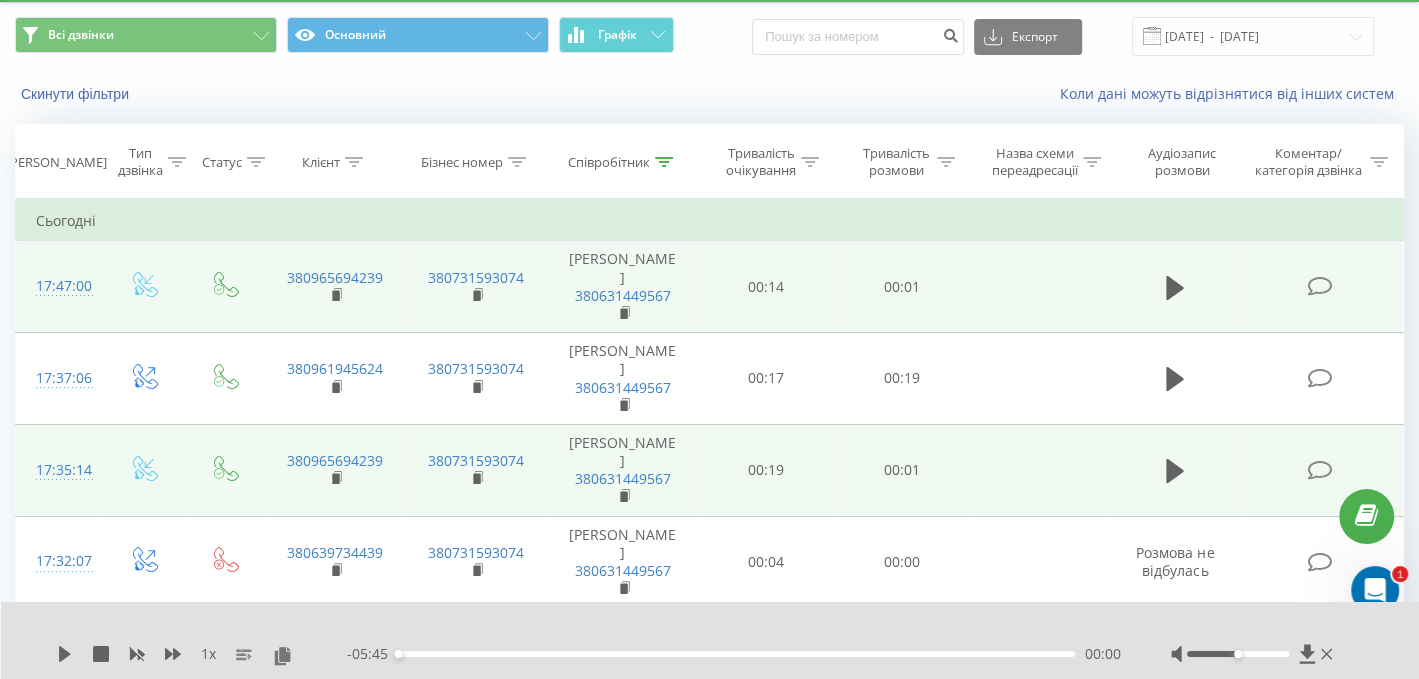 scroll, scrollTop: 58, scrollLeft: 0, axis: vertical 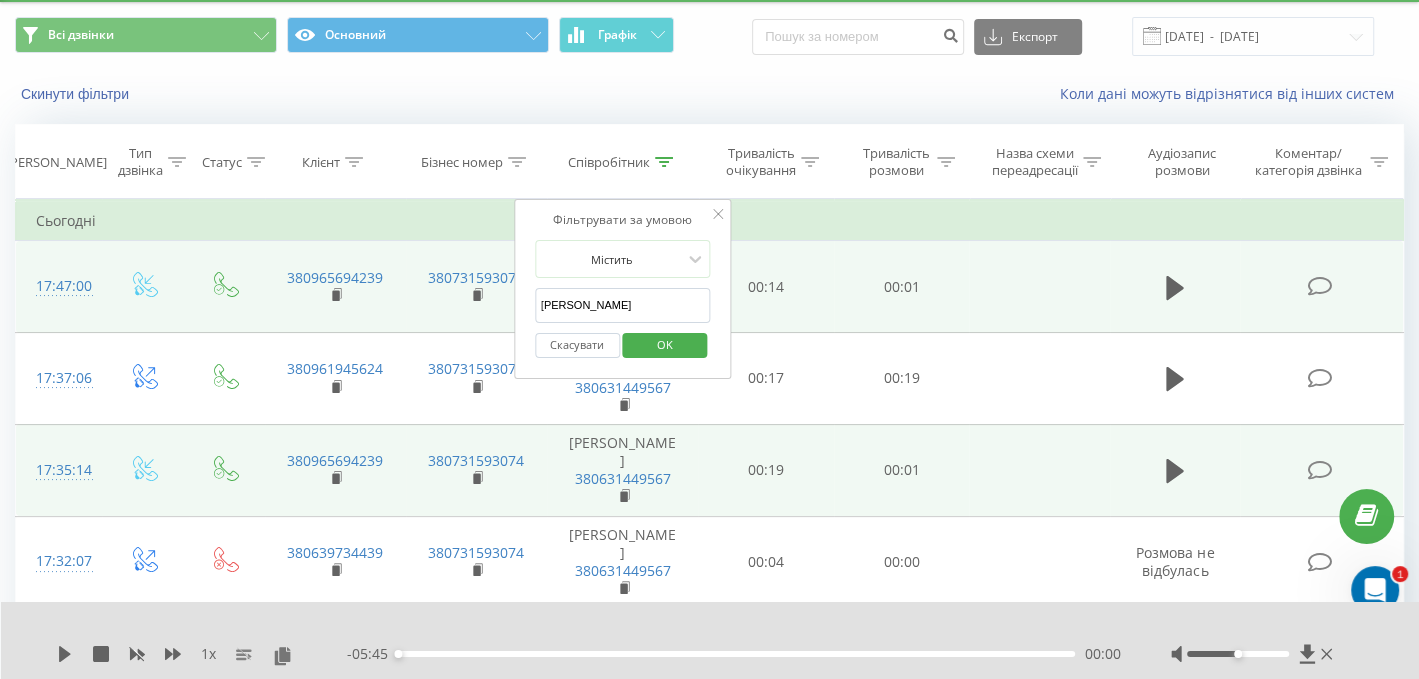 click on "[PERSON_NAME]" at bounding box center (623, 305) 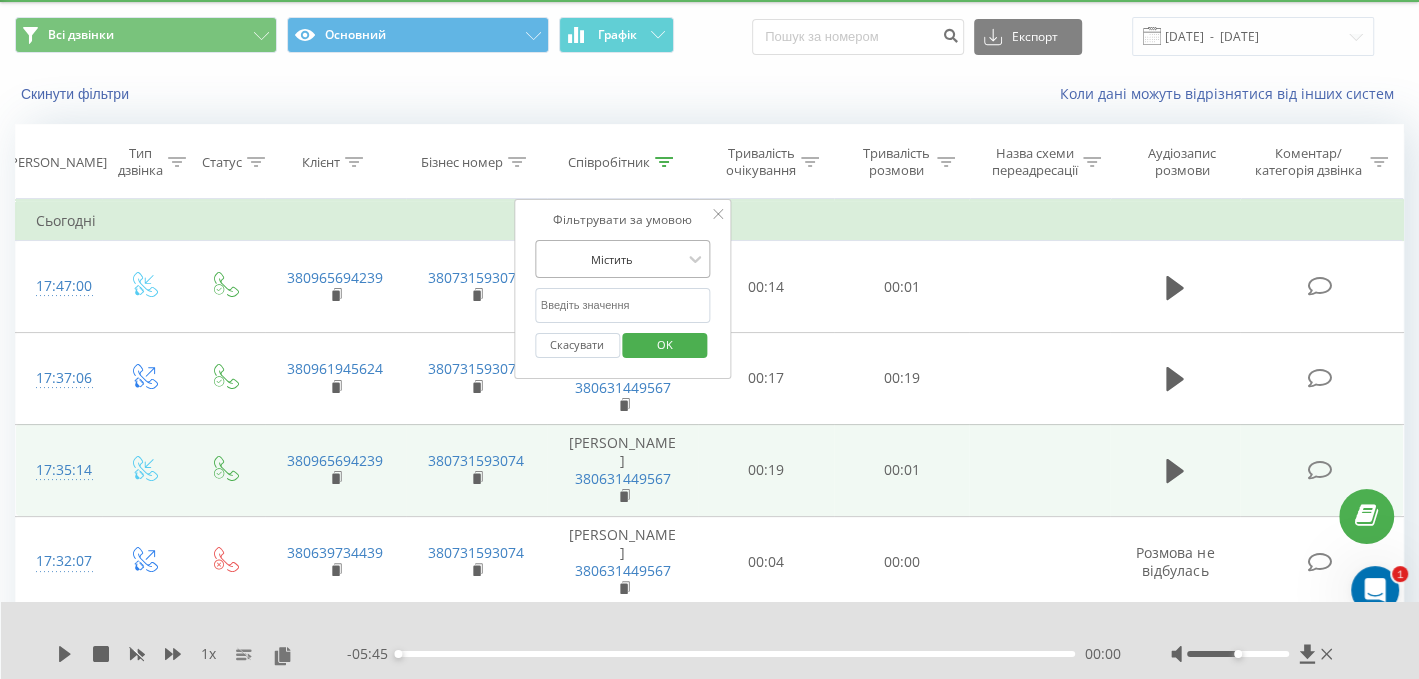 click on "Містить" at bounding box center (612, 259) 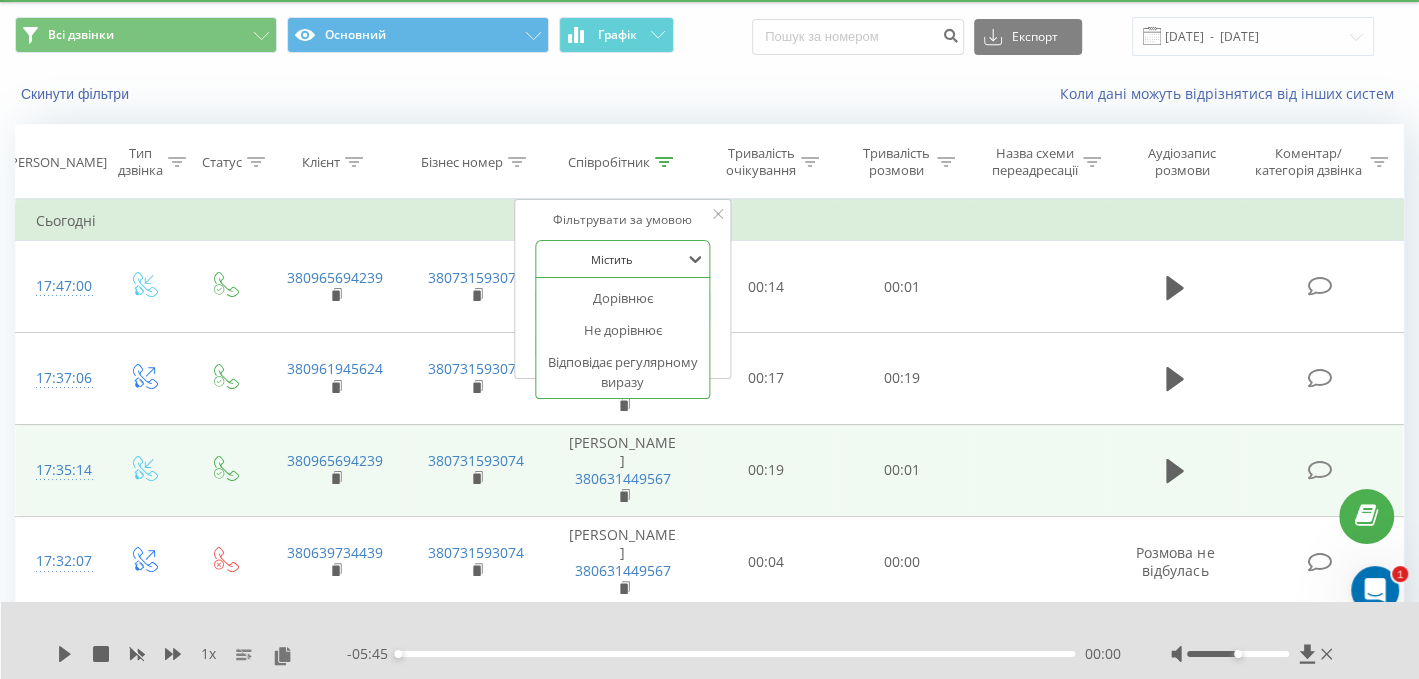 scroll, scrollTop: 106, scrollLeft: 0, axis: vertical 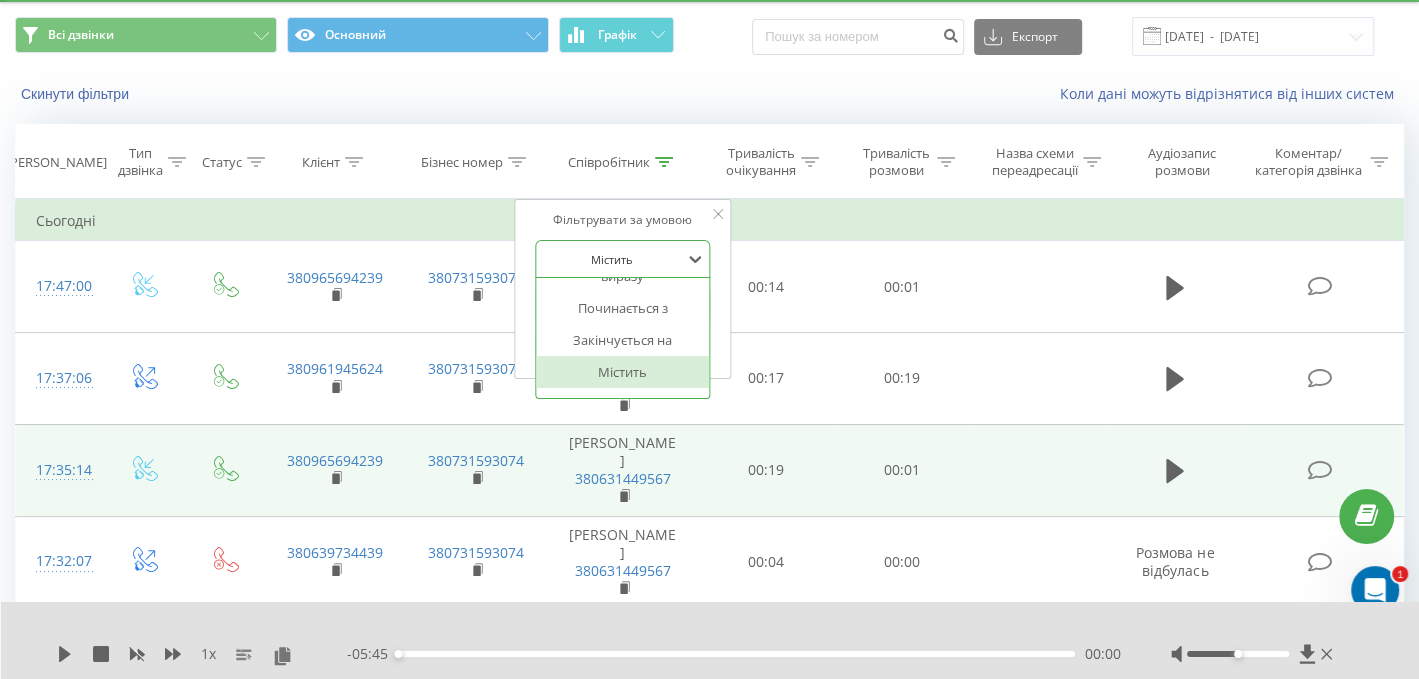 click on "Містить" at bounding box center (612, 259) 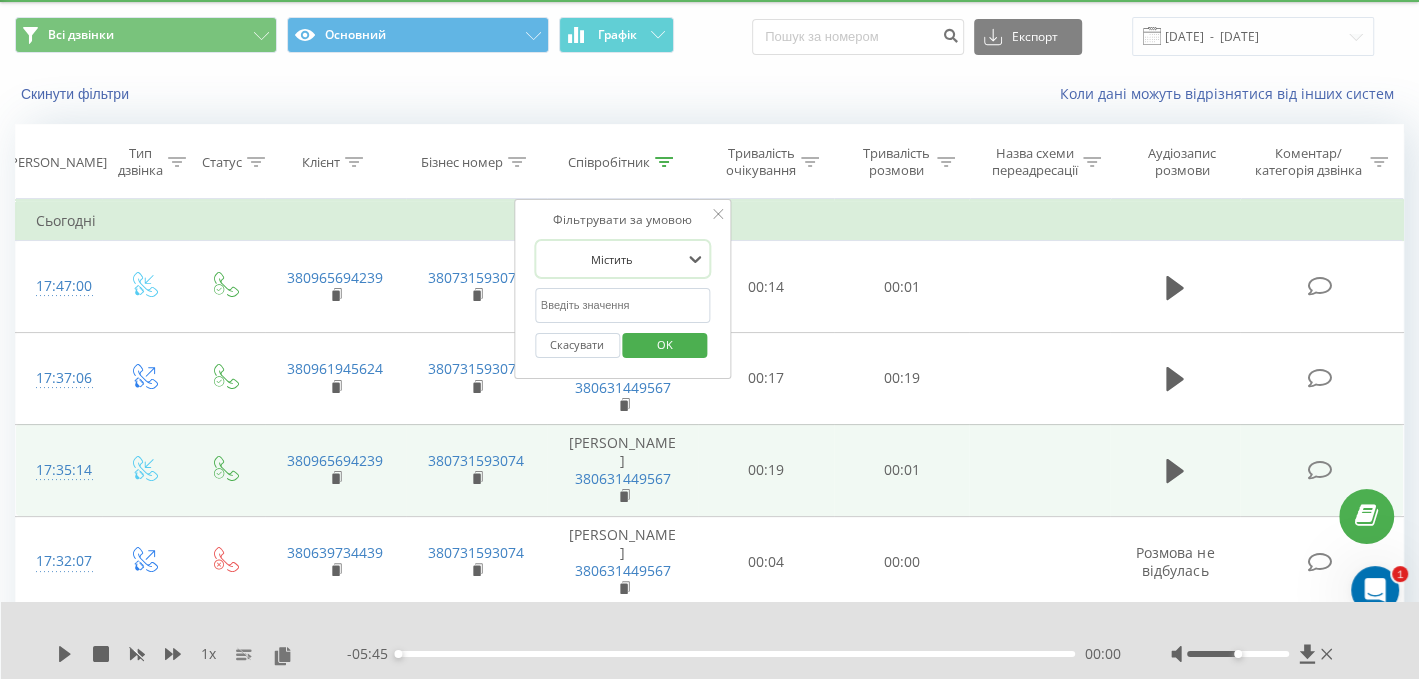 click at bounding box center (623, 305) 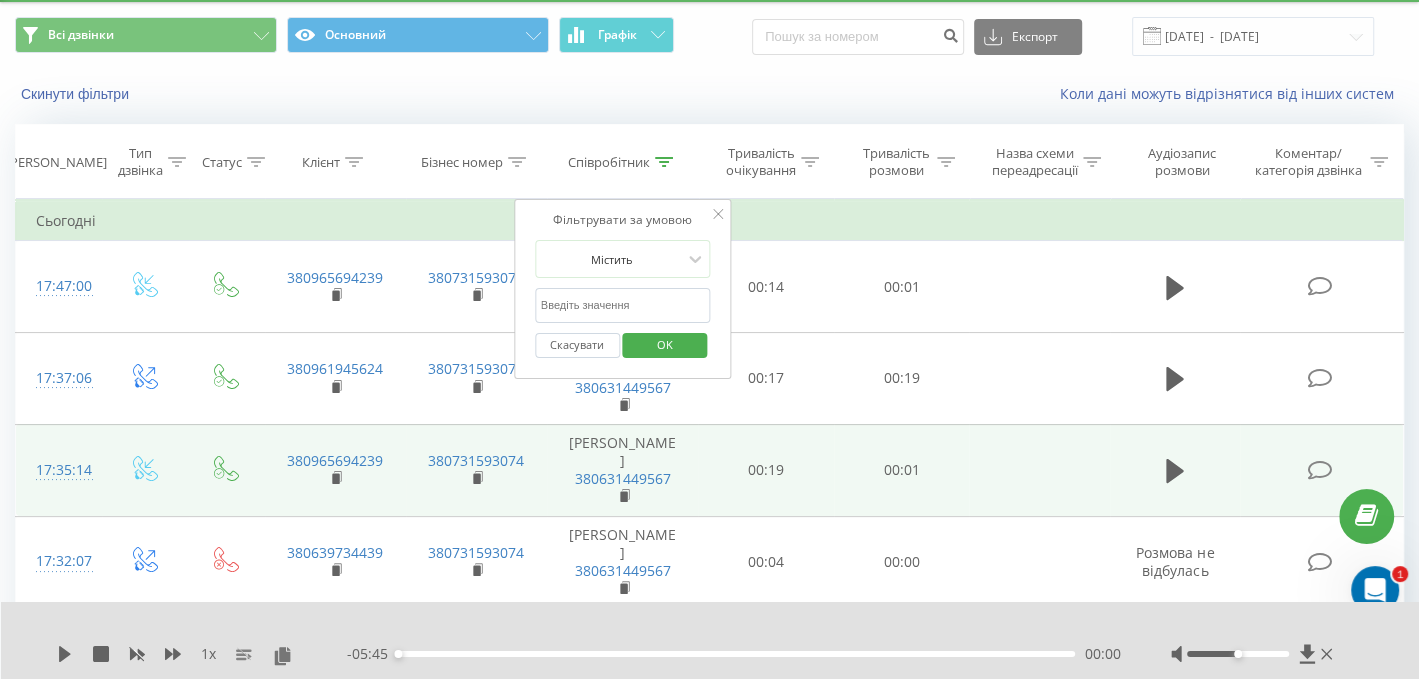 type on "[PERSON_NAME]" 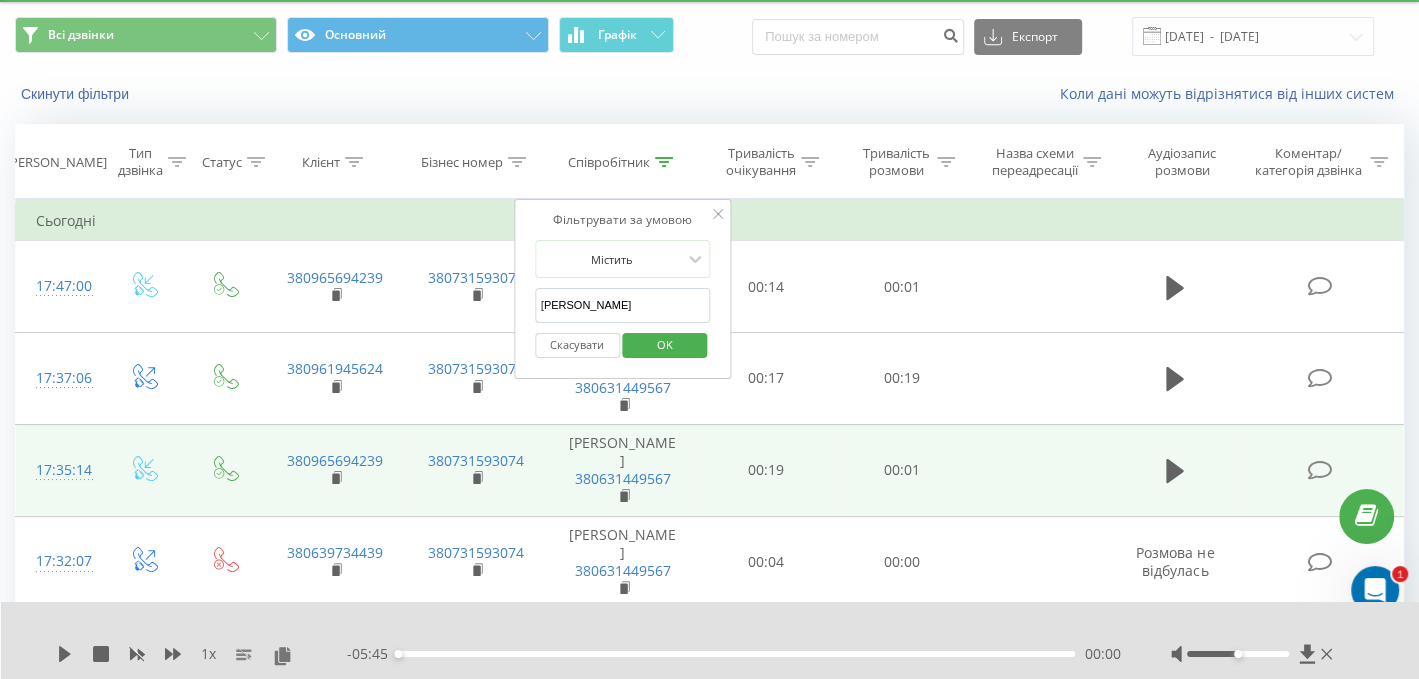 click on "OK" at bounding box center (665, 344) 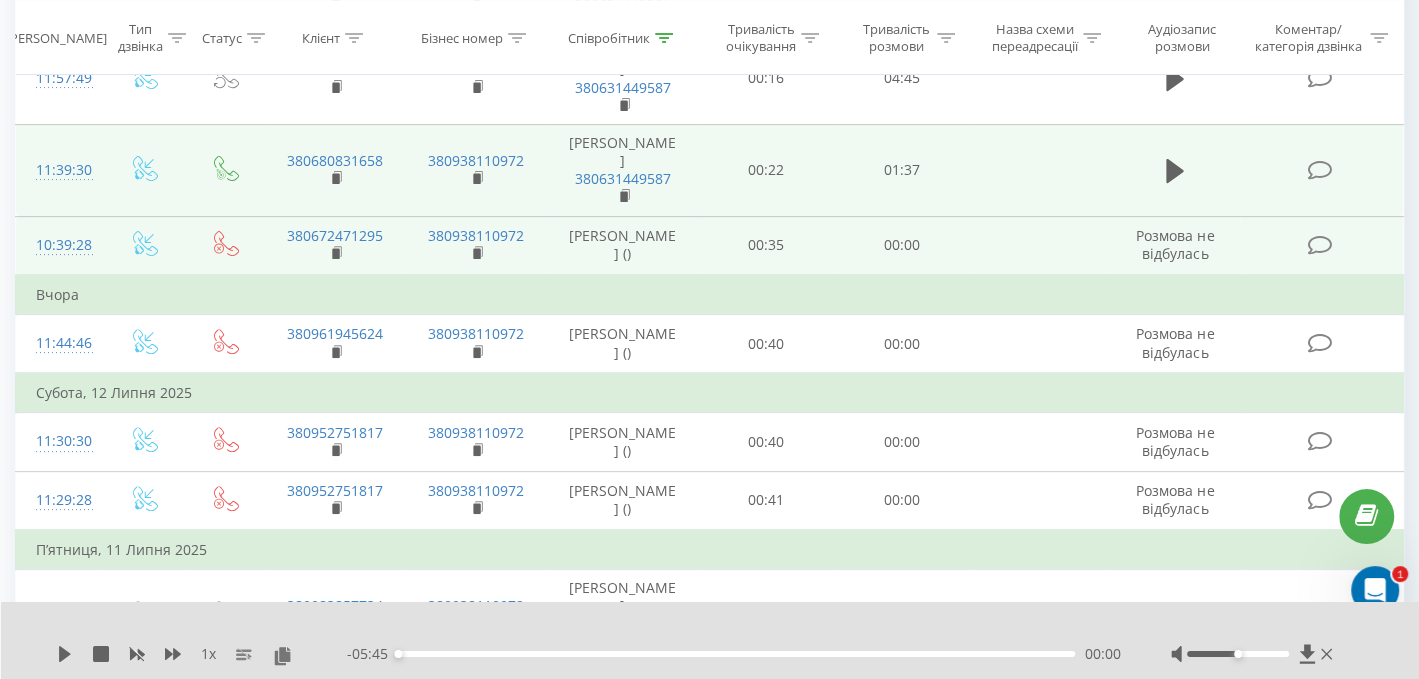 scroll, scrollTop: 58, scrollLeft: 0, axis: vertical 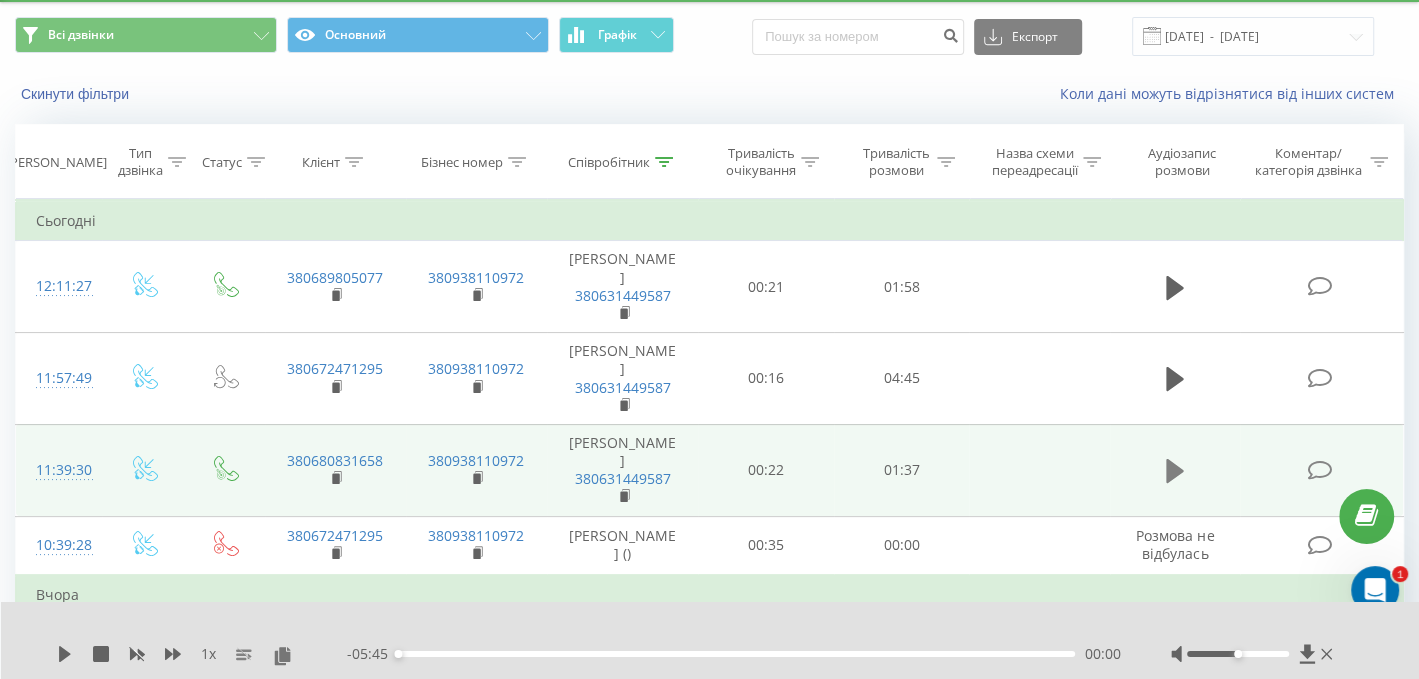 click 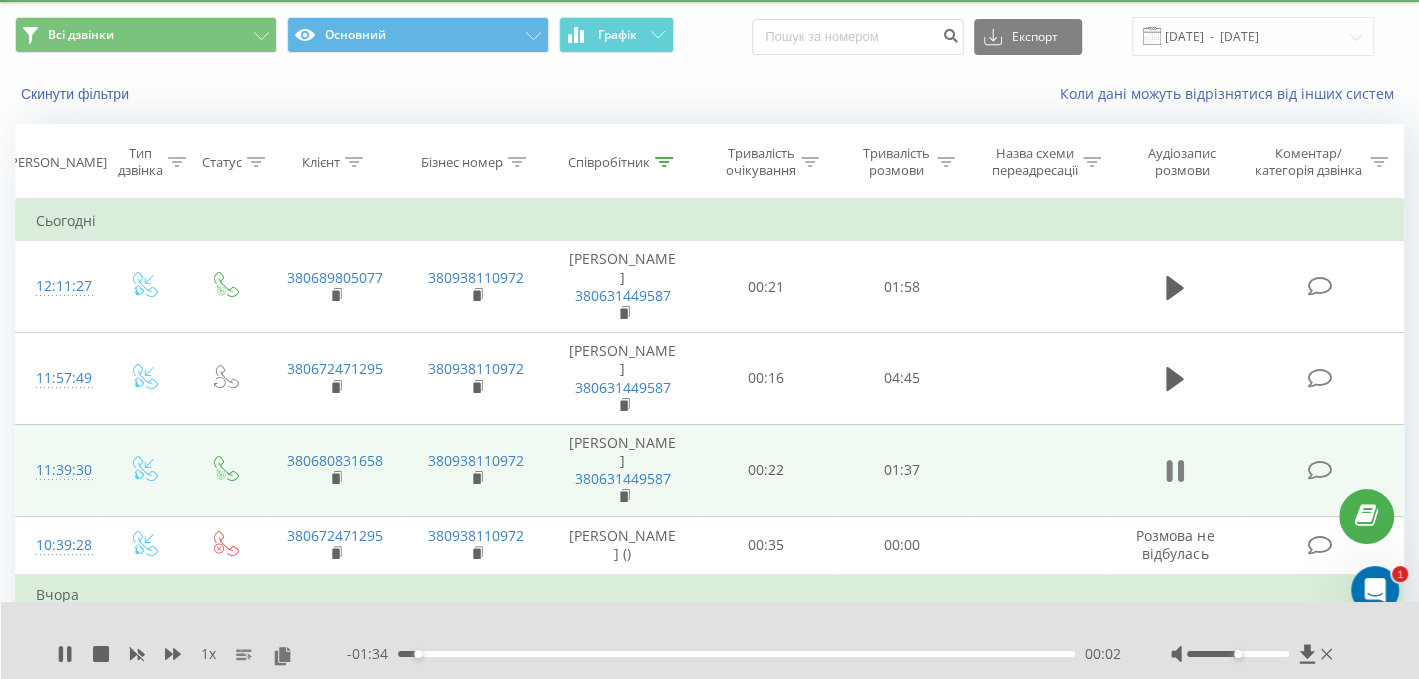 click 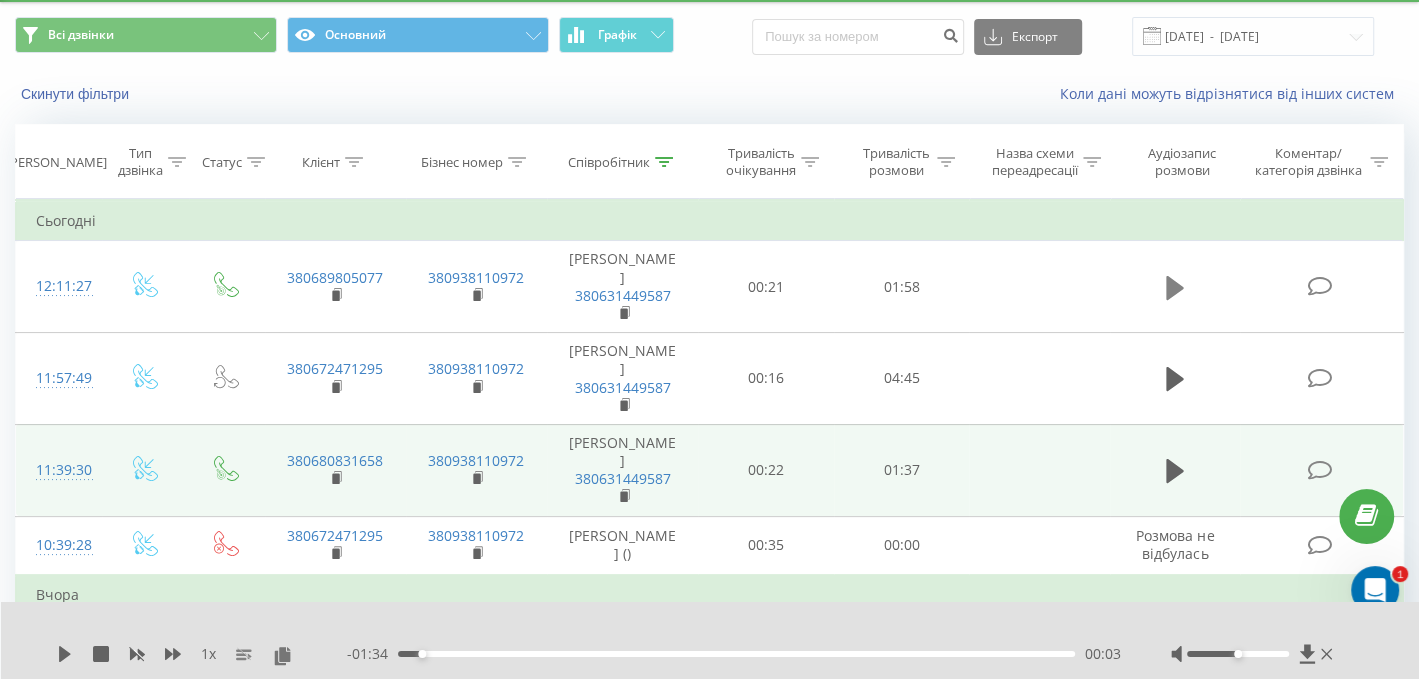 click at bounding box center (1175, 288) 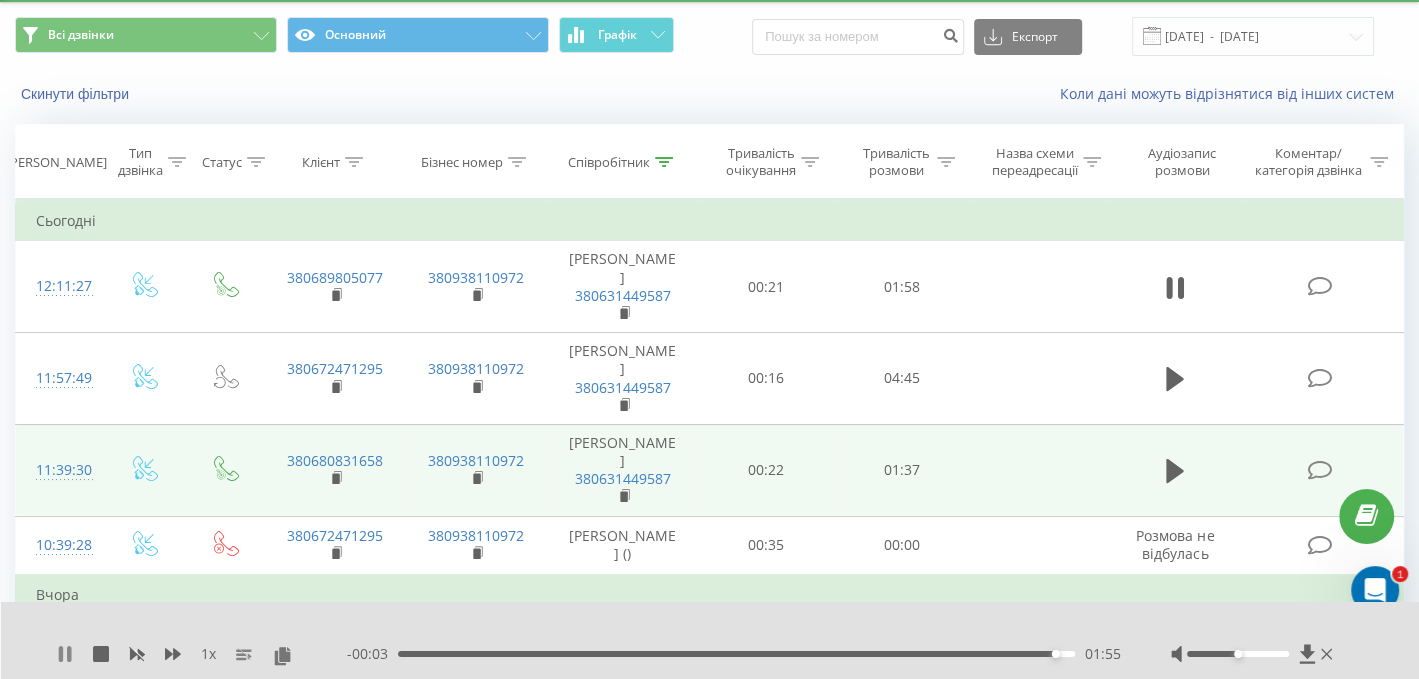 click 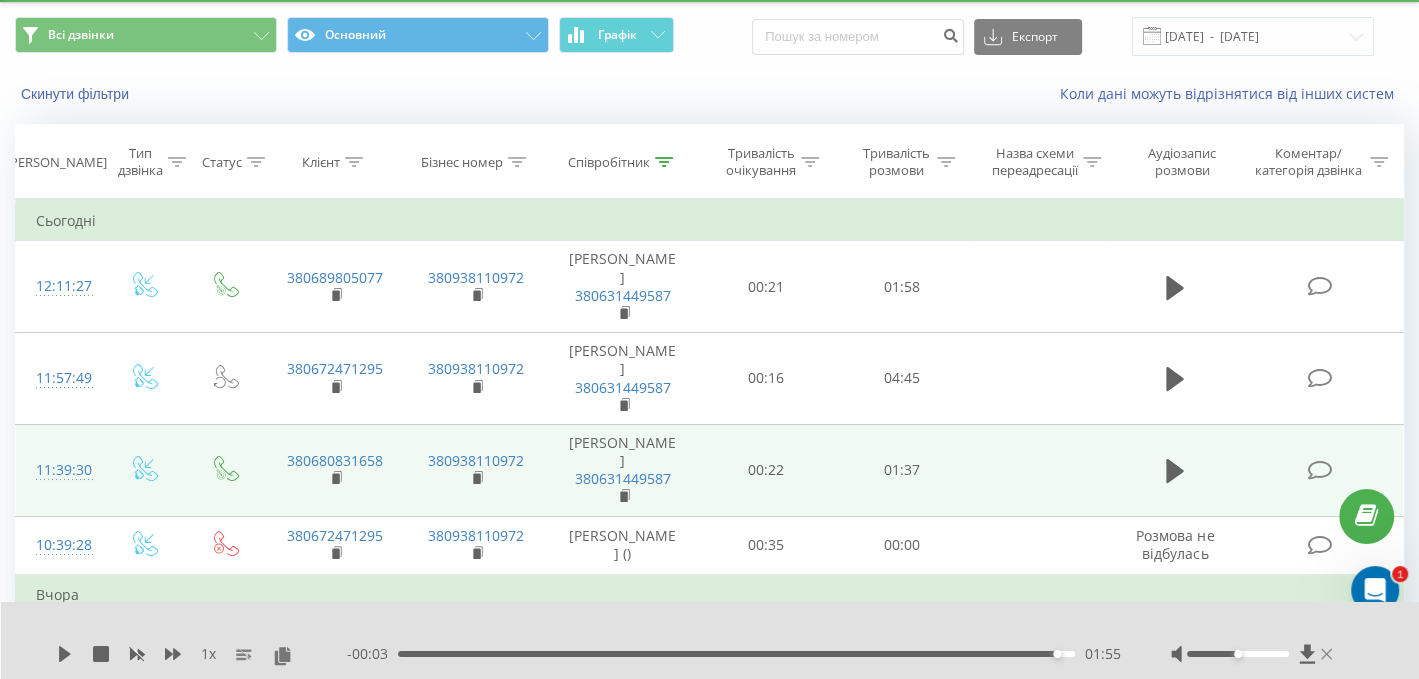 click 